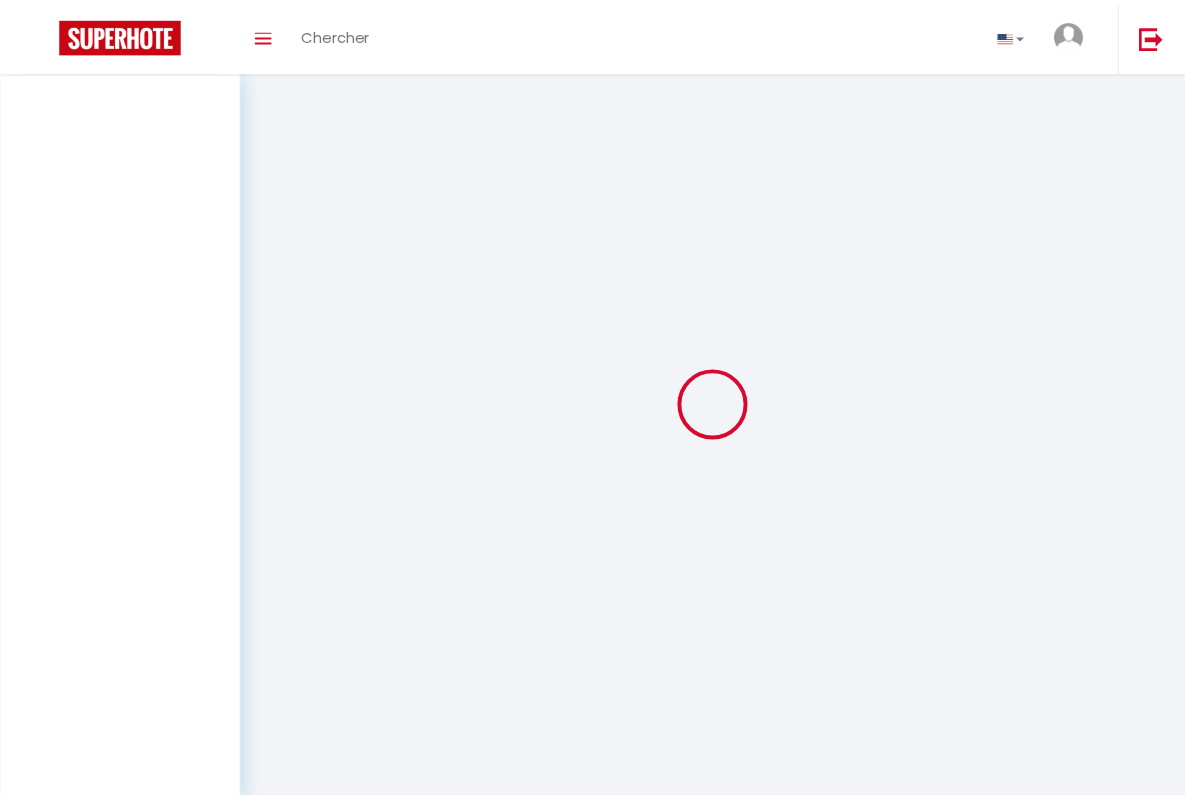 scroll, scrollTop: 0, scrollLeft: 0, axis: both 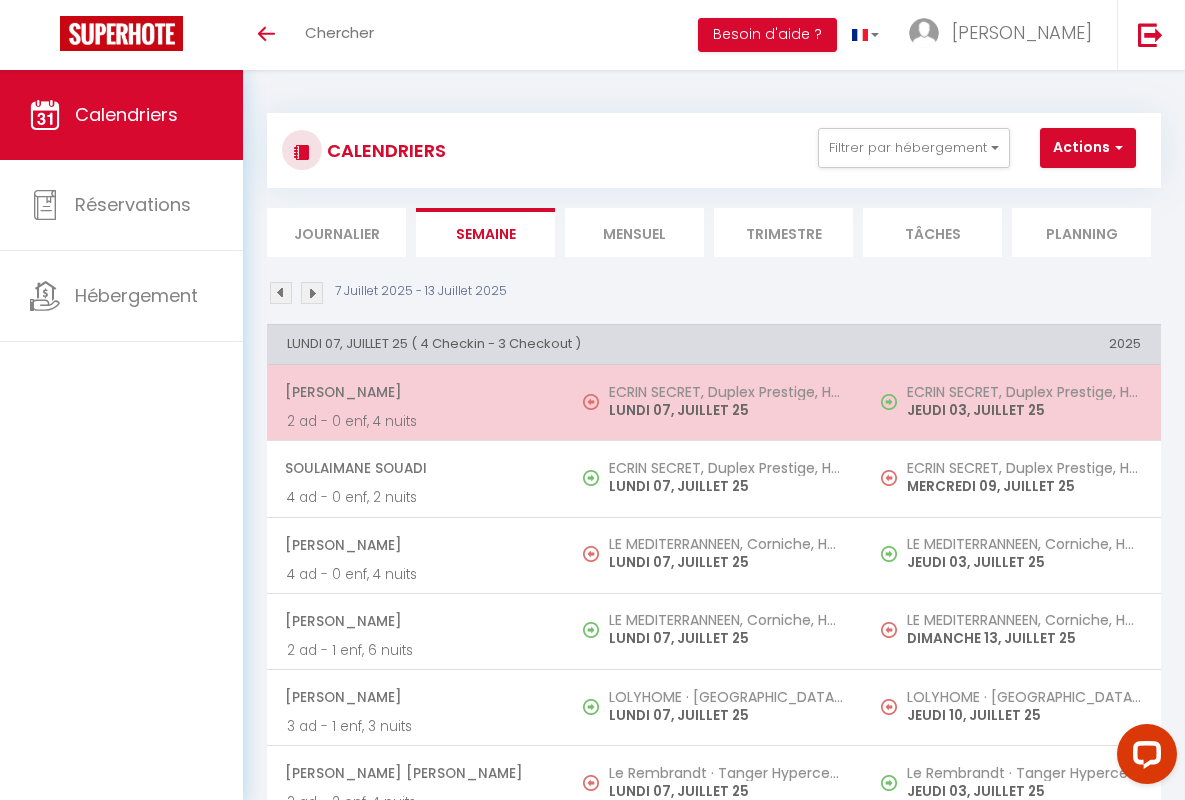 click on "[PERSON_NAME]" at bounding box center (415, 392) 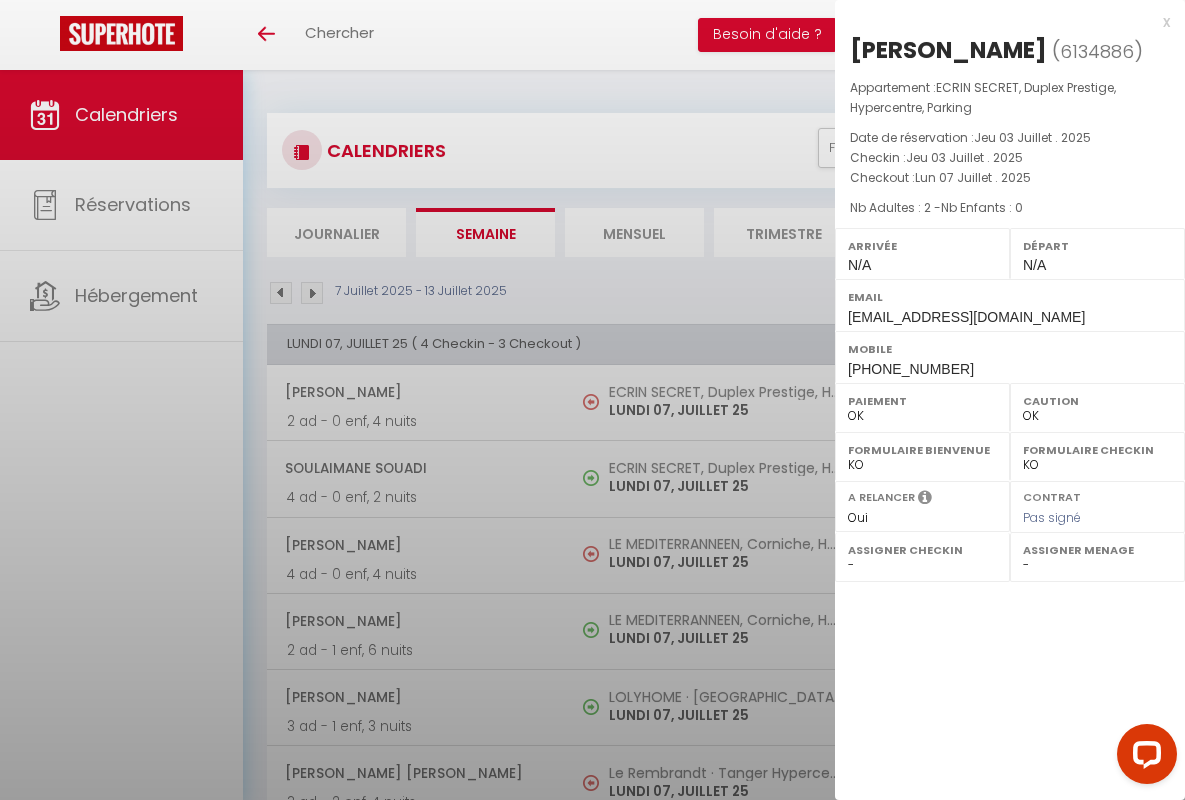 click on "x" at bounding box center (1002, 22) 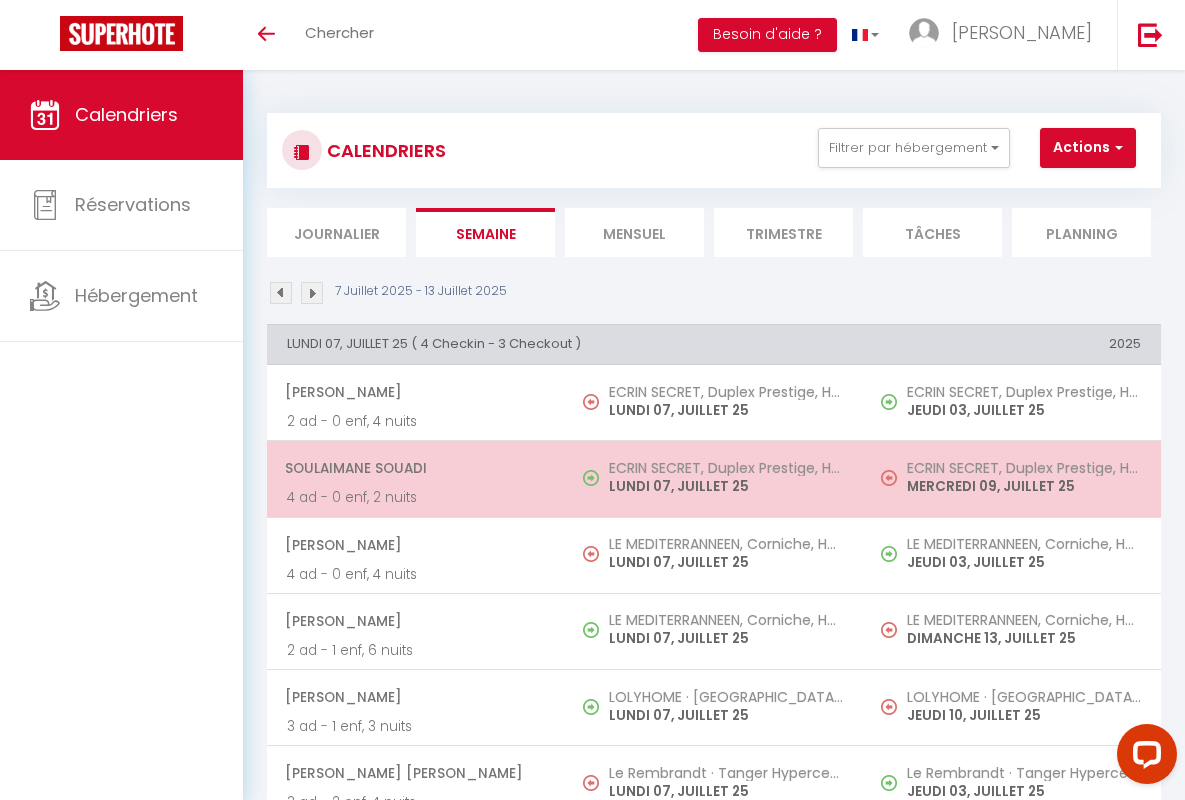 click on "Soulaimane Souadi" at bounding box center [415, 468] 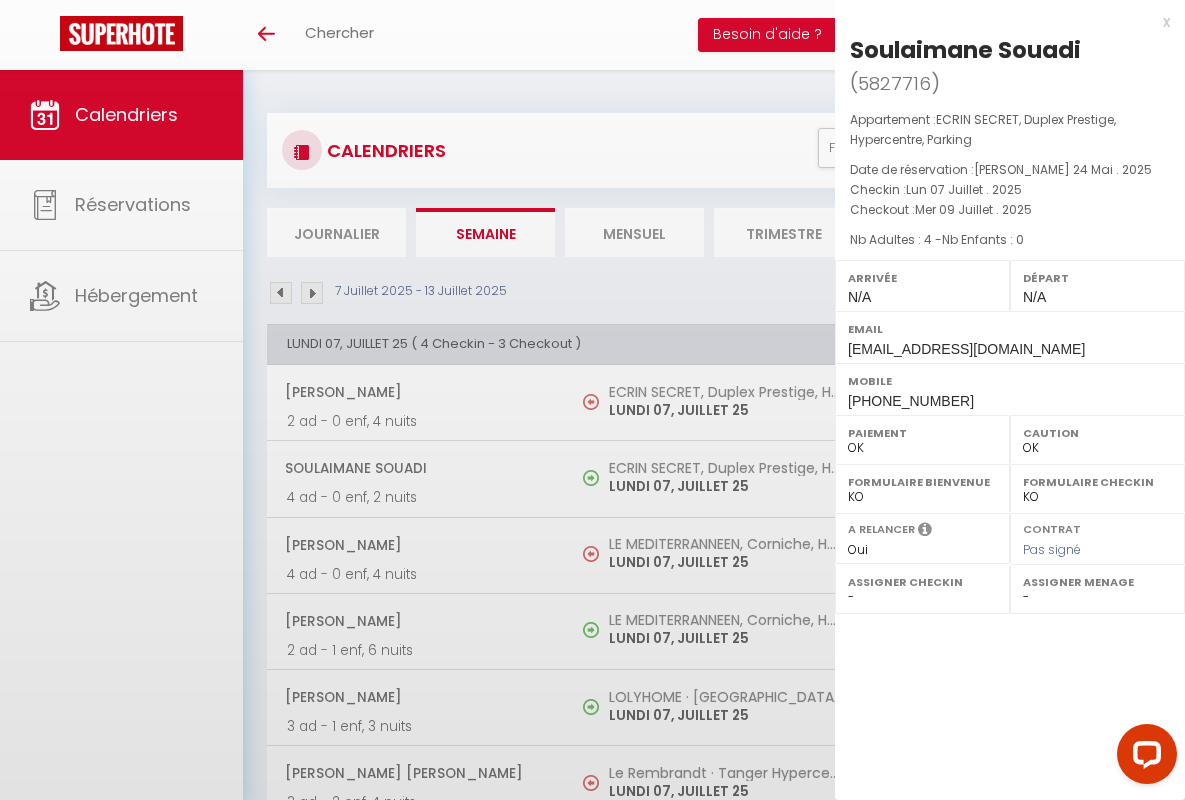 click on "x" at bounding box center (1002, 22) 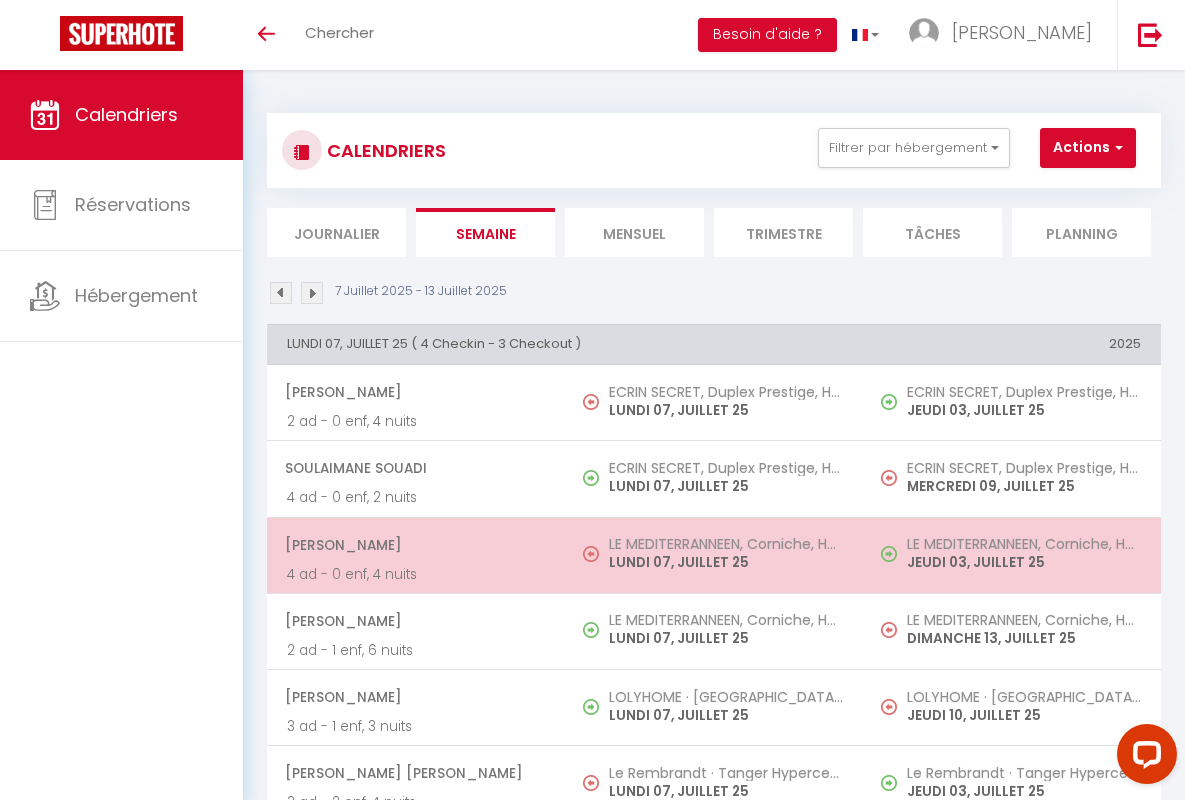 click on "[PERSON_NAME]" at bounding box center [415, 545] 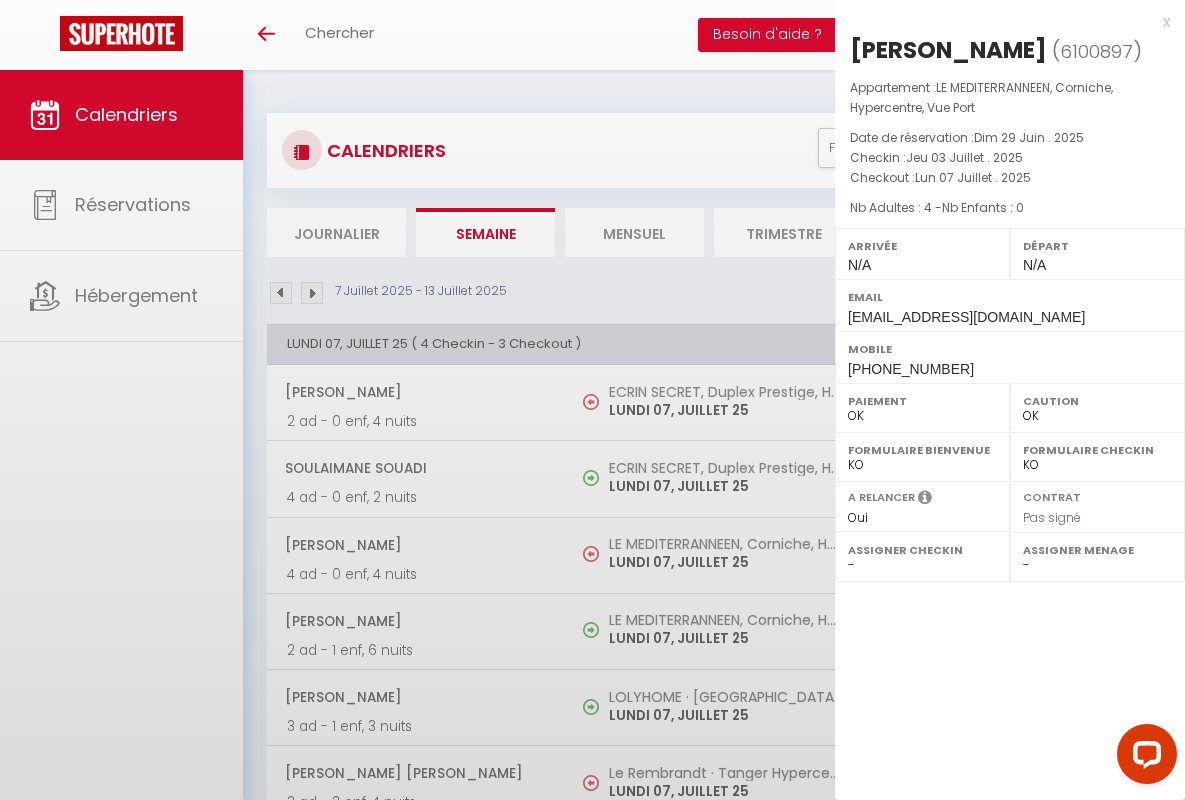 click on "x" at bounding box center (1002, 22) 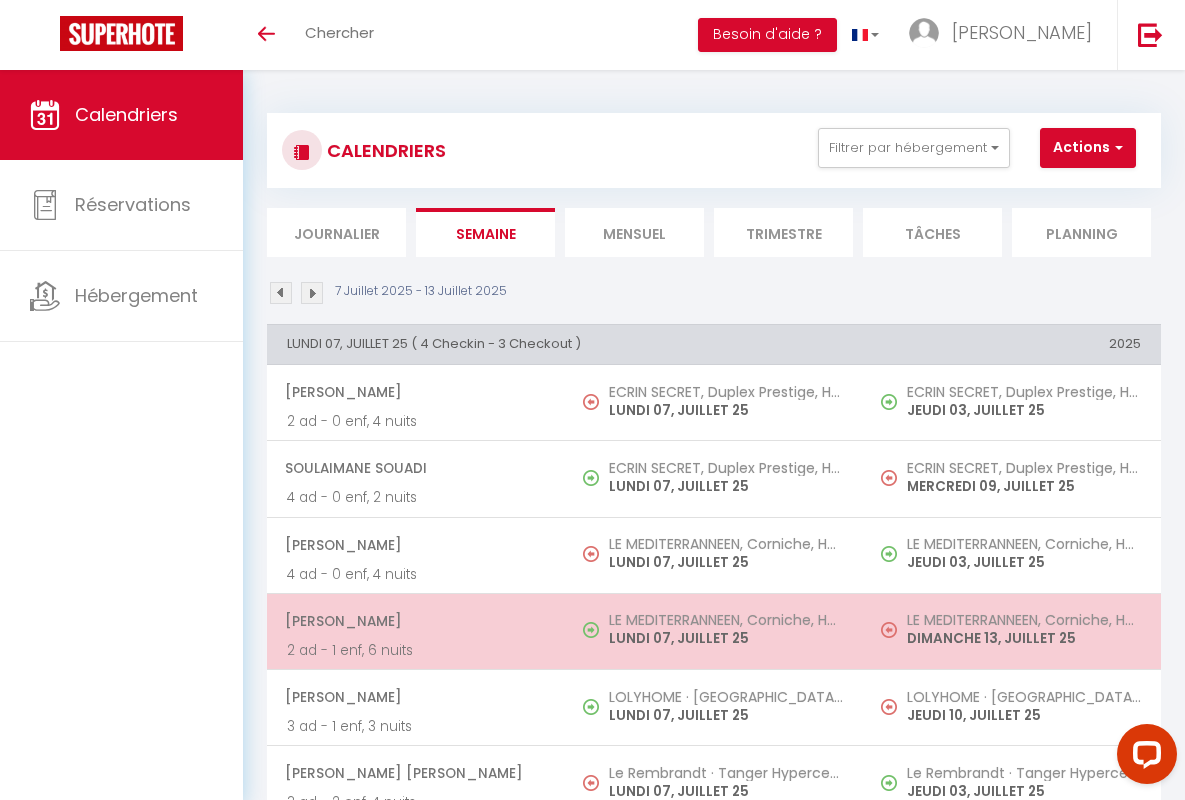 click on "[PERSON_NAME]" at bounding box center [415, 621] 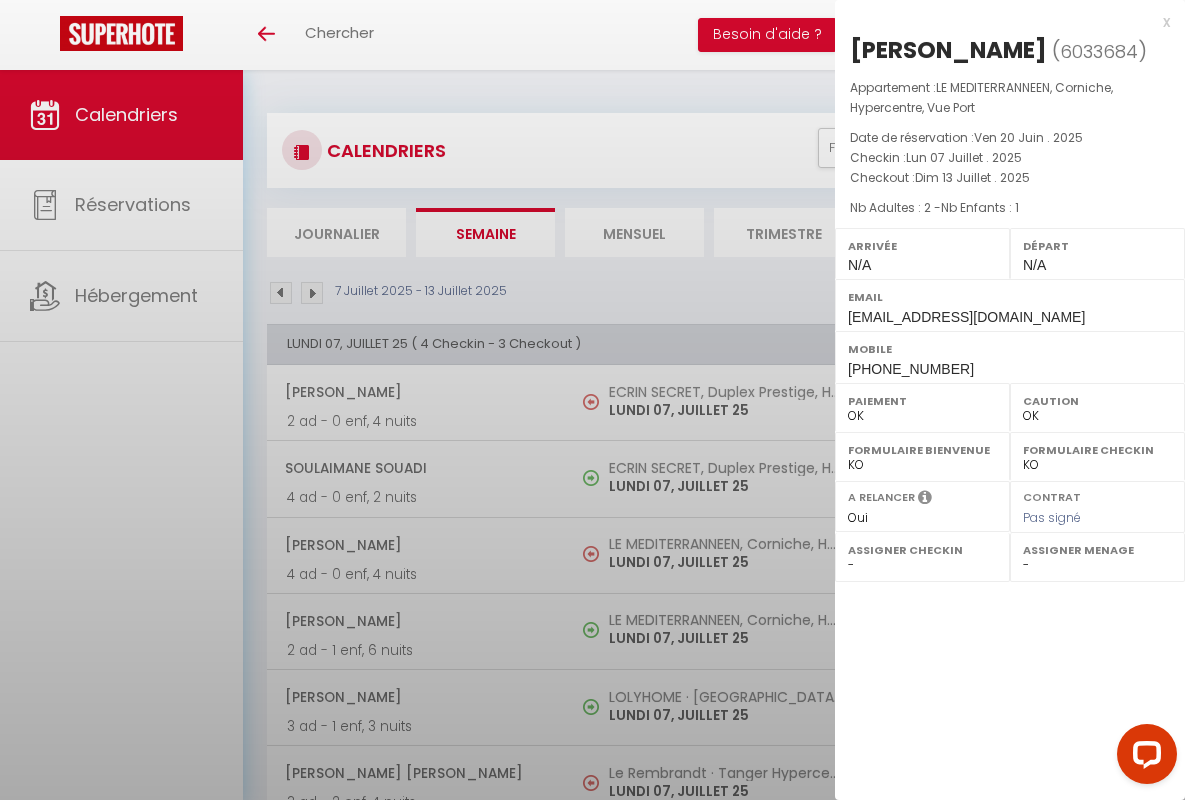 click on "x" at bounding box center (1002, 22) 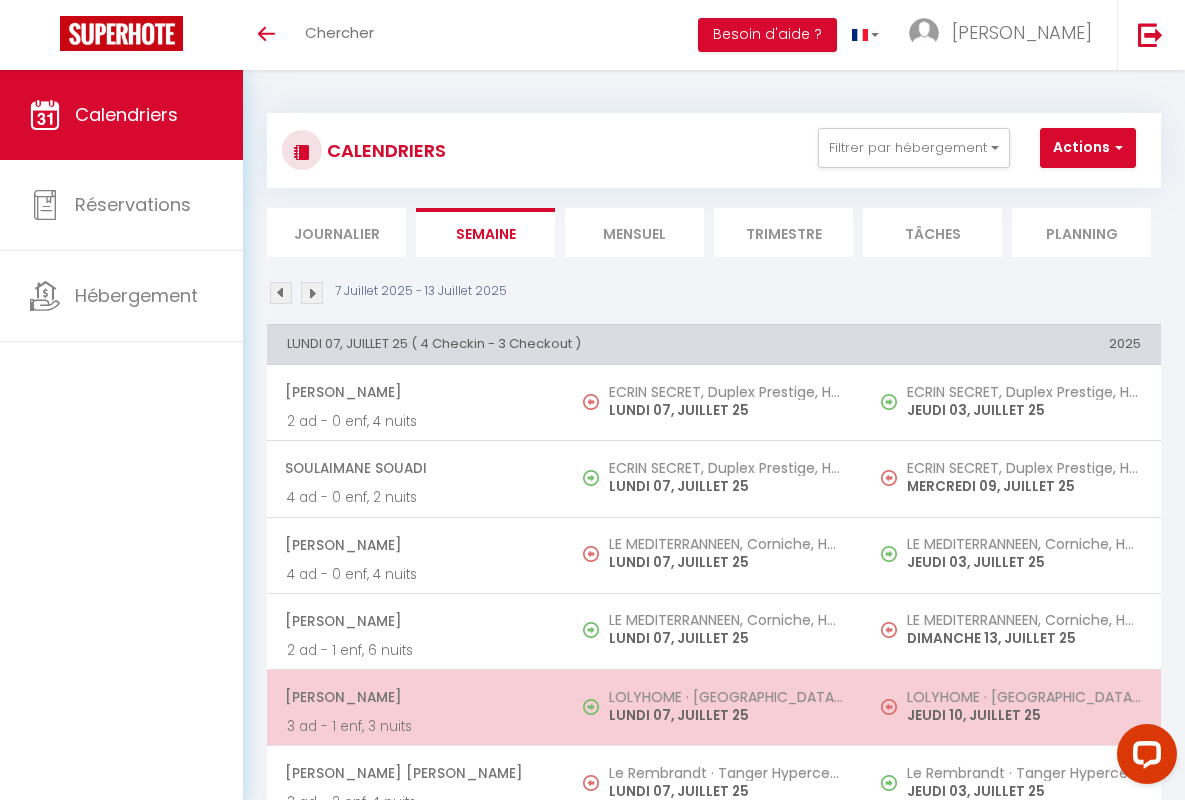 click on "[PERSON_NAME]" at bounding box center [415, 697] 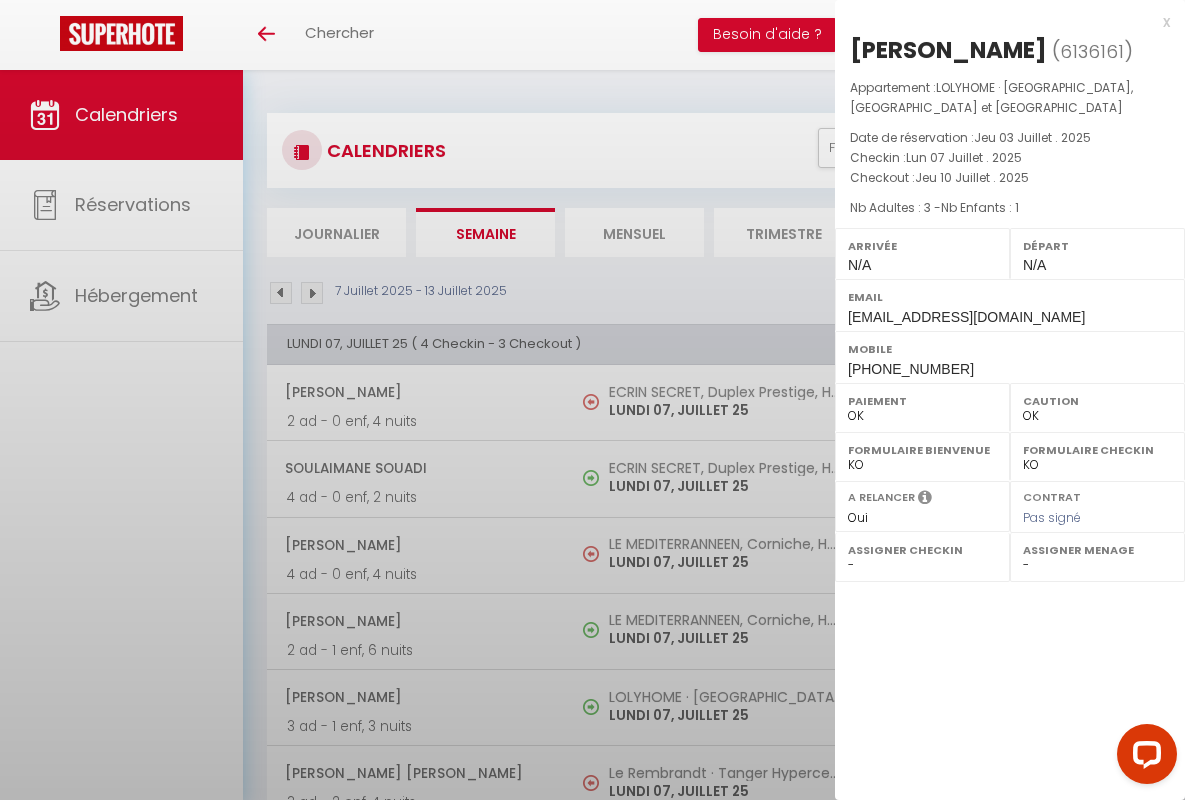 click on "x" at bounding box center [1002, 22] 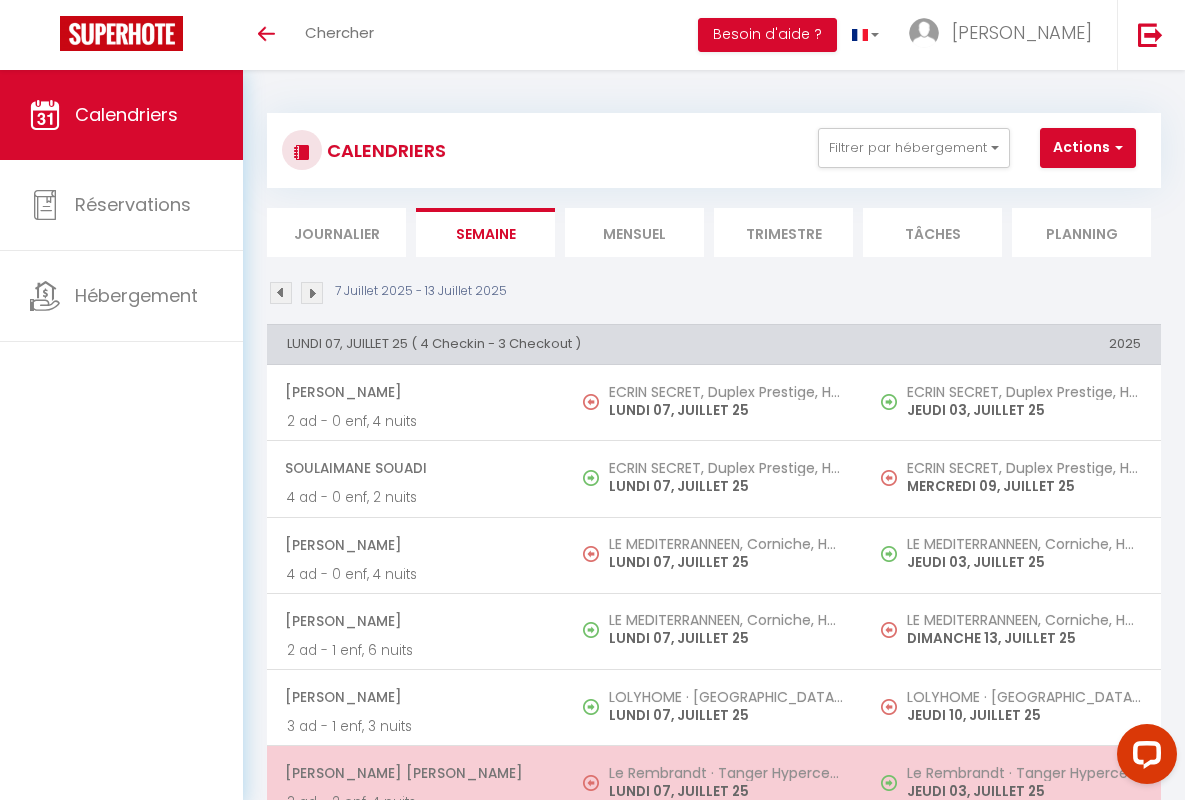 click on "[PERSON_NAME] [PERSON_NAME]" at bounding box center [415, 773] 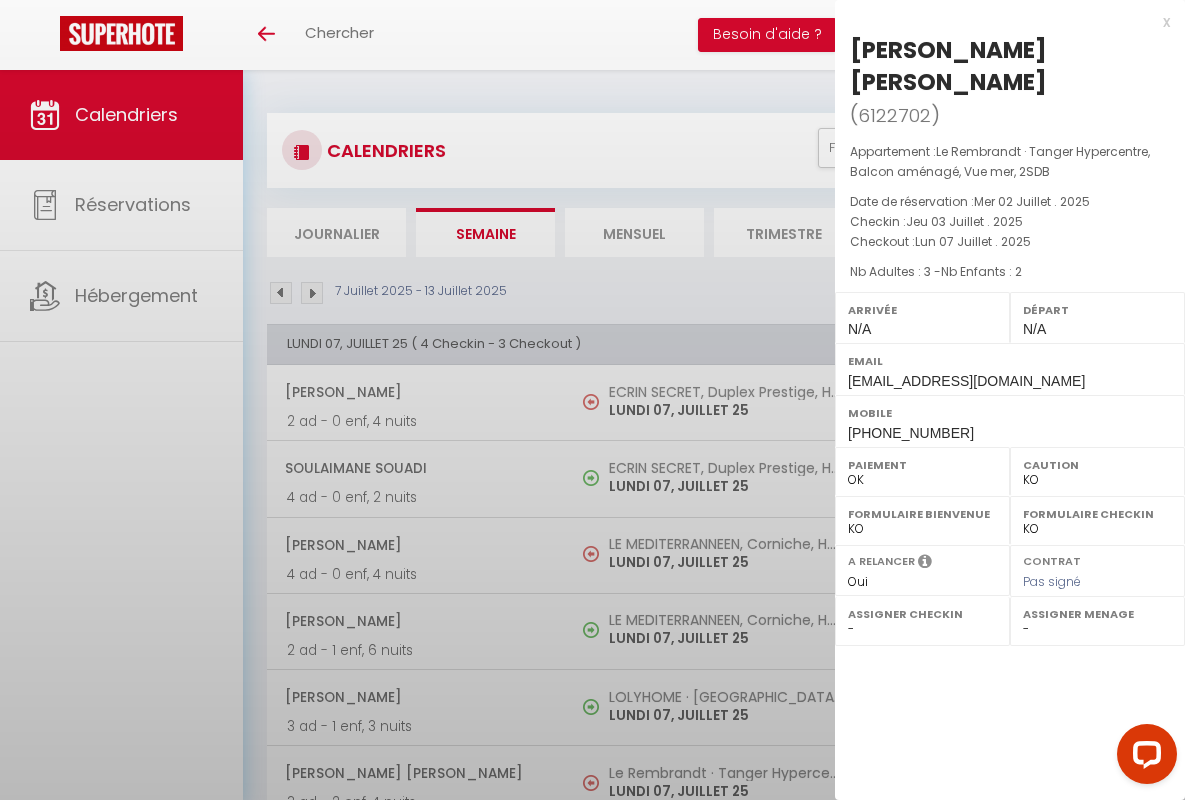 click on "x" at bounding box center (1002, 22) 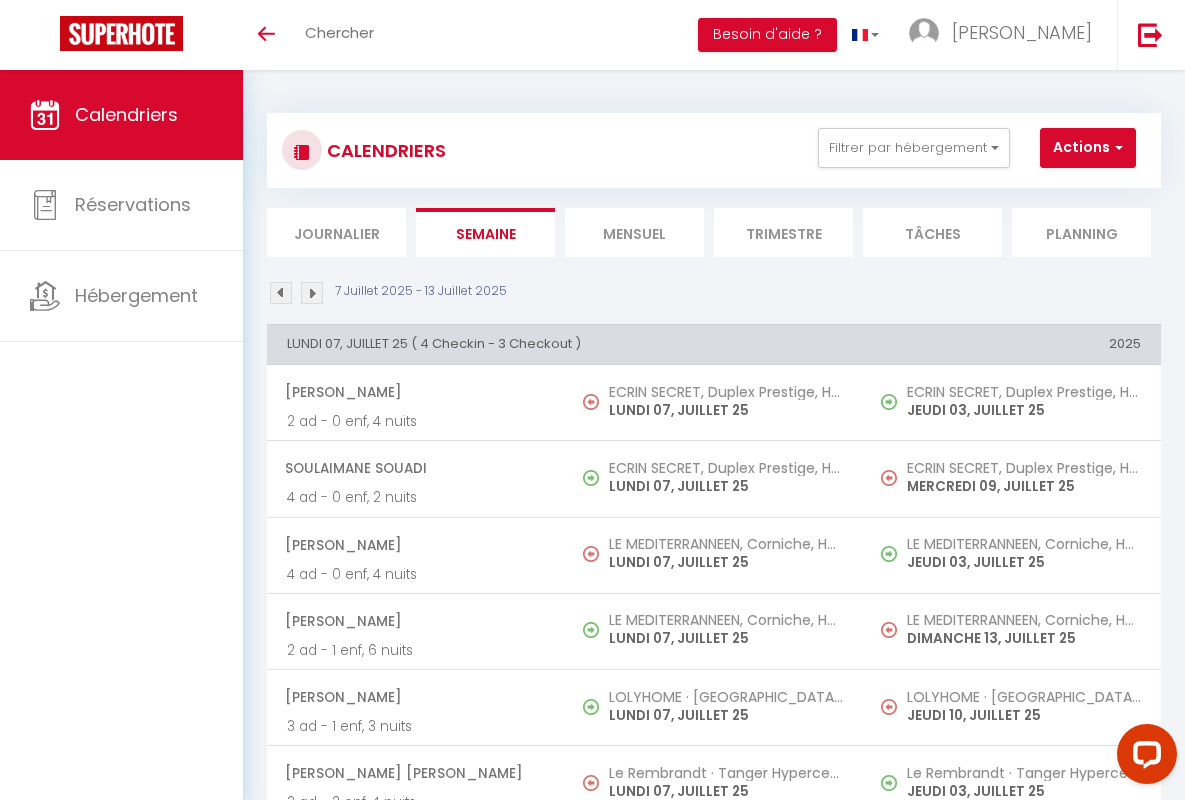 scroll, scrollTop: 449, scrollLeft: 0, axis: vertical 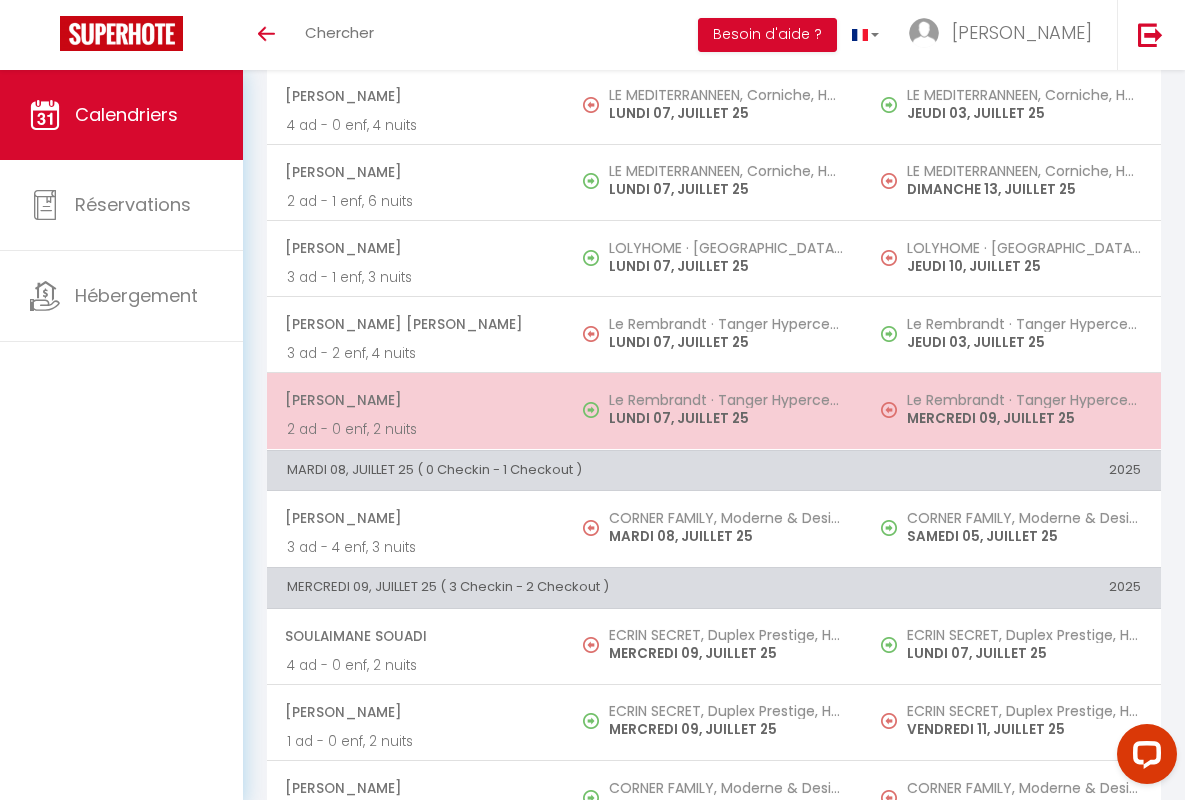 click on "[PERSON_NAME]" at bounding box center (415, 400) 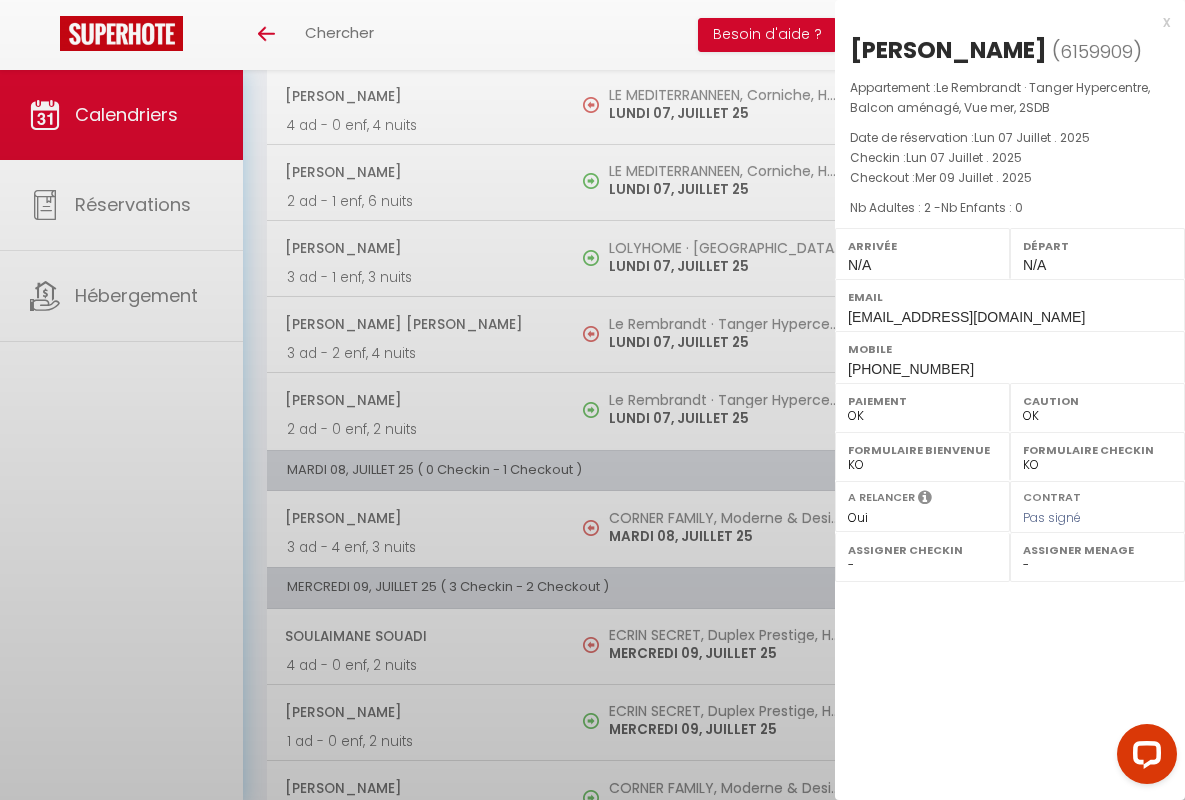 click on "x" at bounding box center [1002, 22] 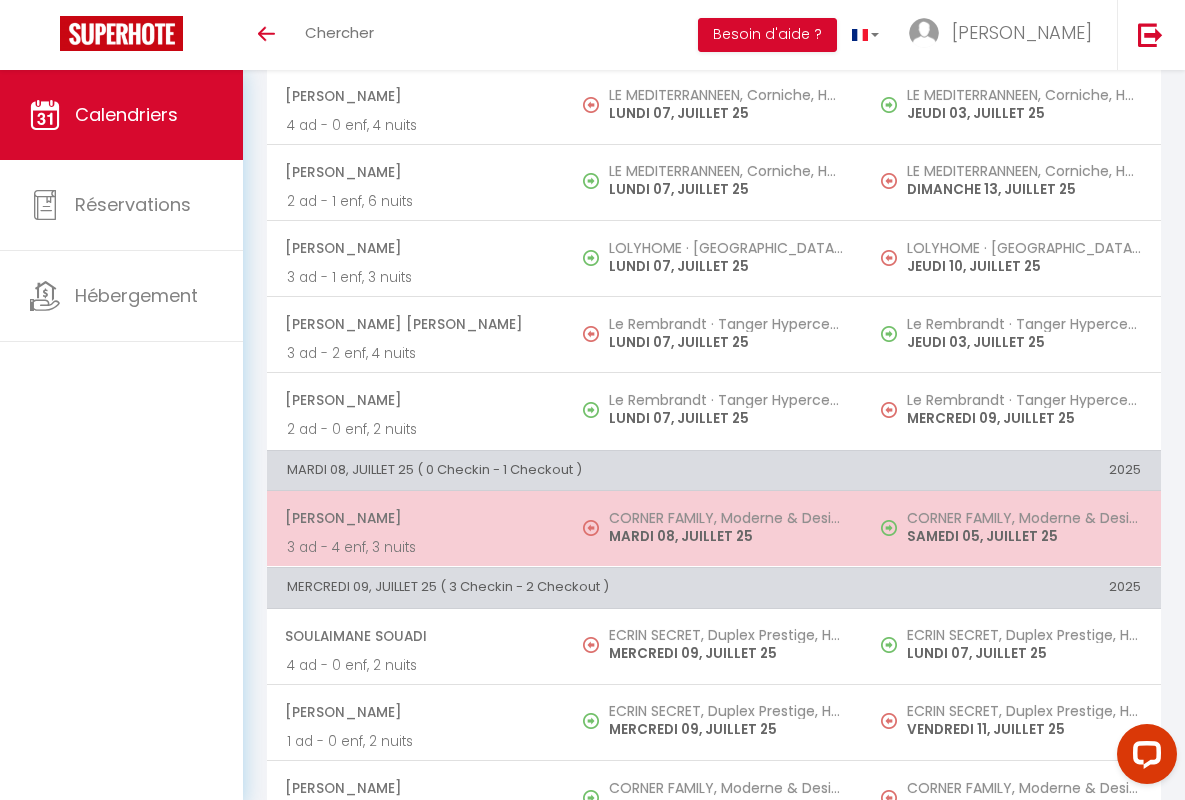 click on "[PERSON_NAME]" at bounding box center (415, 518) 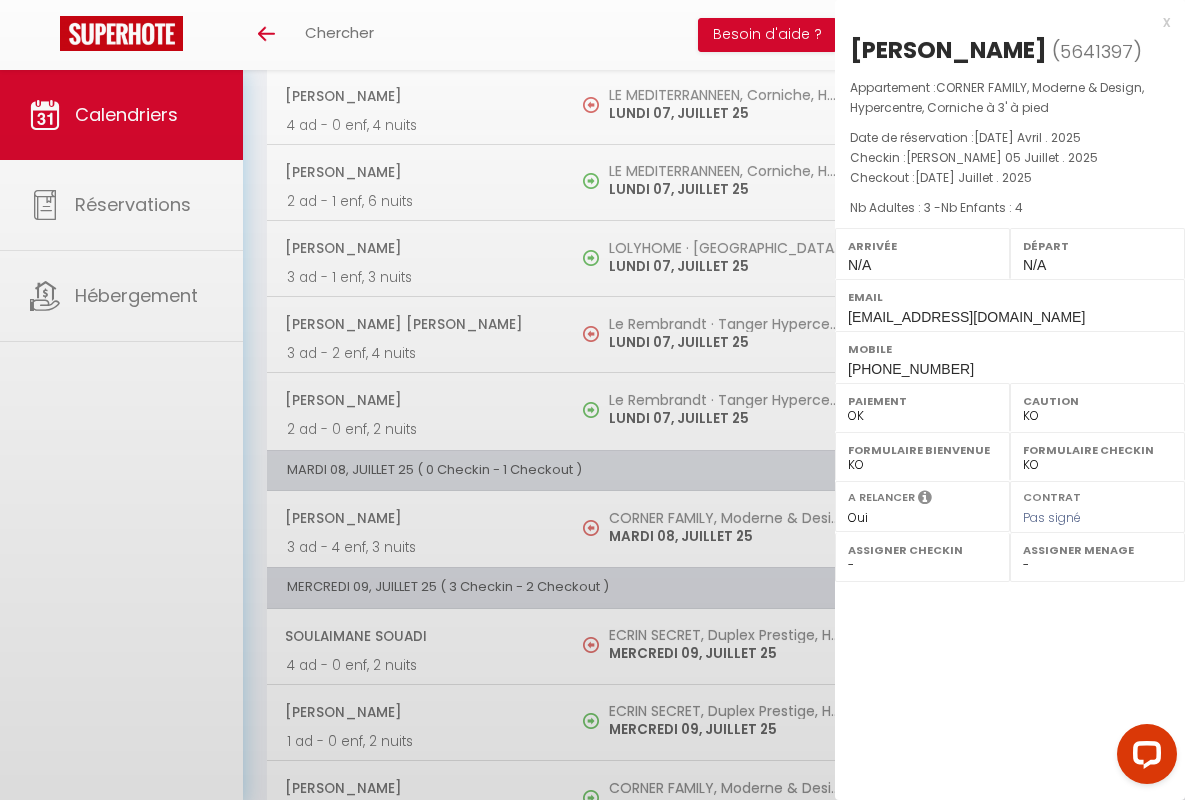 click on "x" at bounding box center (1002, 22) 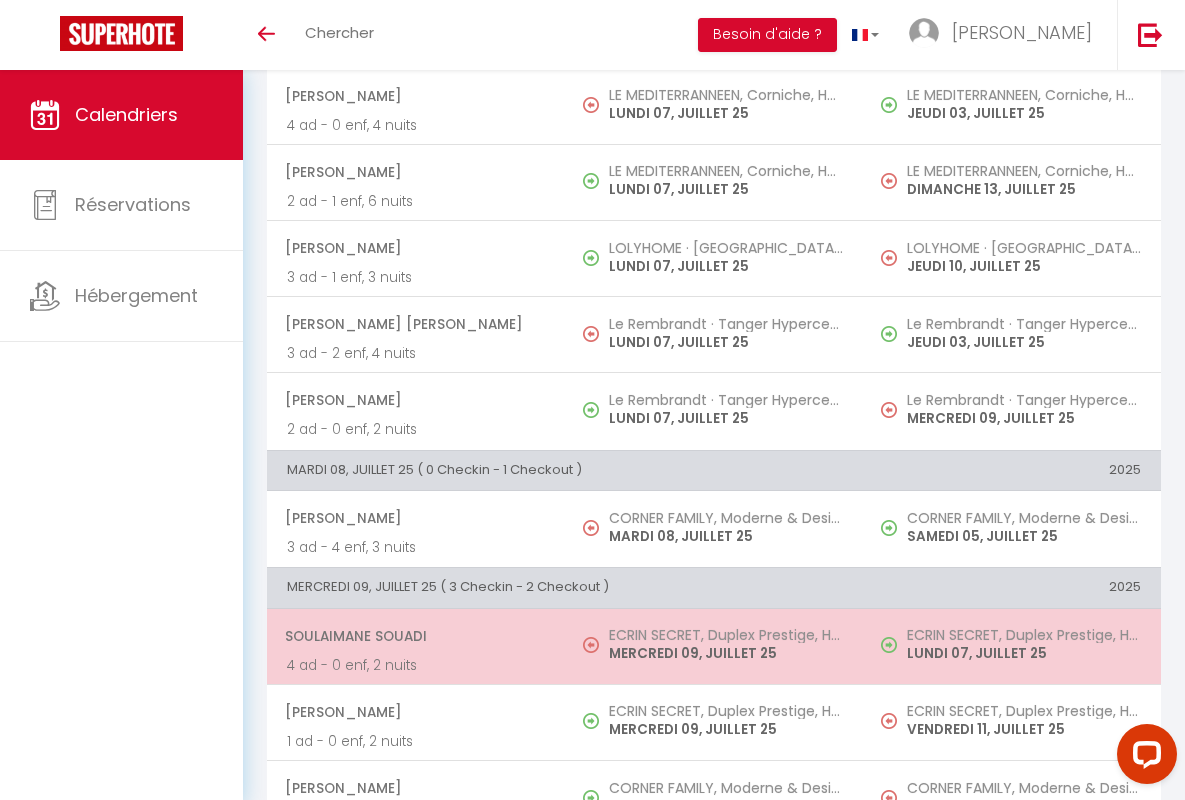 click on "Soulaimane Souadi" at bounding box center (415, 636) 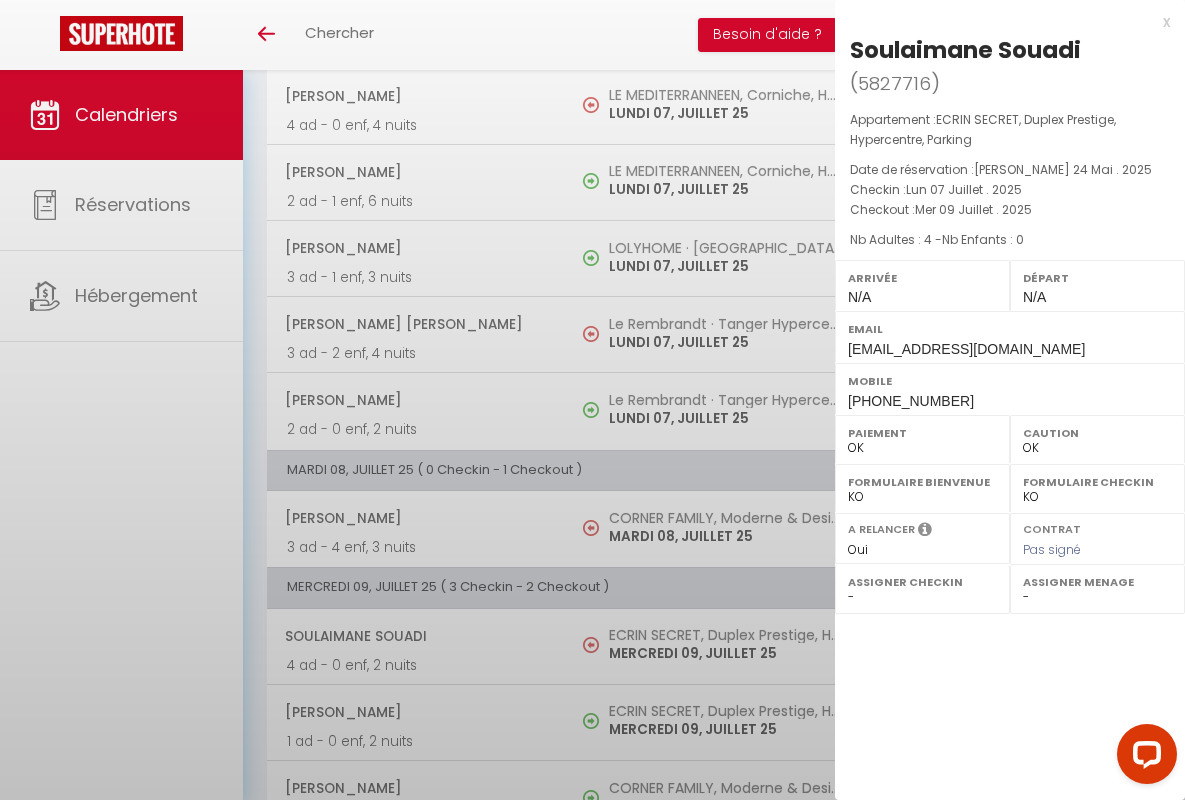 click on "x" at bounding box center [1002, 22] 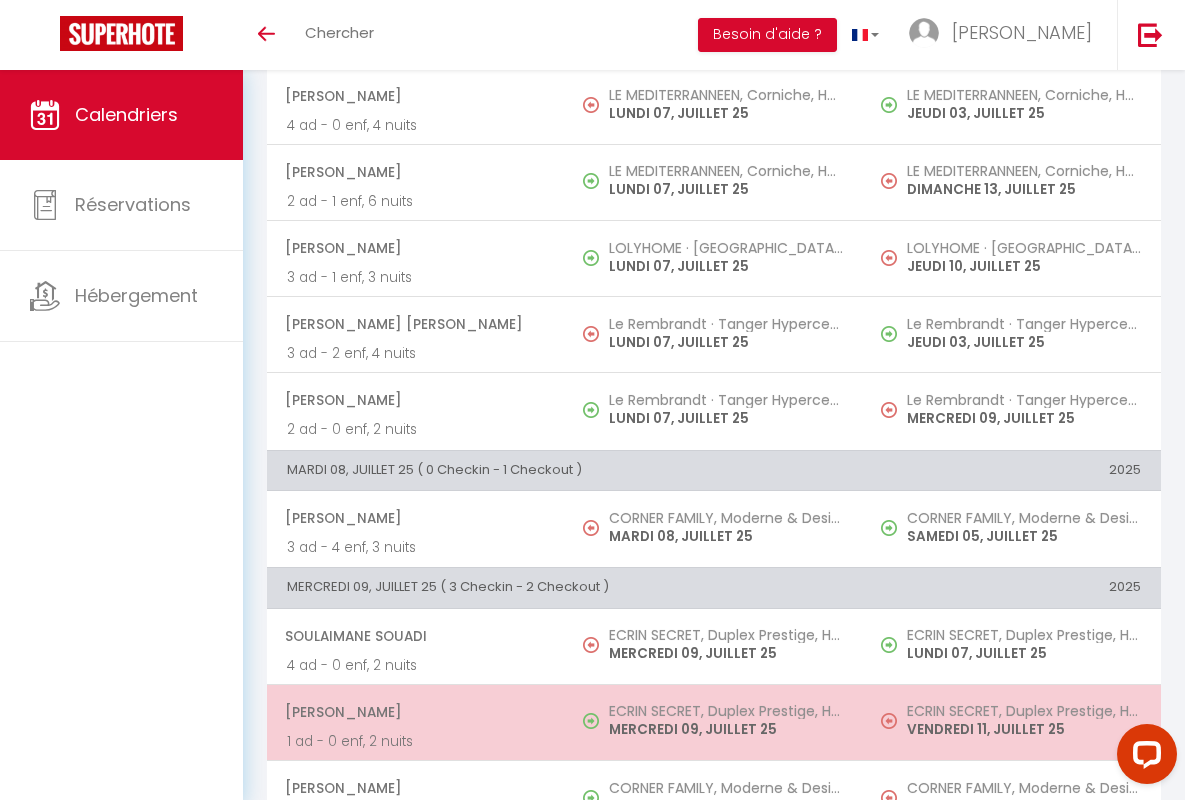 click on "[PERSON_NAME]" at bounding box center [415, 712] 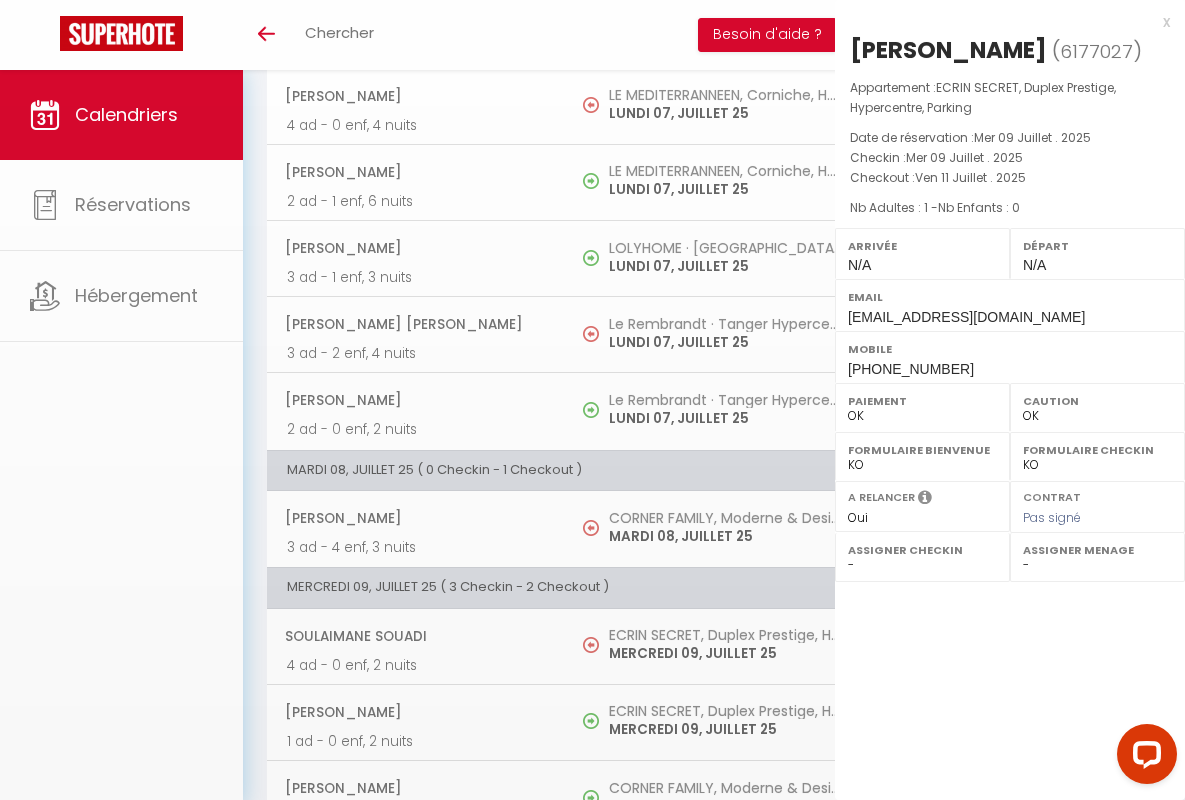 click on "x" at bounding box center [1002, 22] 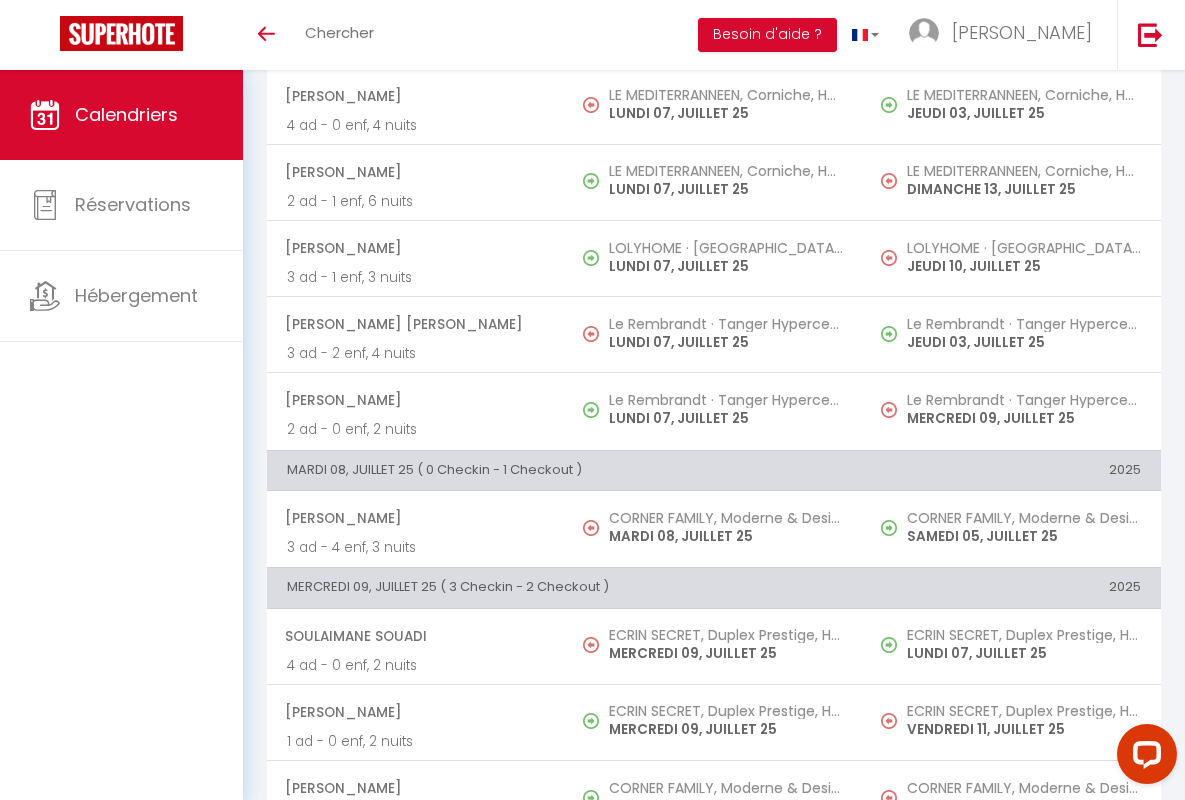 scroll, scrollTop: 456, scrollLeft: 0, axis: vertical 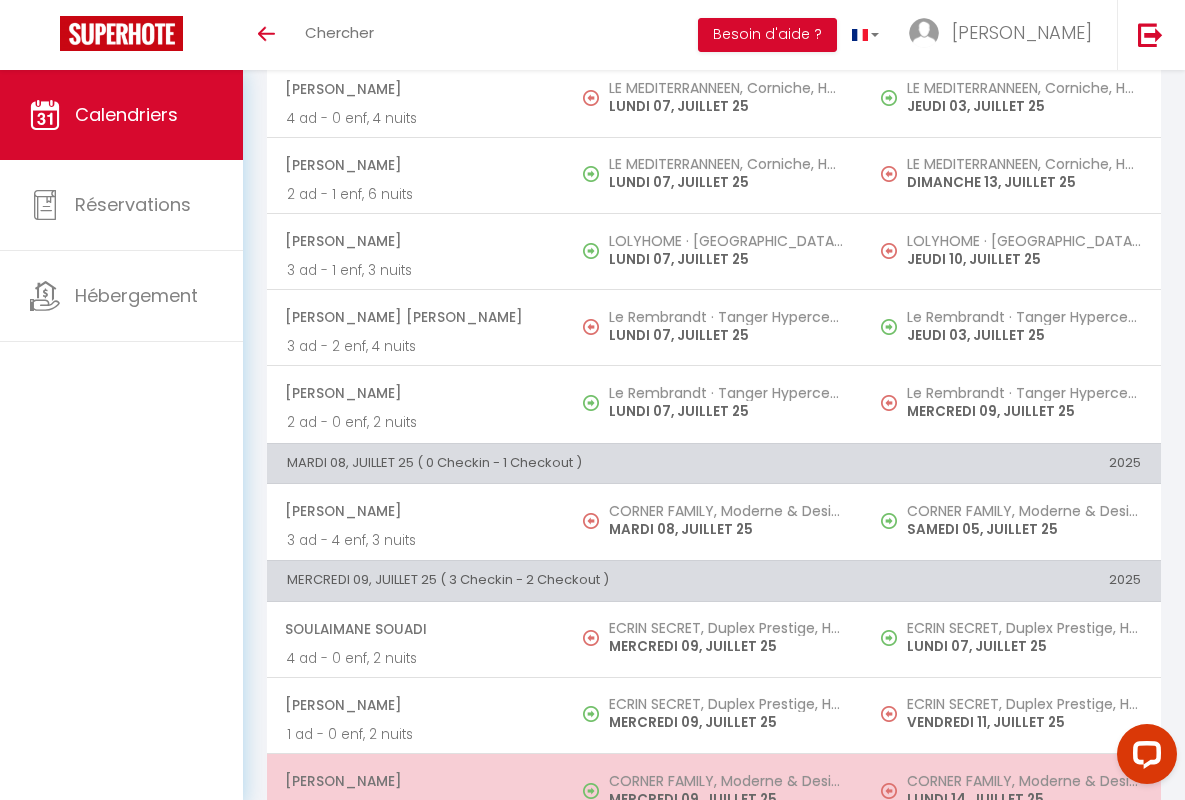 click on "[PERSON_NAME]" at bounding box center (415, 781) 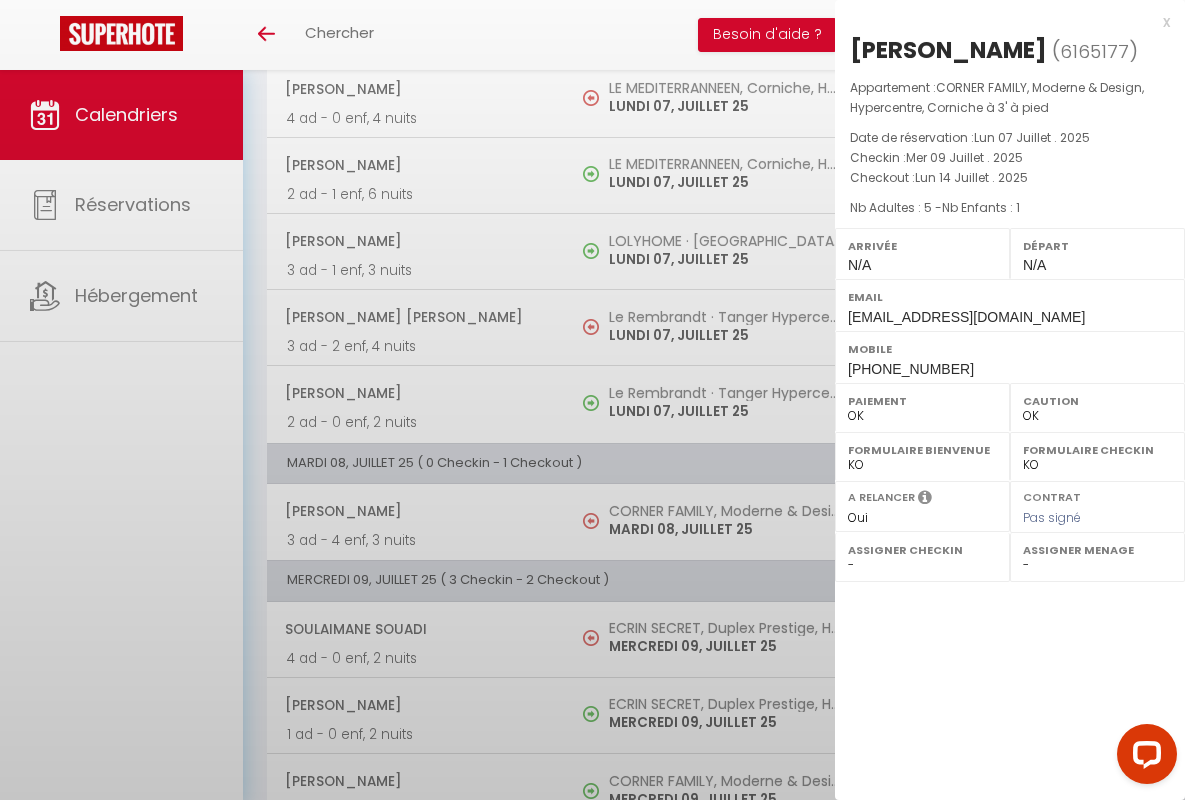 click on "x" at bounding box center [1002, 22] 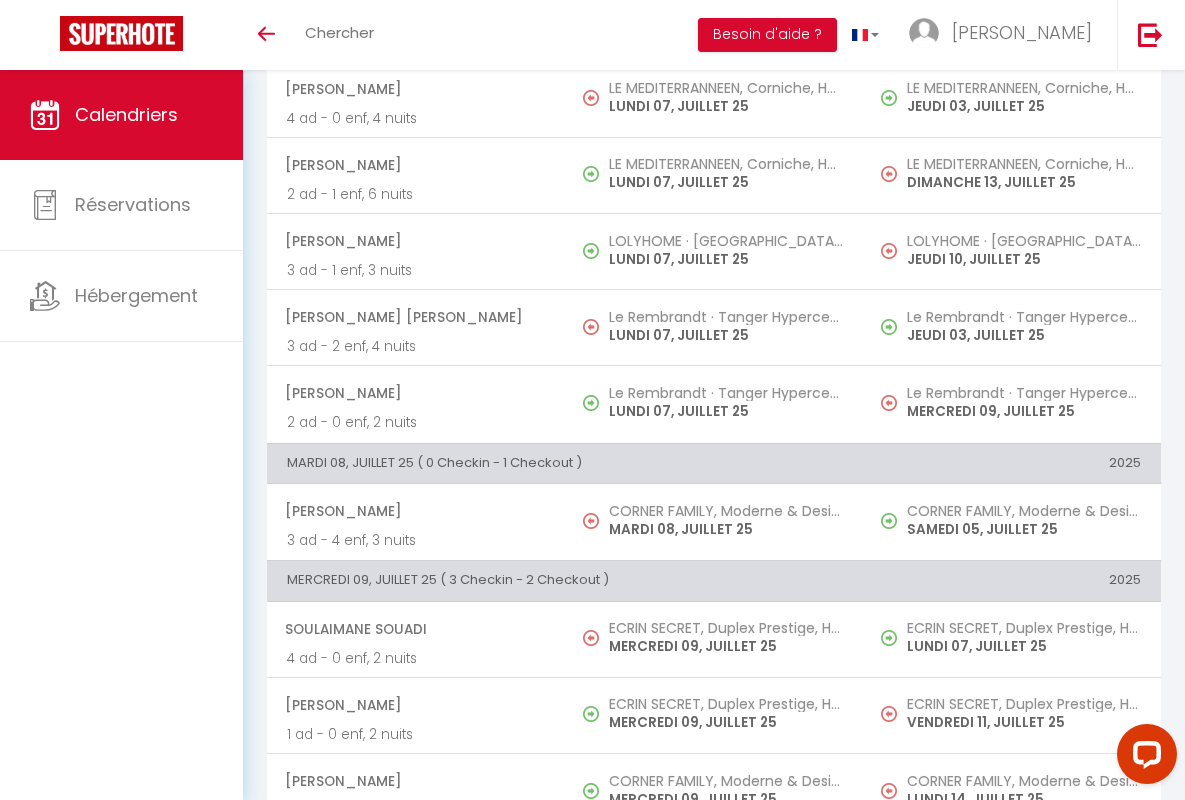 scroll, scrollTop: 913, scrollLeft: 0, axis: vertical 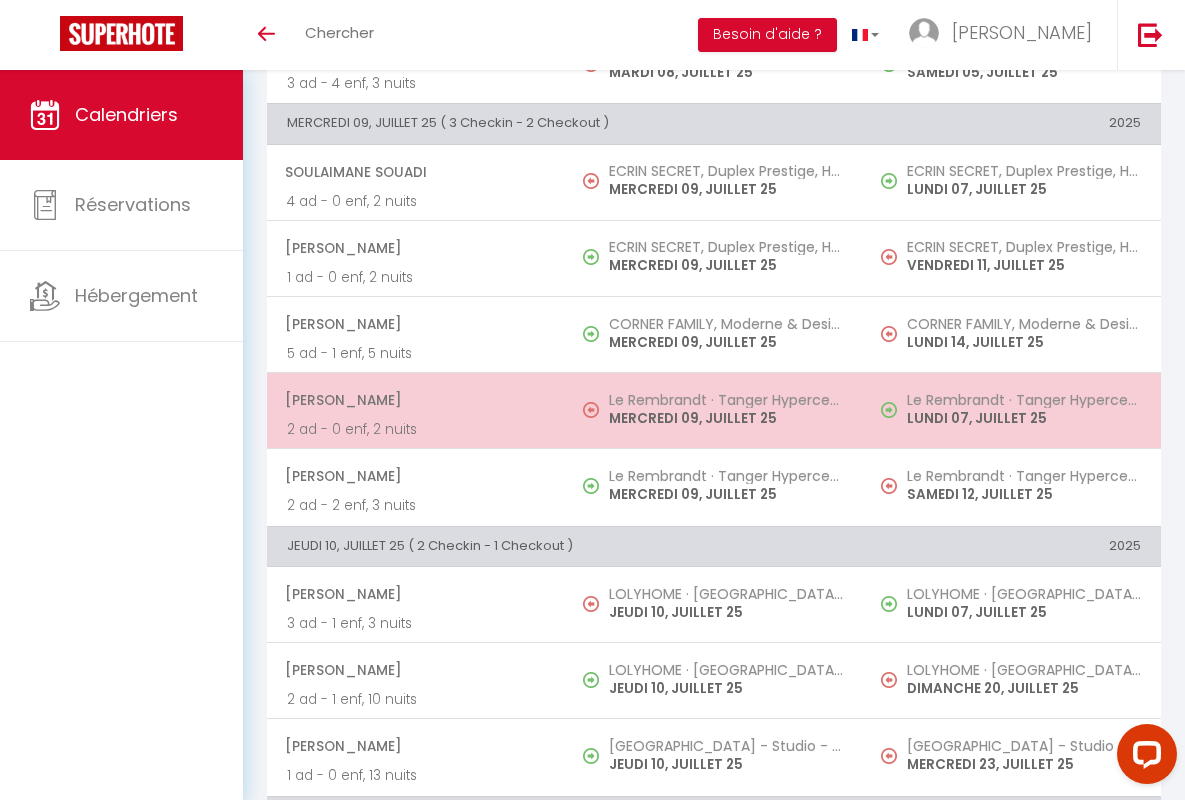 click on "[PERSON_NAME]" at bounding box center (415, 400) 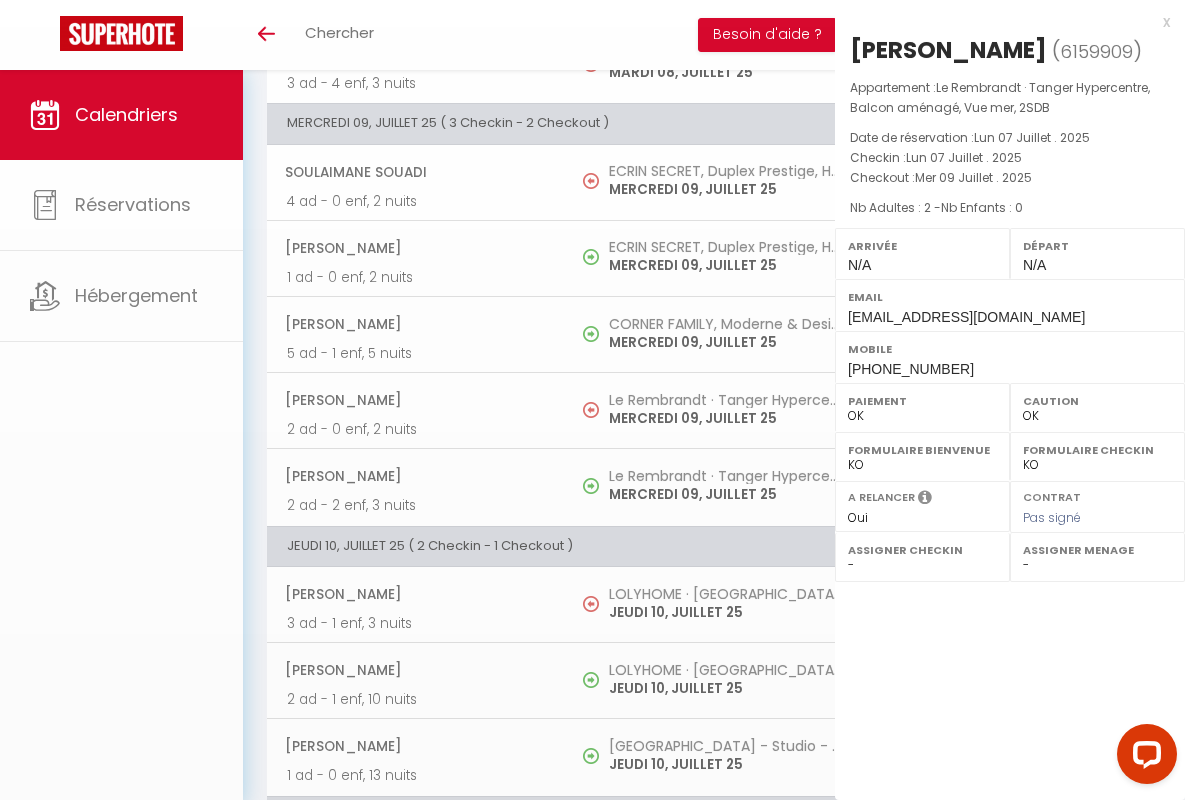 click on "x" at bounding box center (1002, 22) 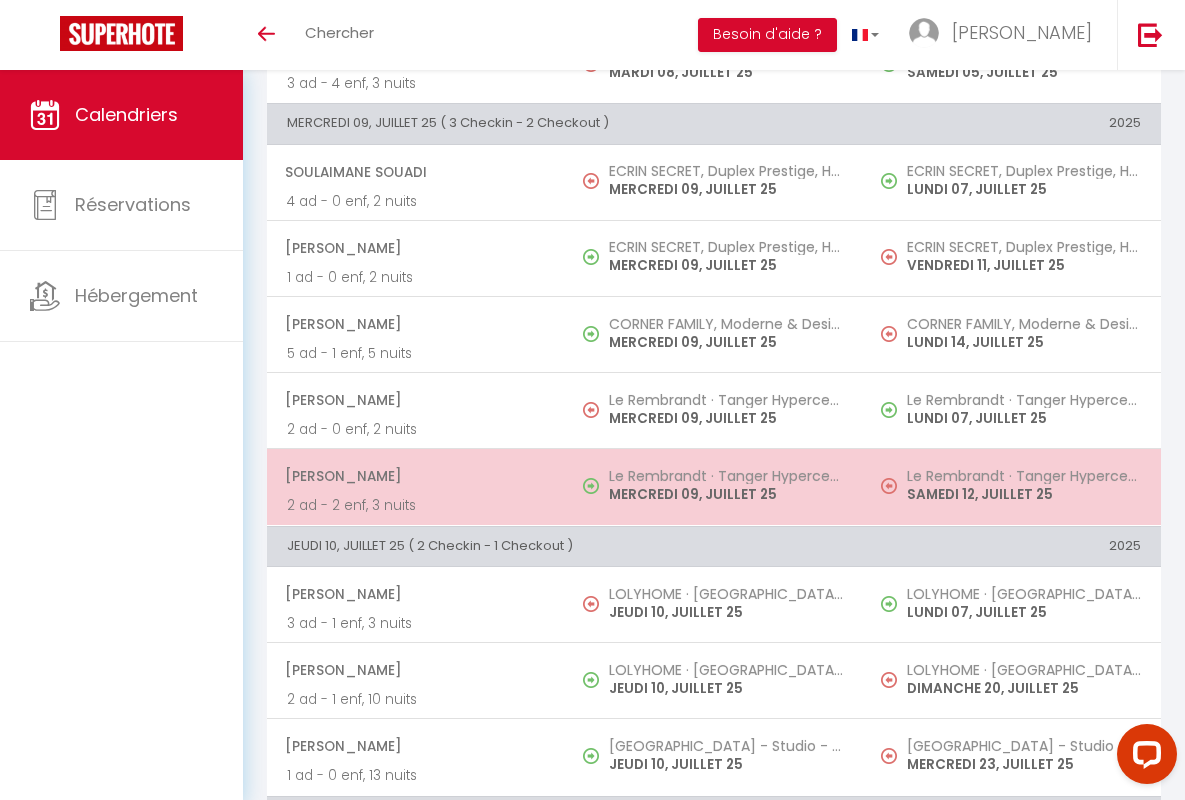 click on "[PERSON_NAME]" at bounding box center (415, 476) 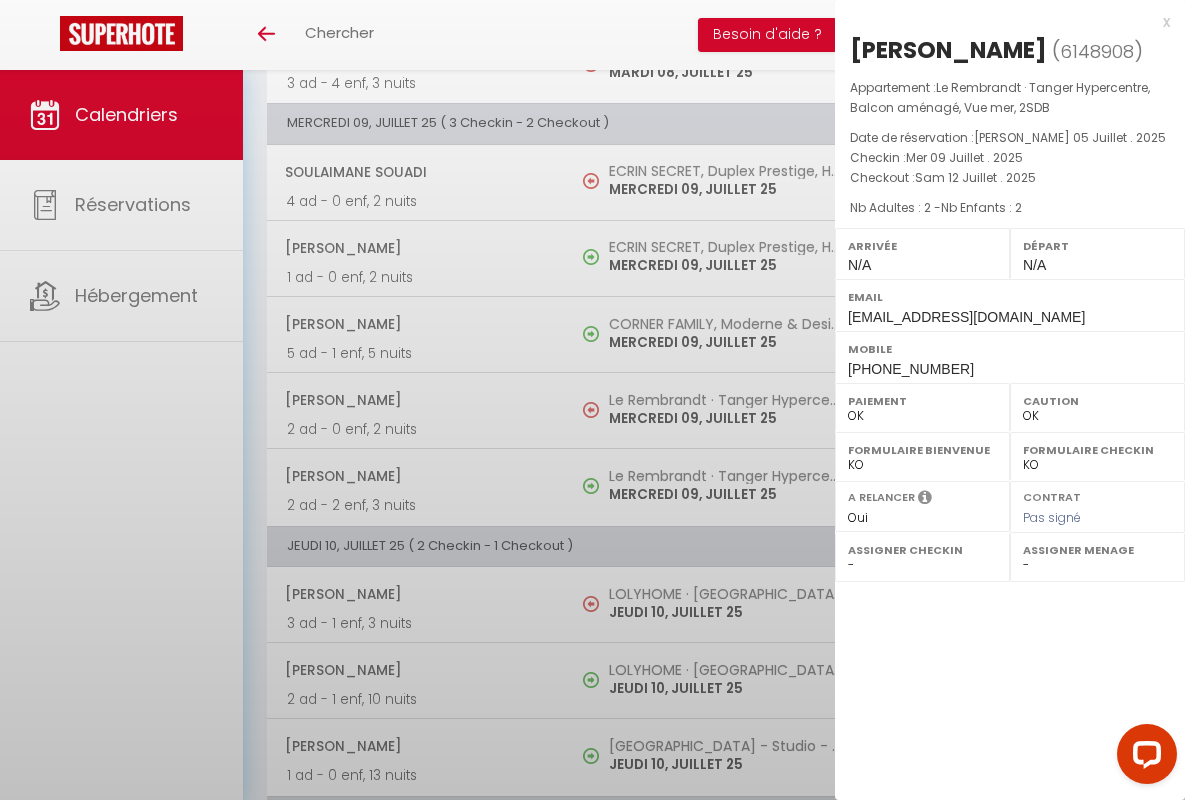 click on "x" at bounding box center (1002, 22) 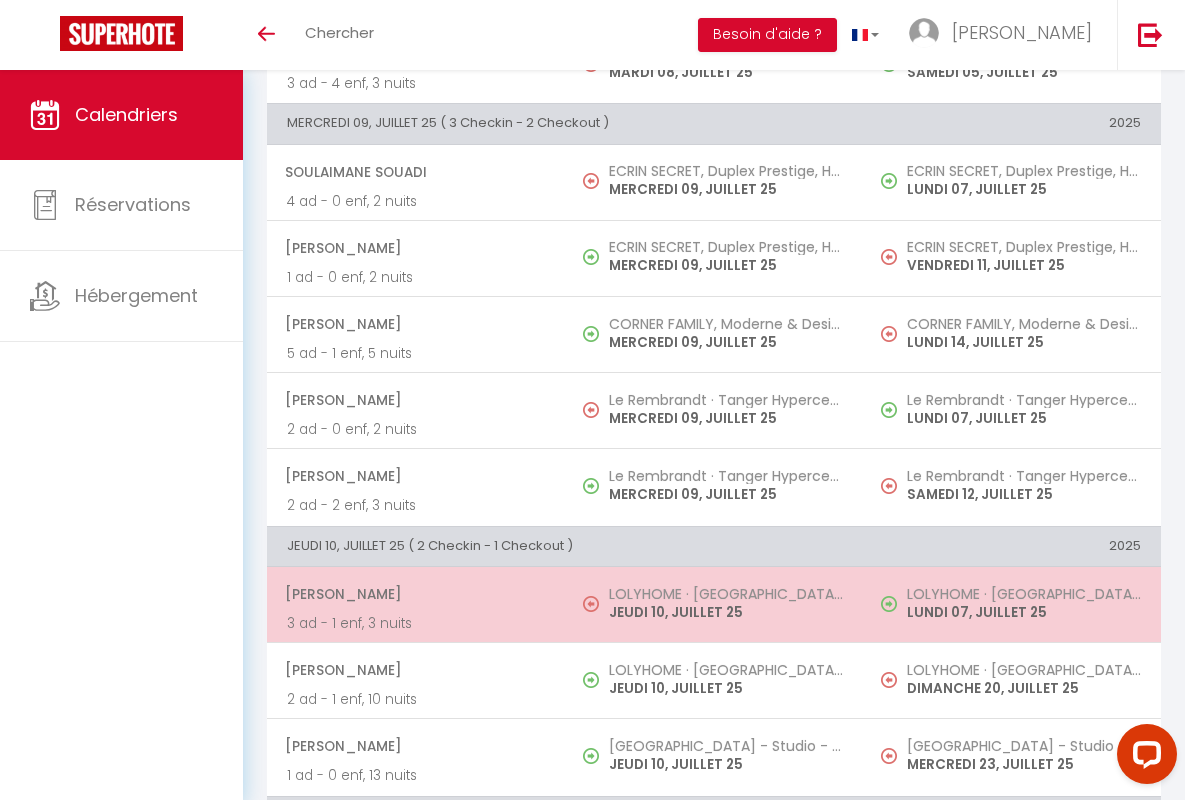 click on "[PERSON_NAME]" at bounding box center [415, 594] 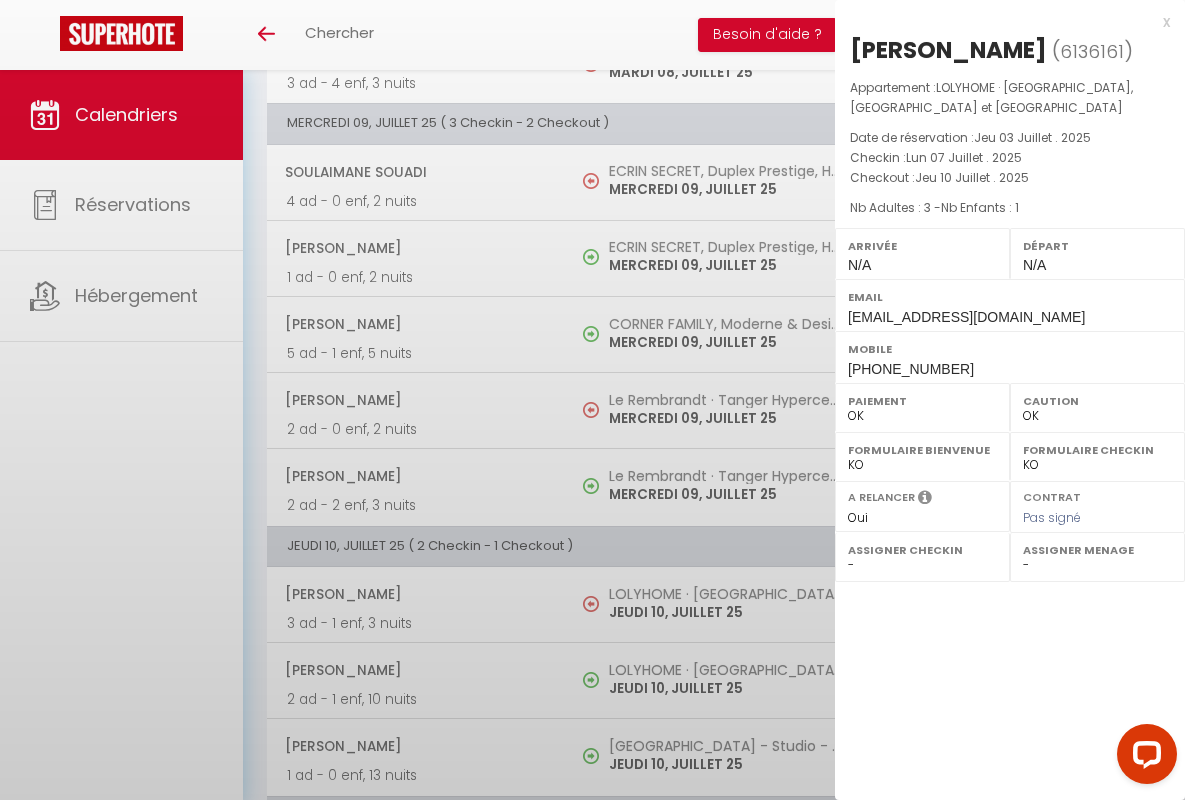 click on "x" at bounding box center [1002, 22] 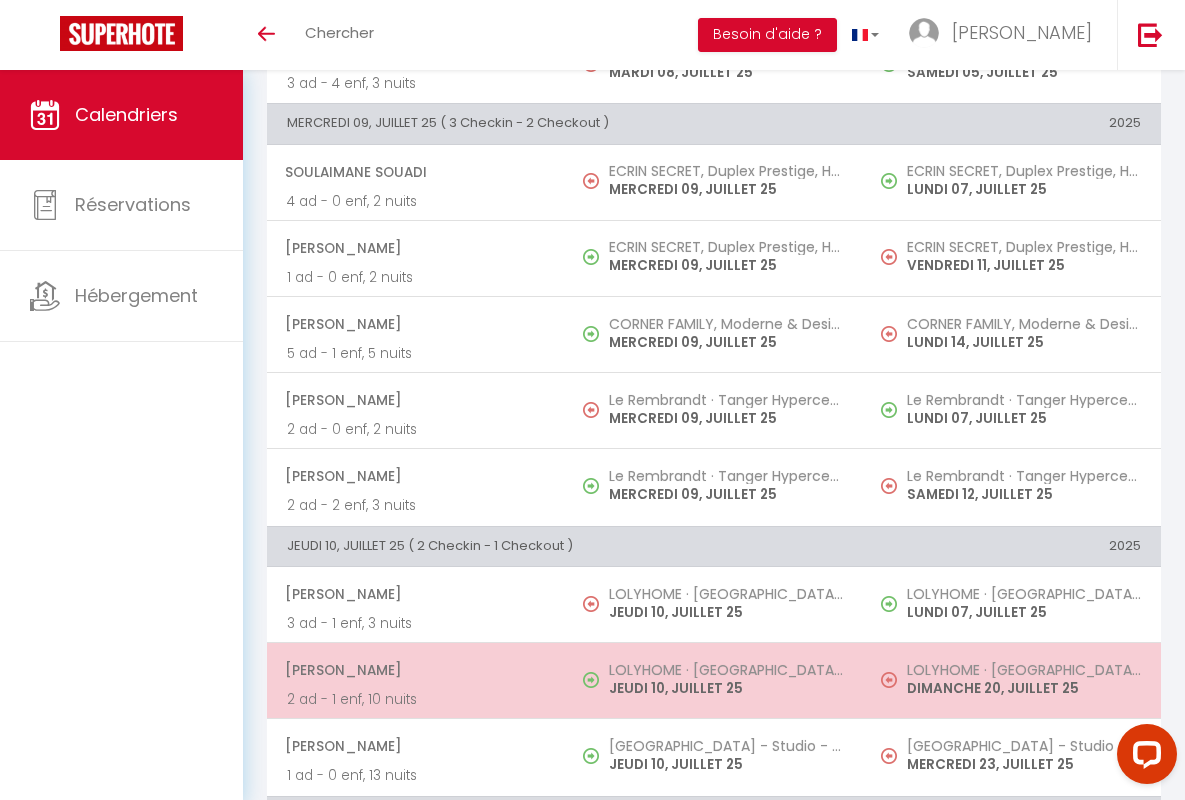 click on "[PERSON_NAME]" at bounding box center [415, 670] 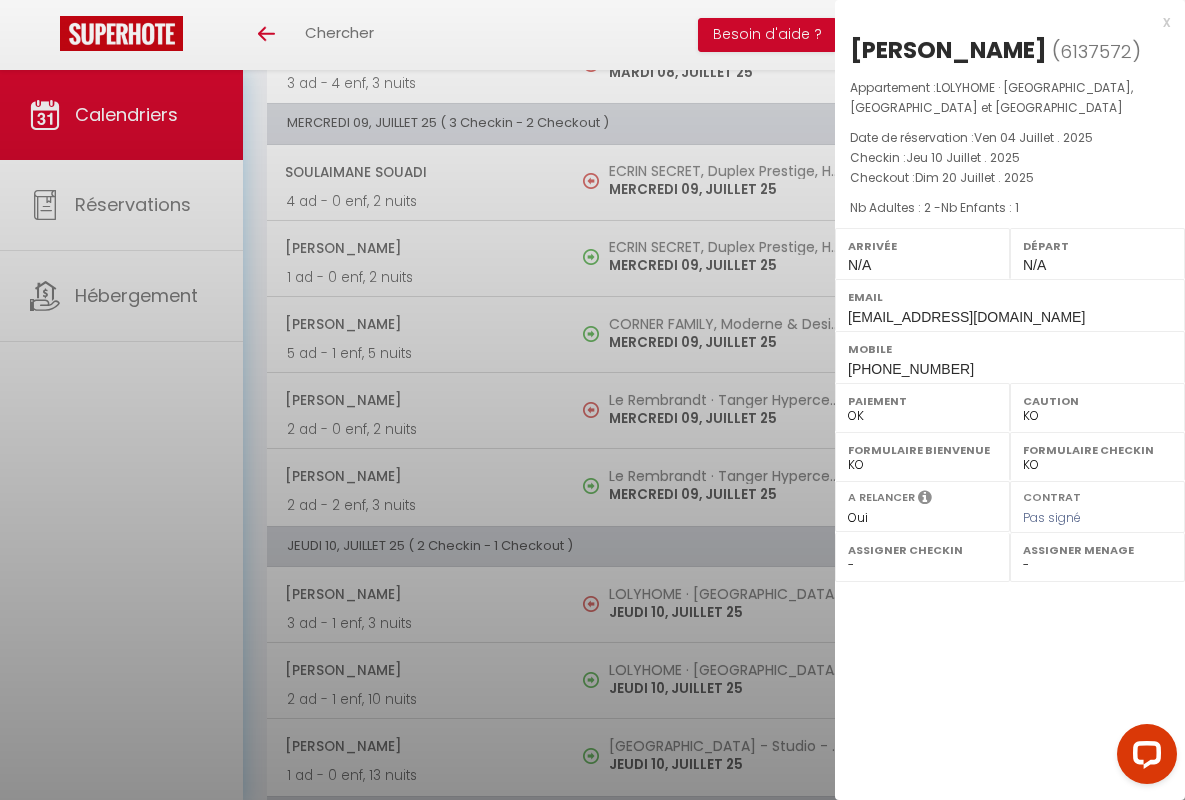 click on "x" at bounding box center (1002, 22) 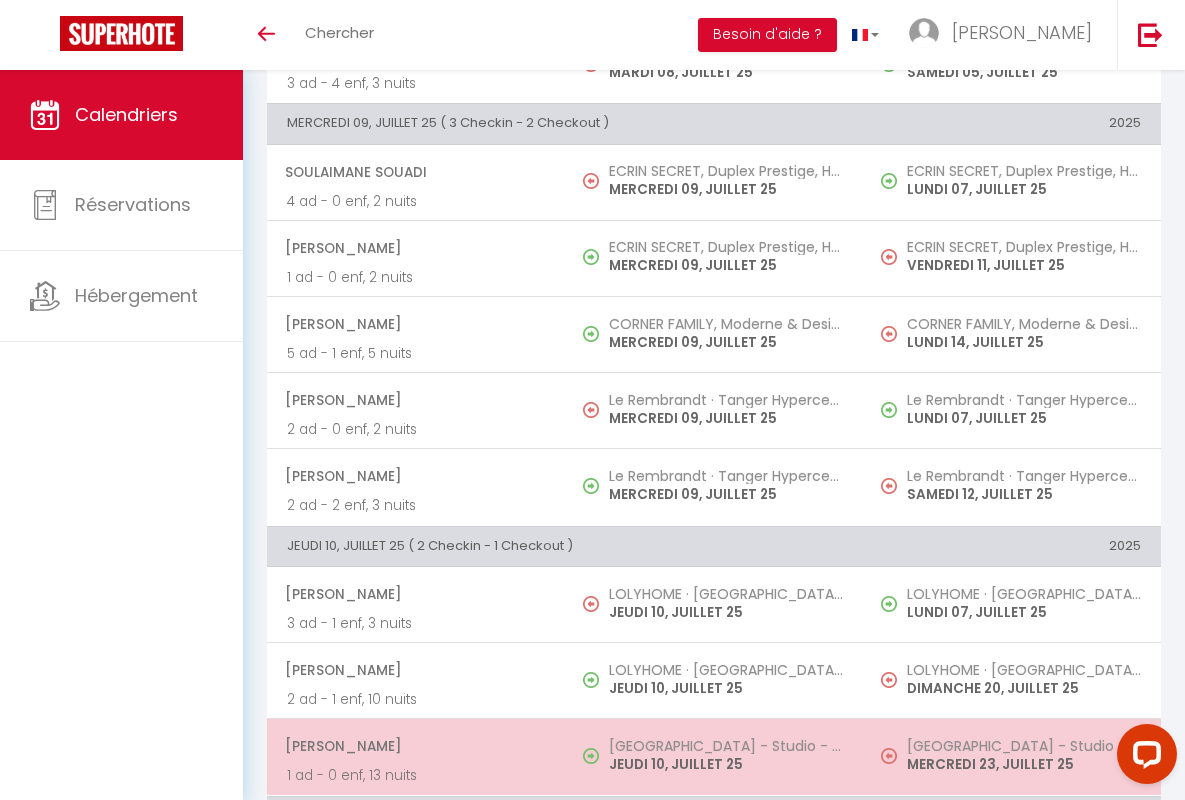 click on "[PERSON_NAME]" at bounding box center [415, 746] 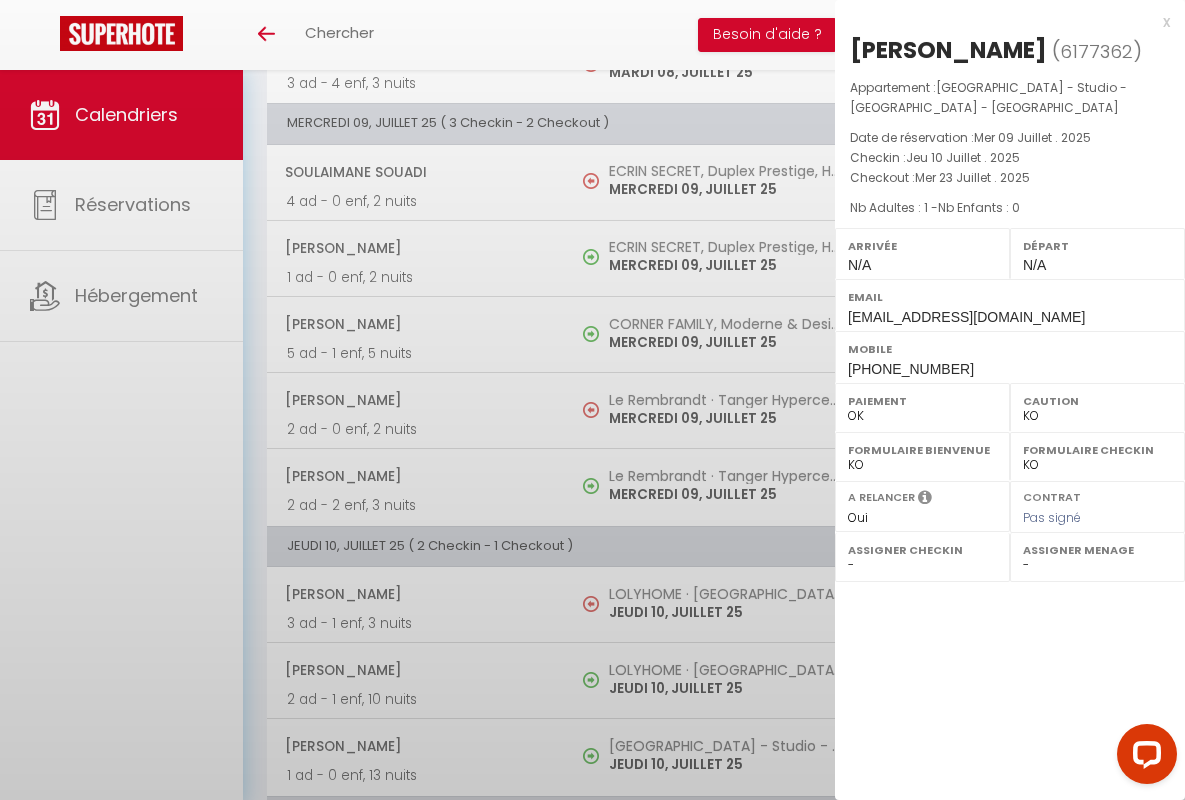 click on "x" at bounding box center [1002, 22] 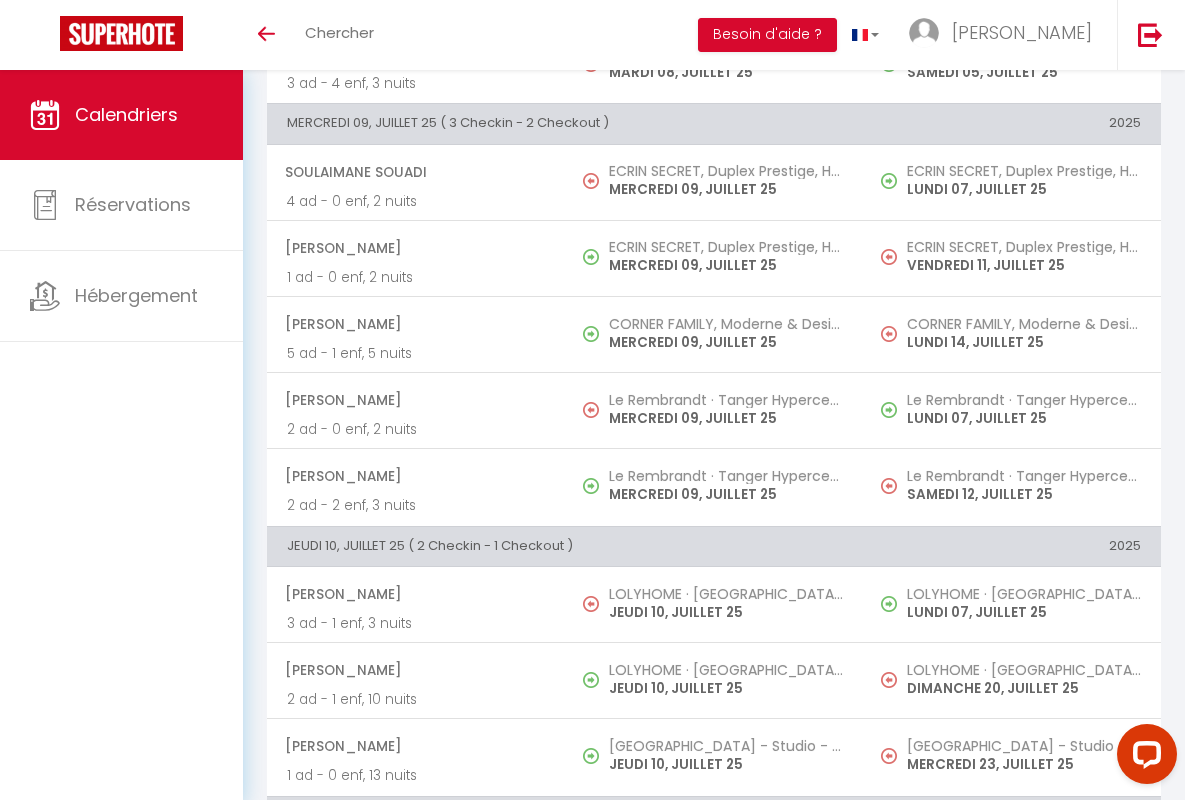scroll, scrollTop: 1377, scrollLeft: 0, axis: vertical 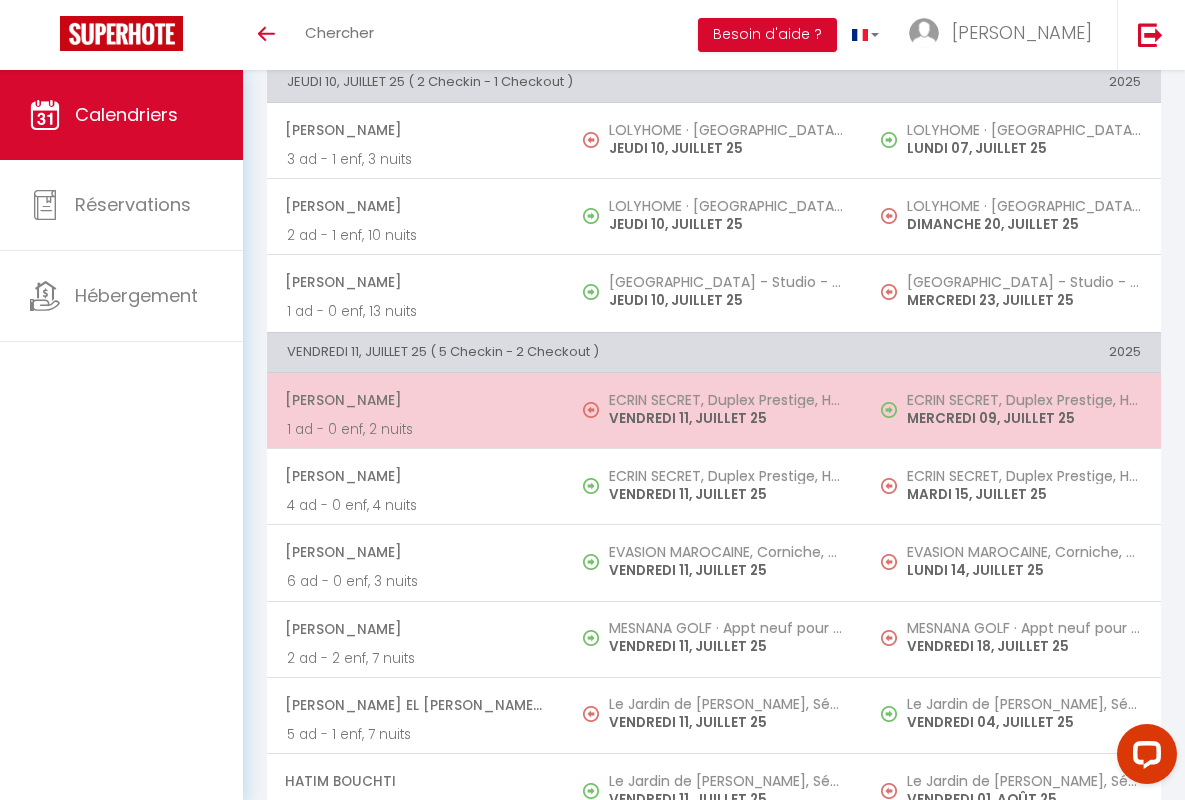 click on "[PERSON_NAME]" at bounding box center [415, 400] 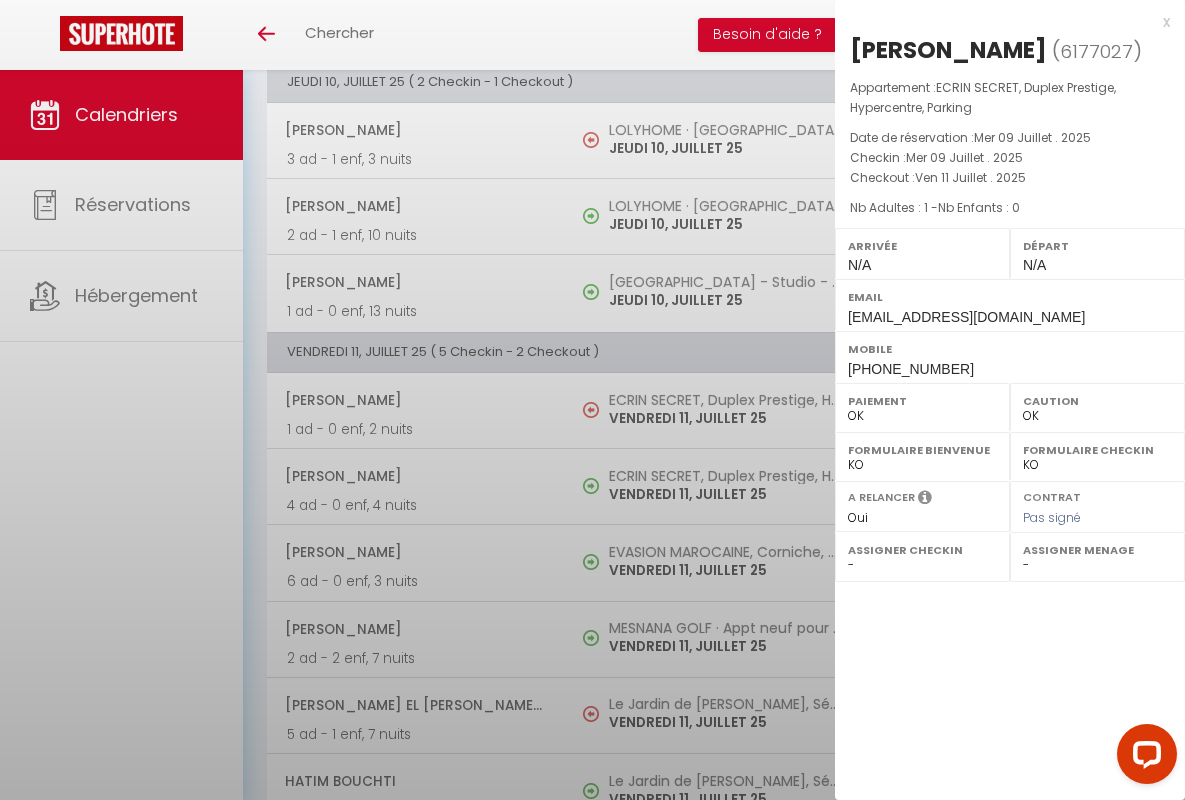 click on "x" at bounding box center (1002, 22) 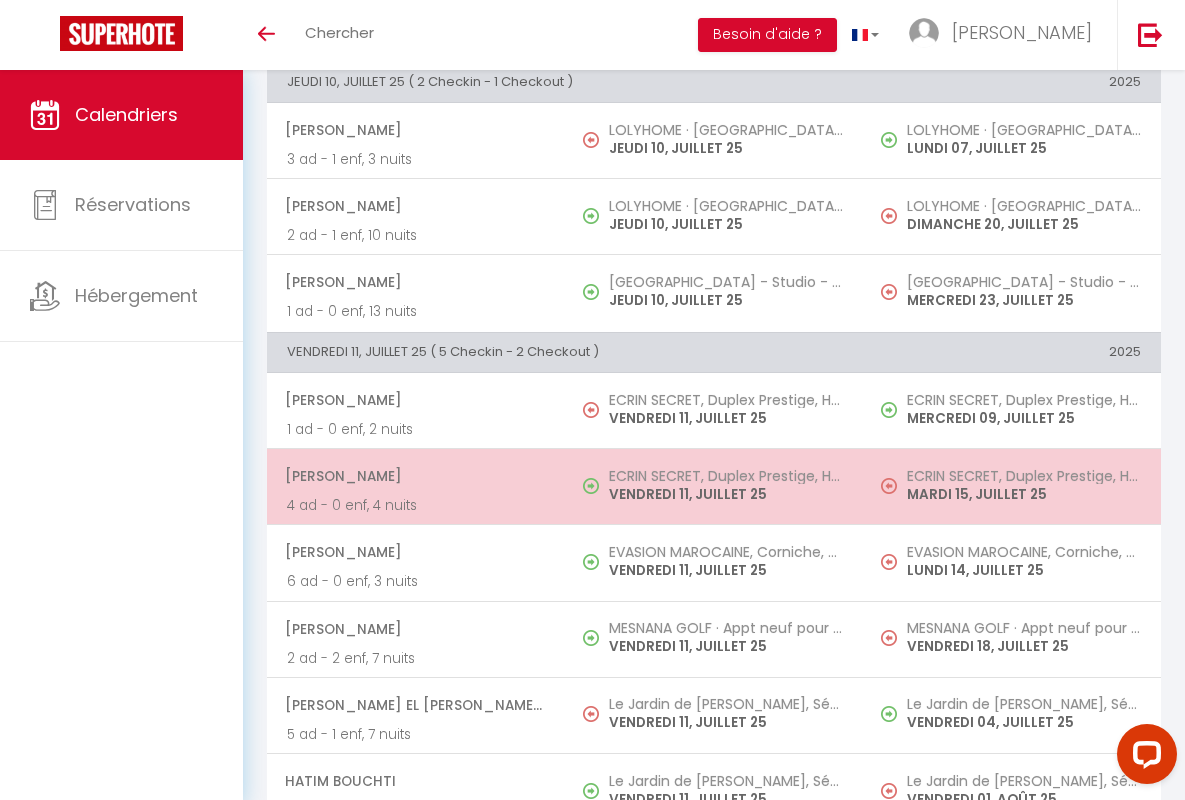 click on "[PERSON_NAME]" at bounding box center [415, 476] 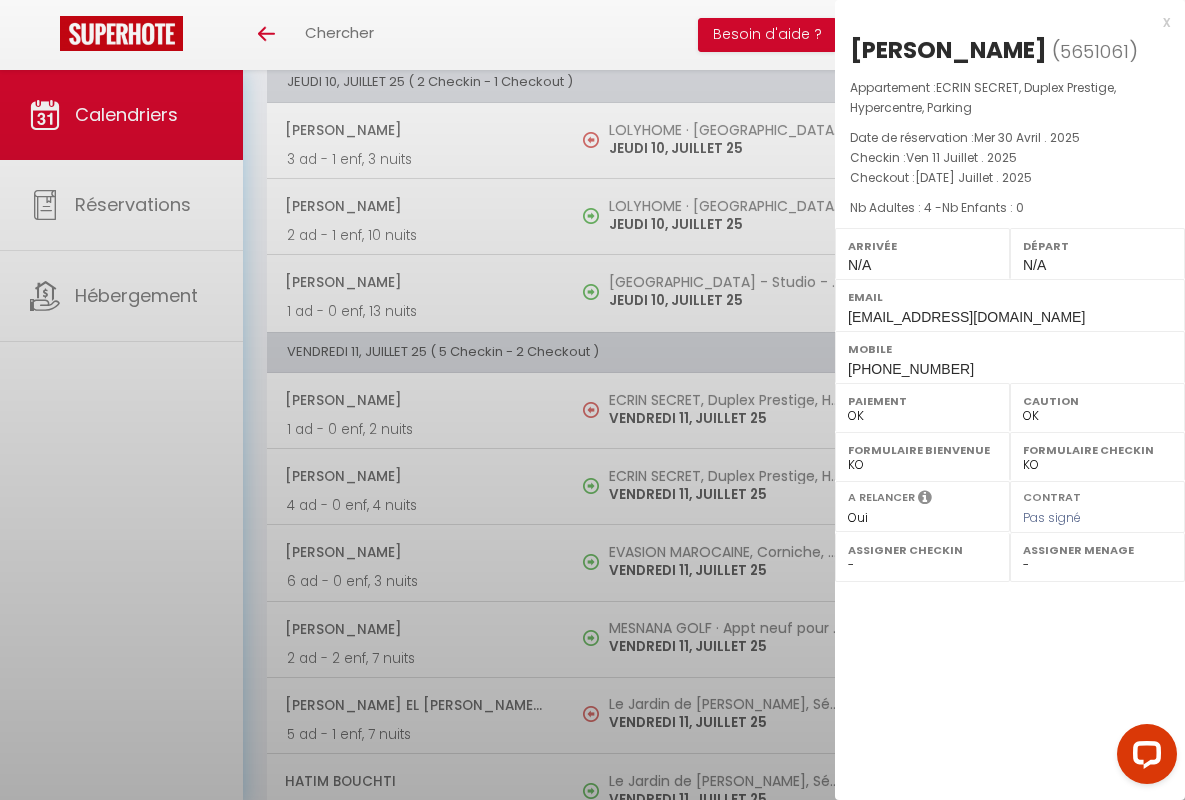 click on "x" at bounding box center [1002, 22] 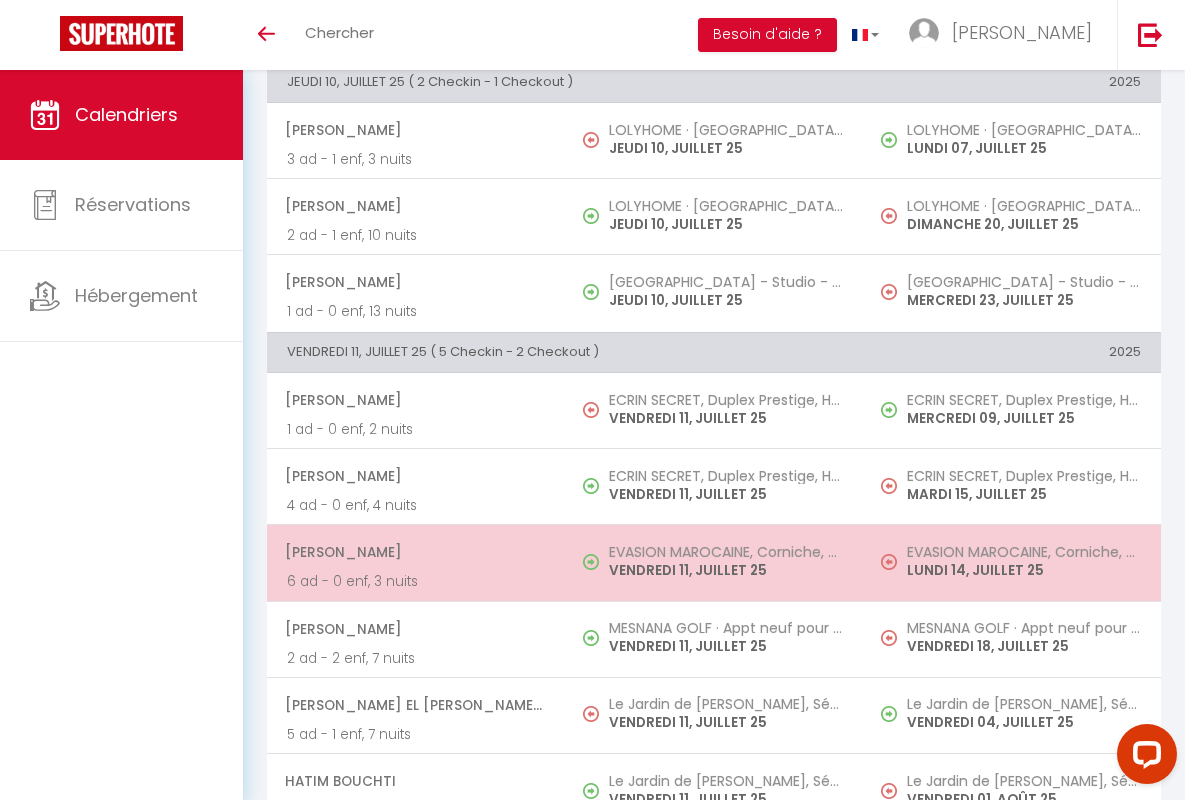click on "[PERSON_NAME]" at bounding box center (415, 552) 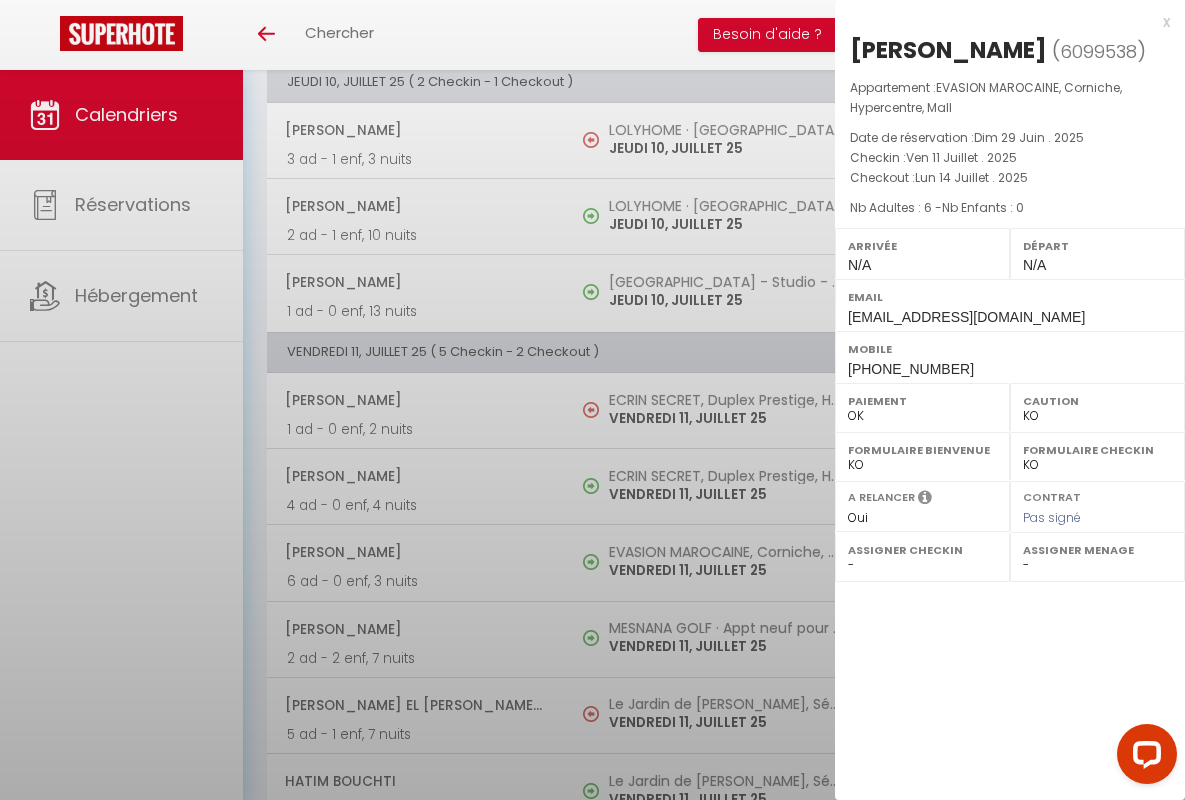 click on "x" at bounding box center (1002, 22) 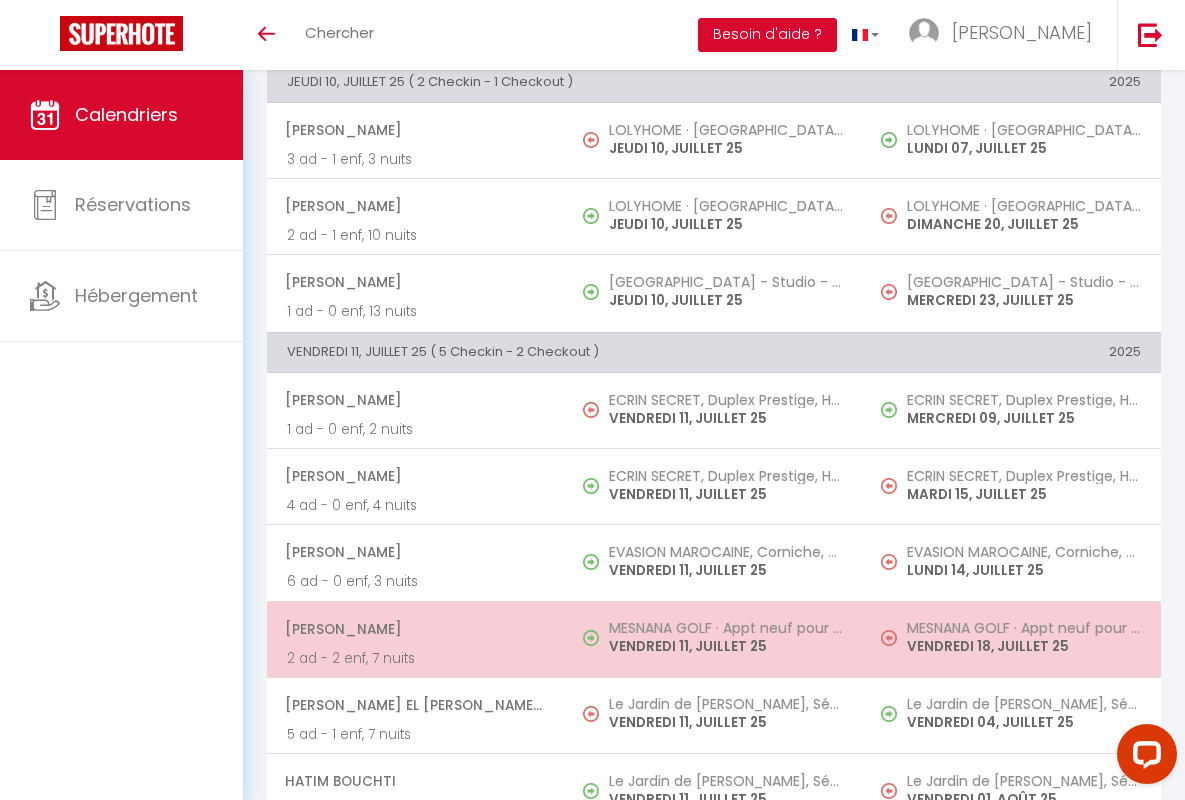 click on "[PERSON_NAME]" at bounding box center [415, 629] 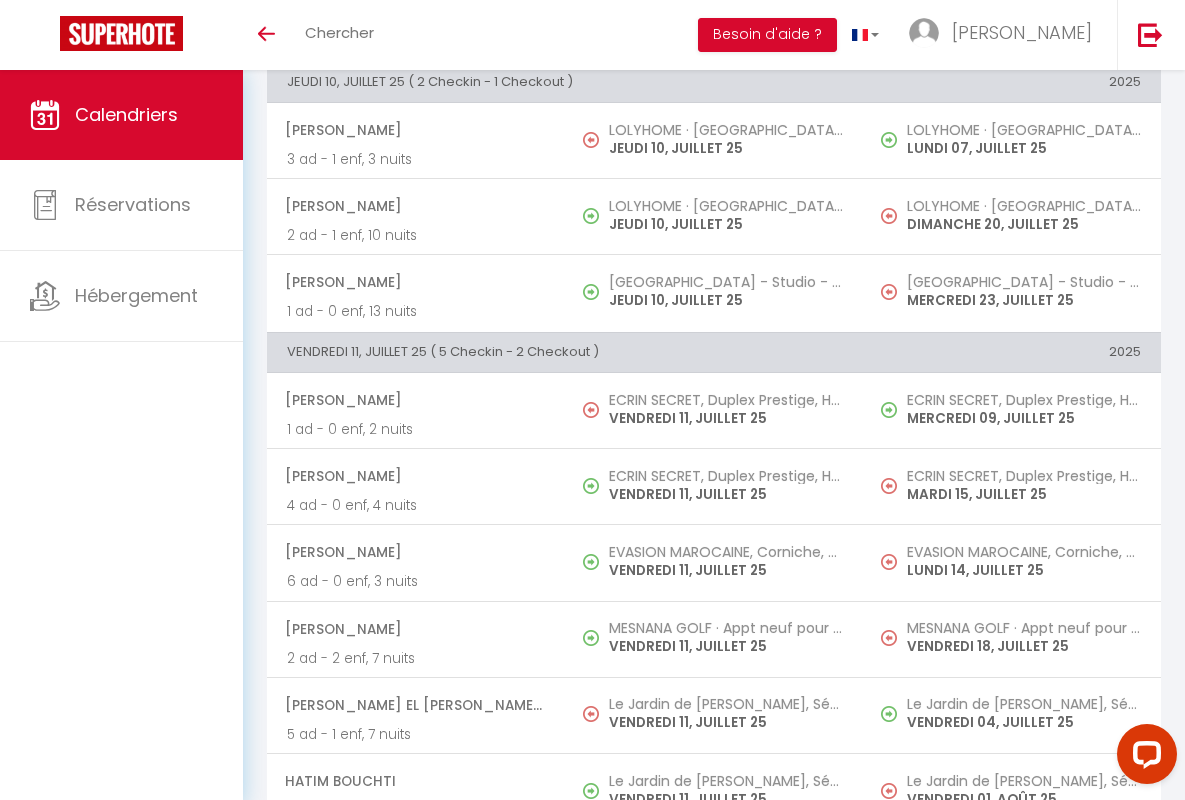 click on "x" at bounding box center (0, 0) 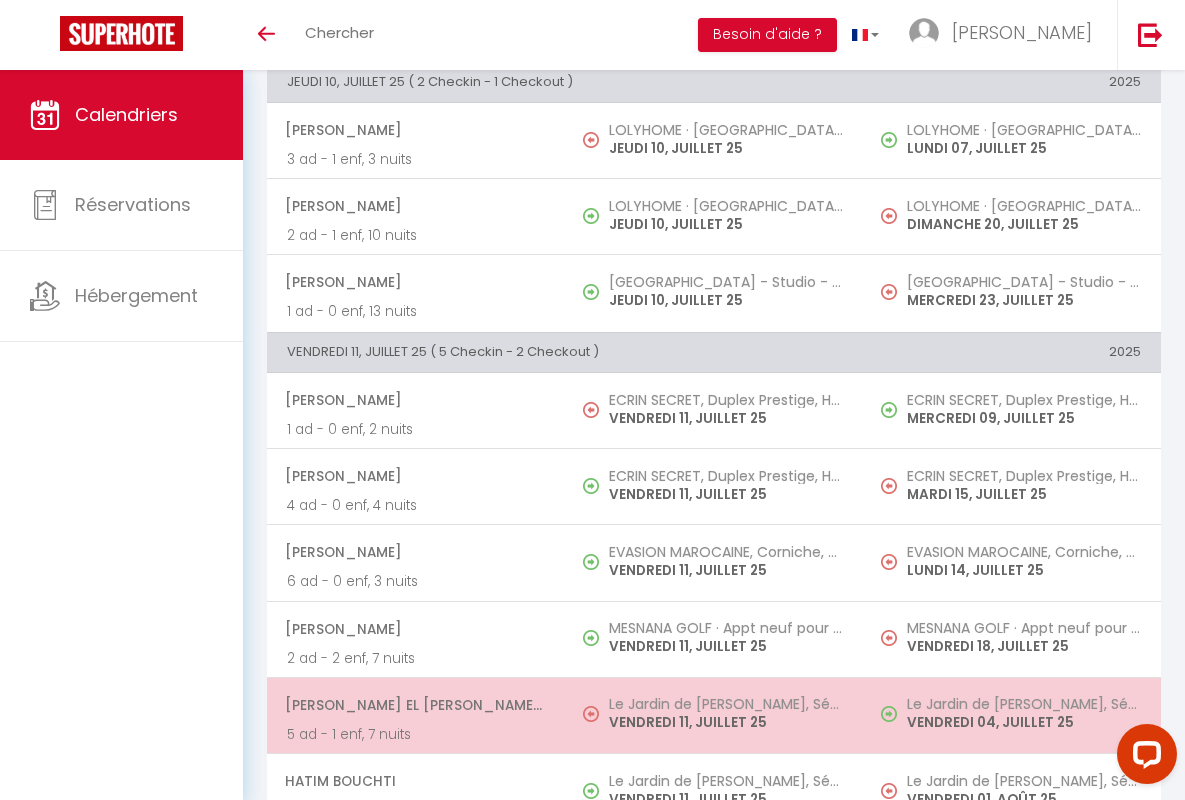 click on "[PERSON_NAME] El [PERSON_NAME] Serroukh" at bounding box center (415, 705) 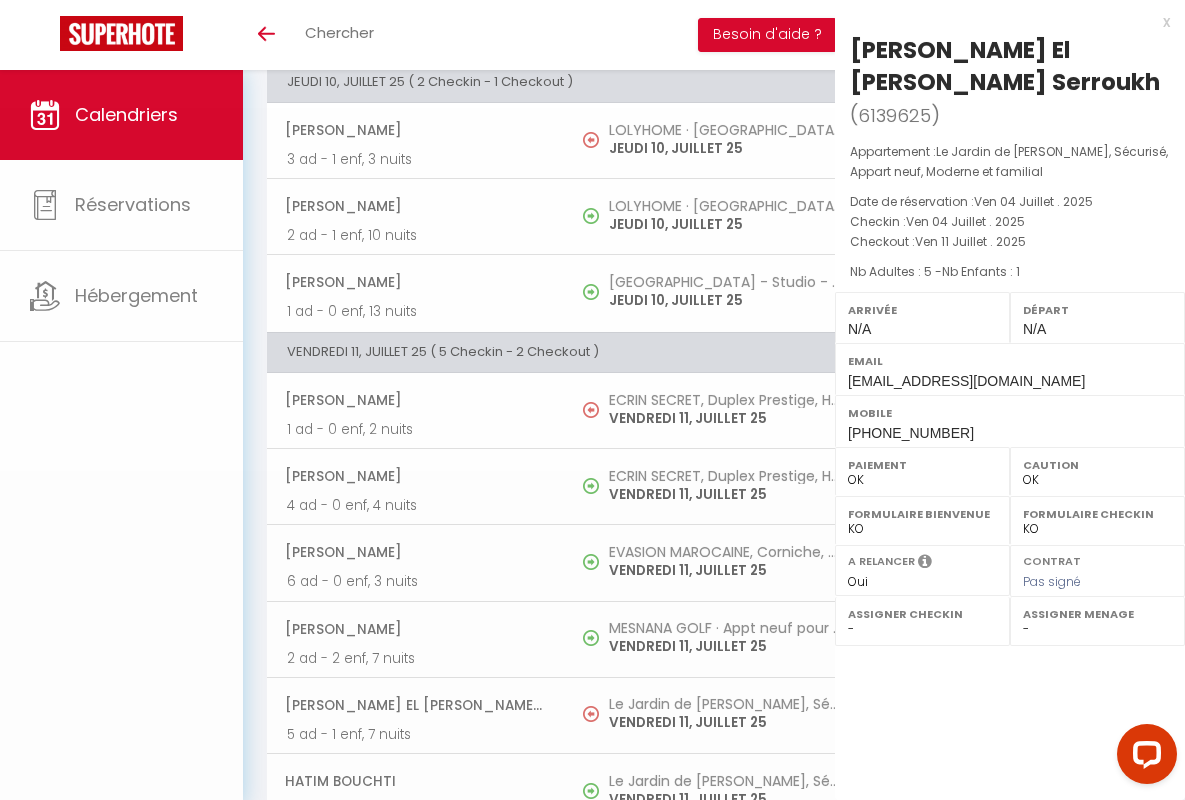 click on "x" at bounding box center [1002, 22] 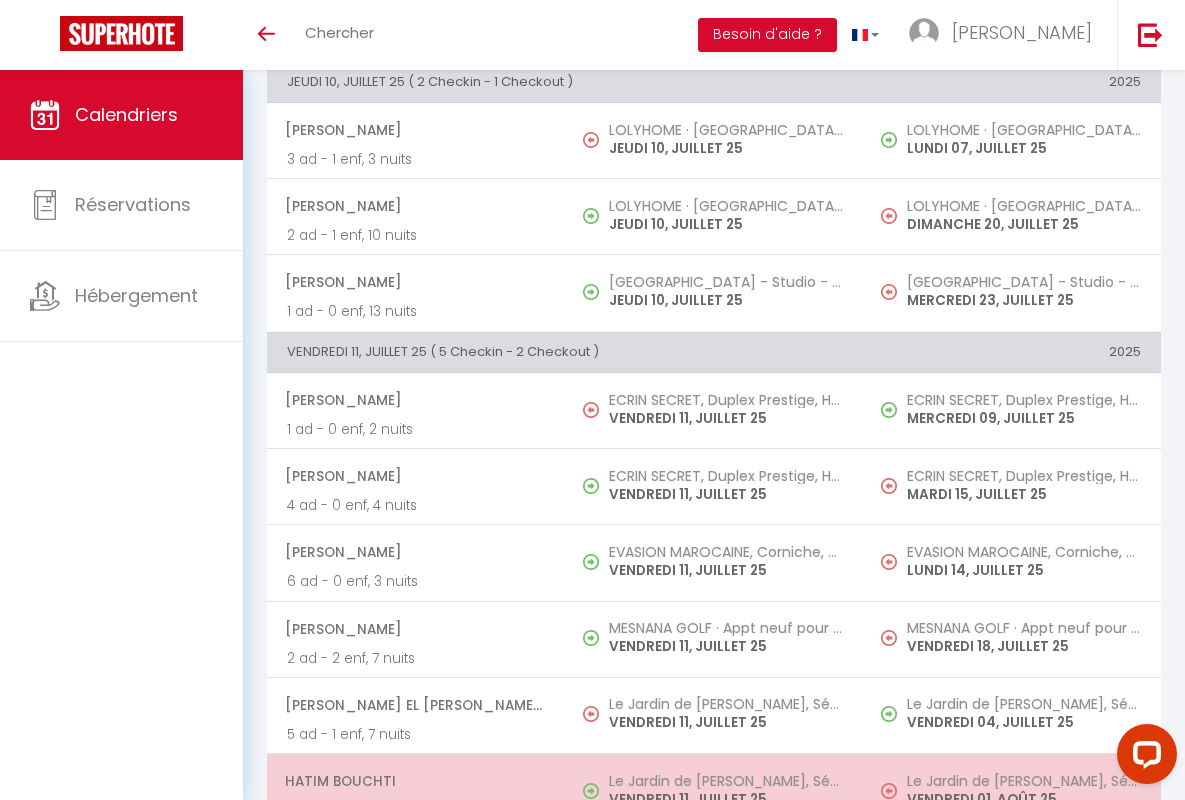 click on "Hatim Bouchti" at bounding box center [415, 781] 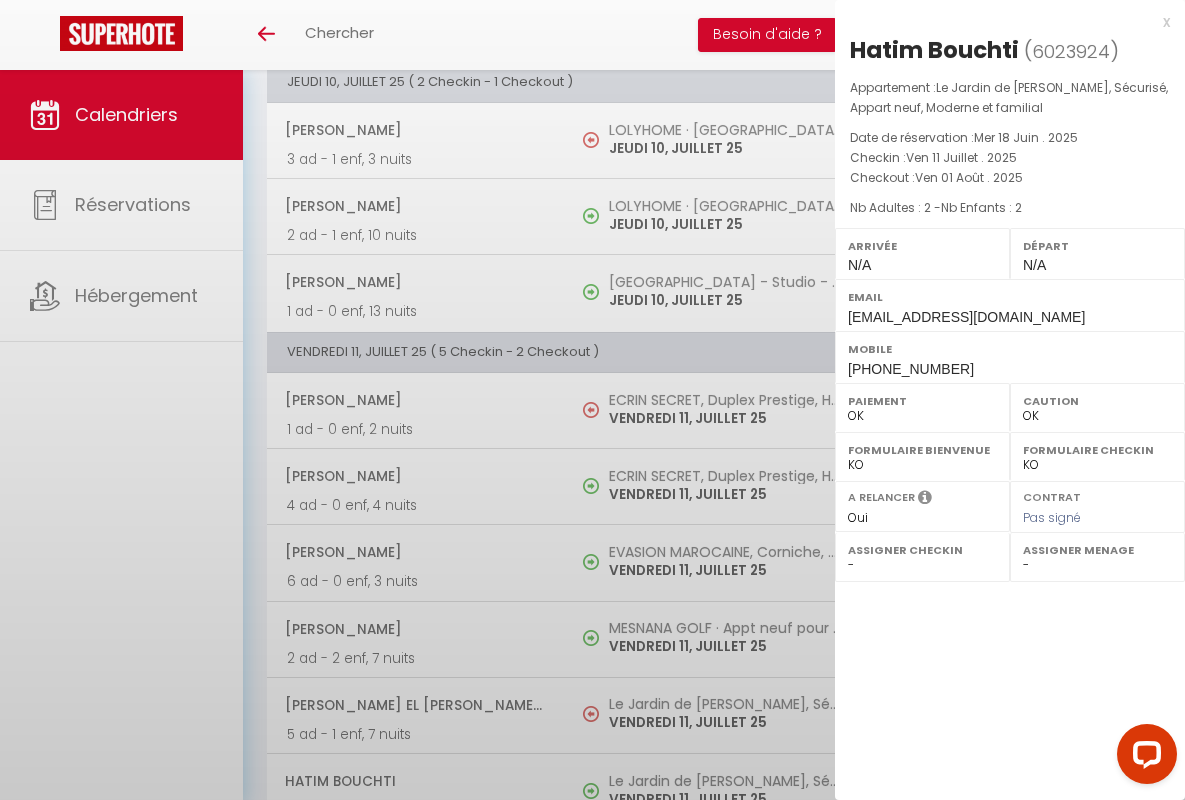 click on "x" at bounding box center [1002, 22] 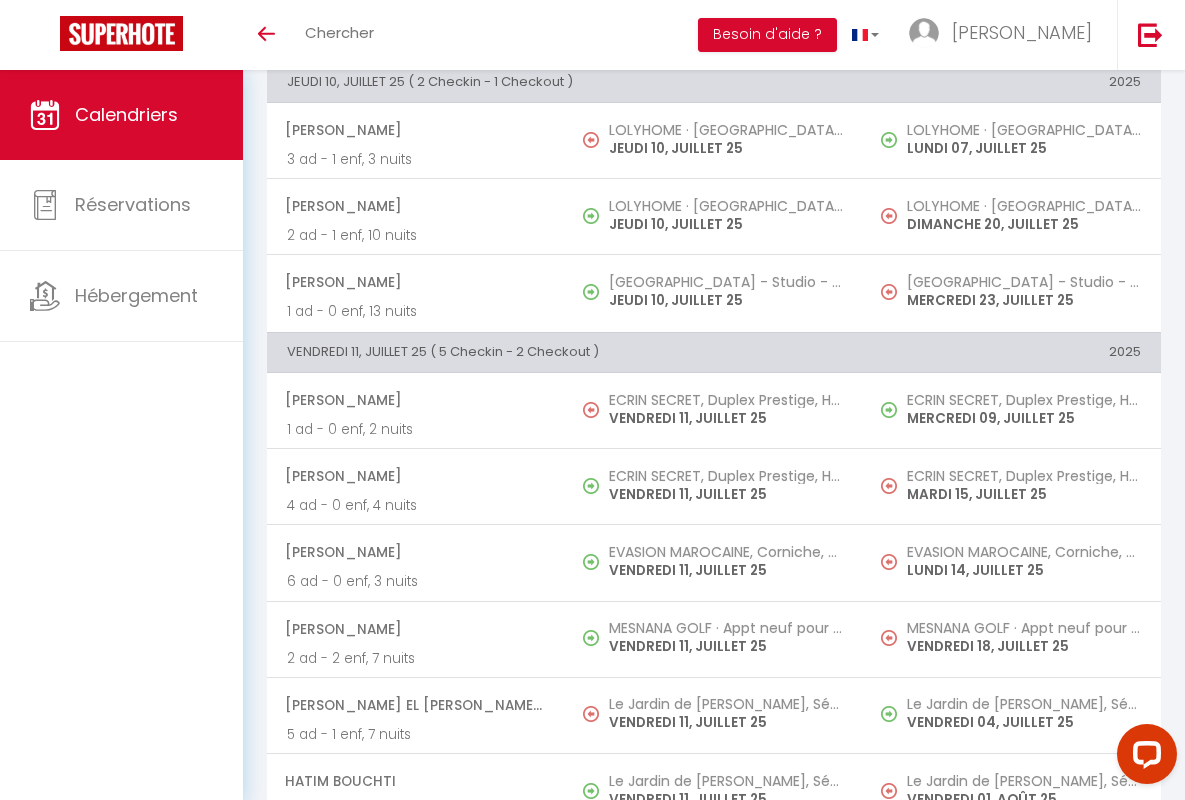 scroll, scrollTop: 1834, scrollLeft: 0, axis: vertical 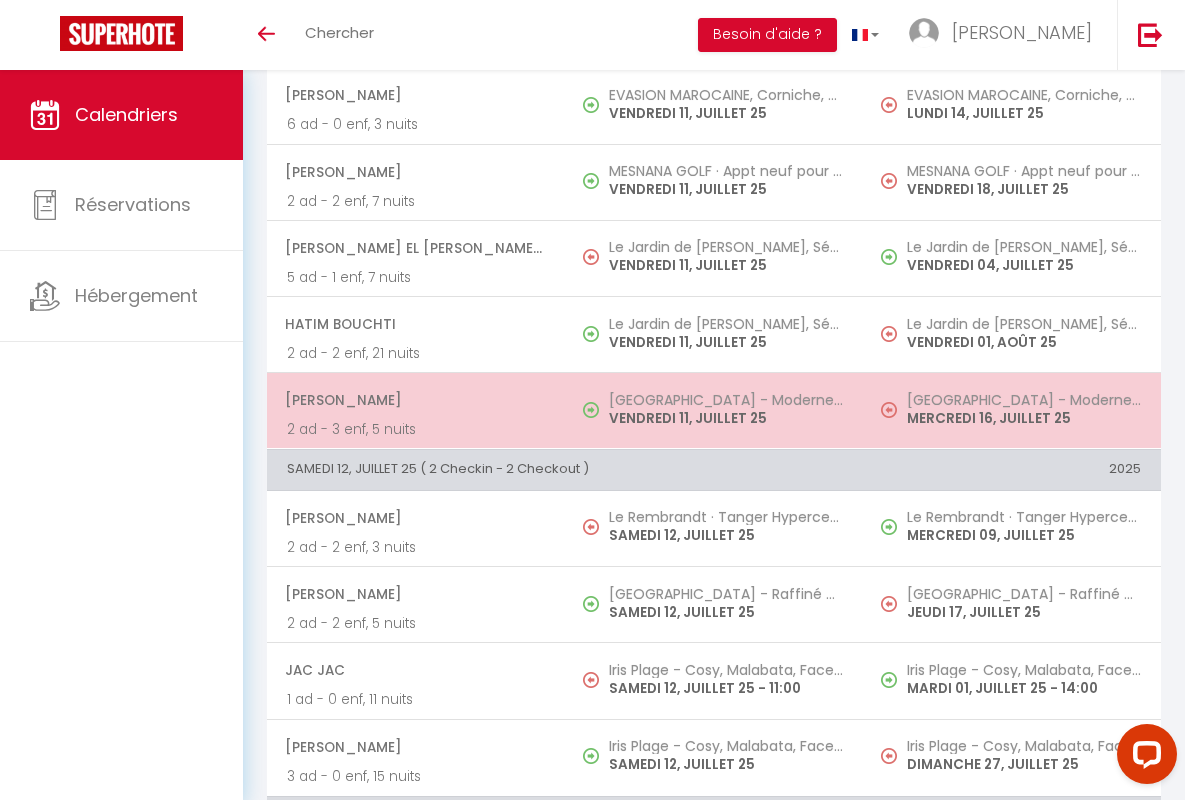 click on "[PERSON_NAME]" at bounding box center (415, 400) 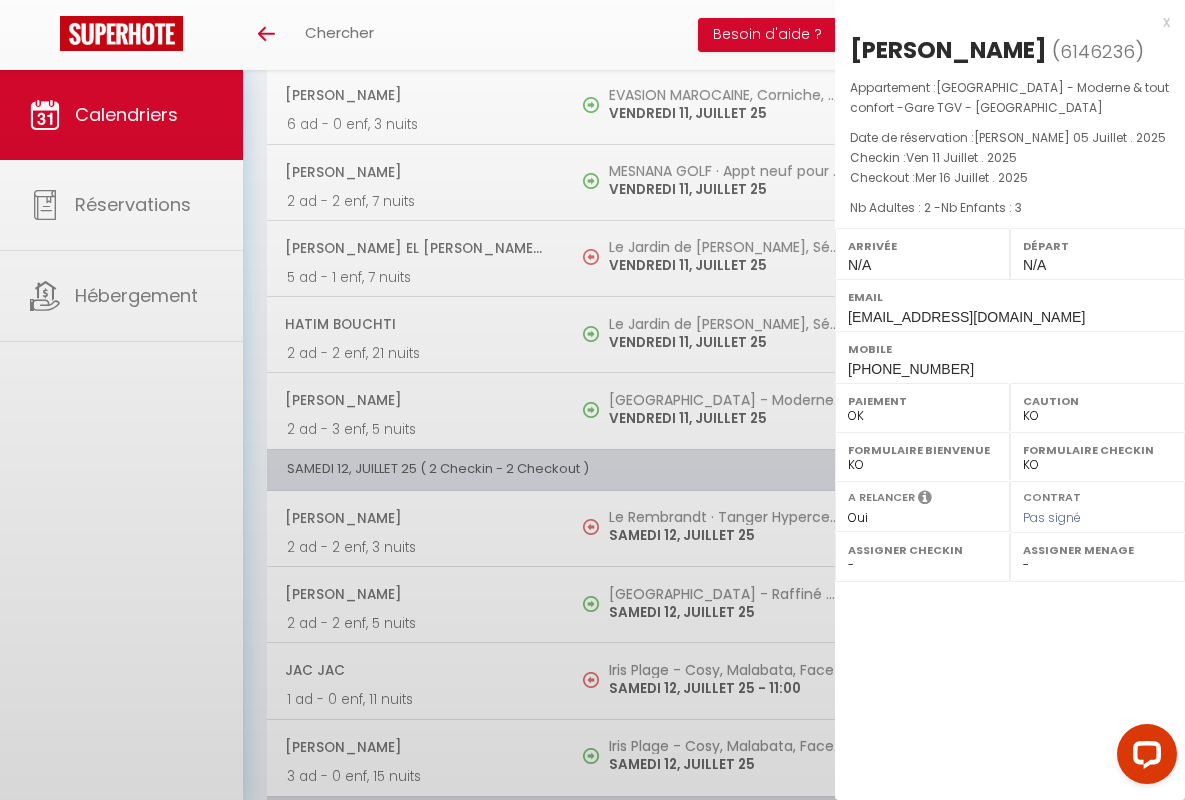 click on "x" at bounding box center (1002, 22) 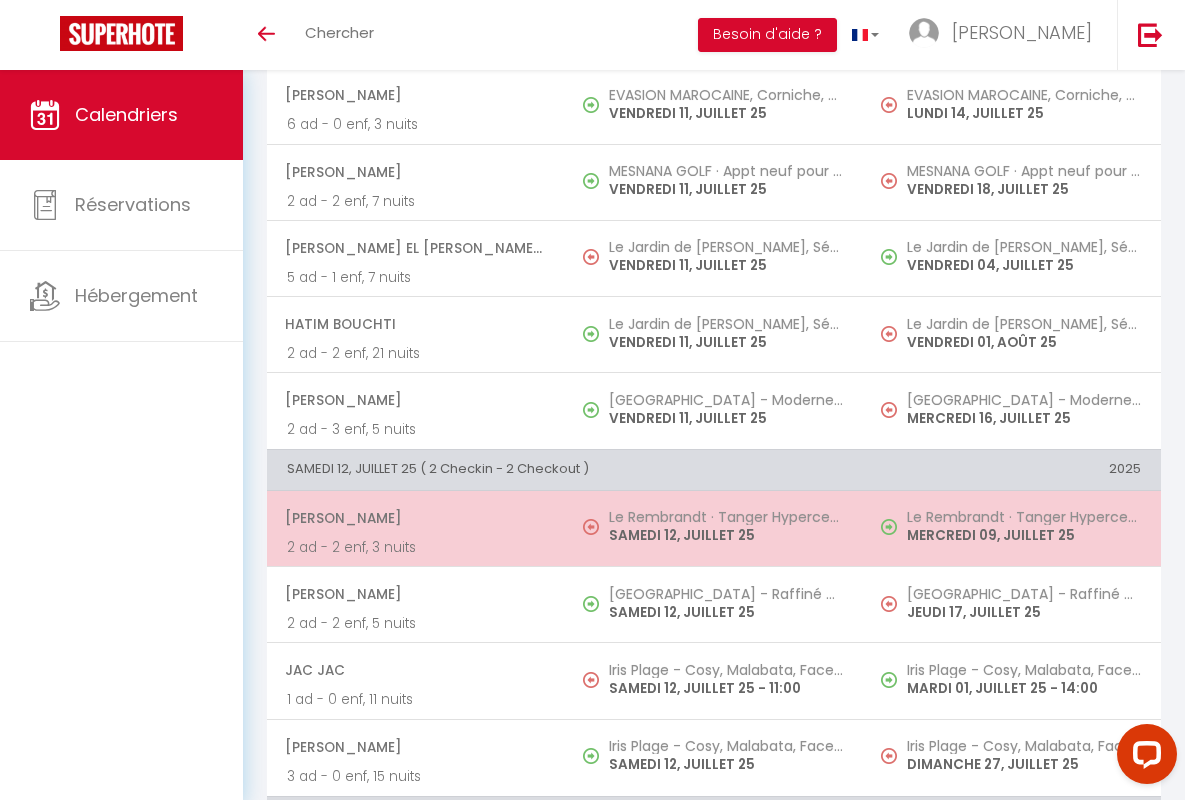 click on "[PERSON_NAME]" at bounding box center (415, 518) 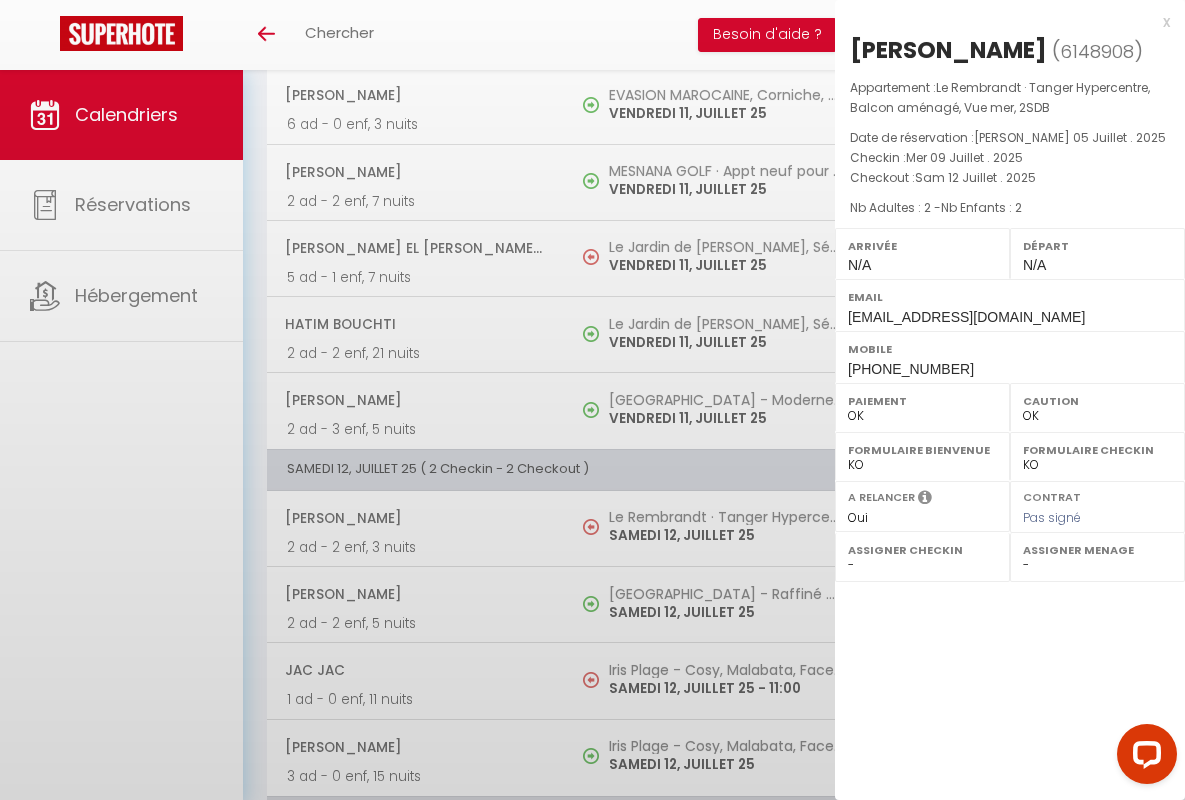 click on "x" at bounding box center [1002, 22] 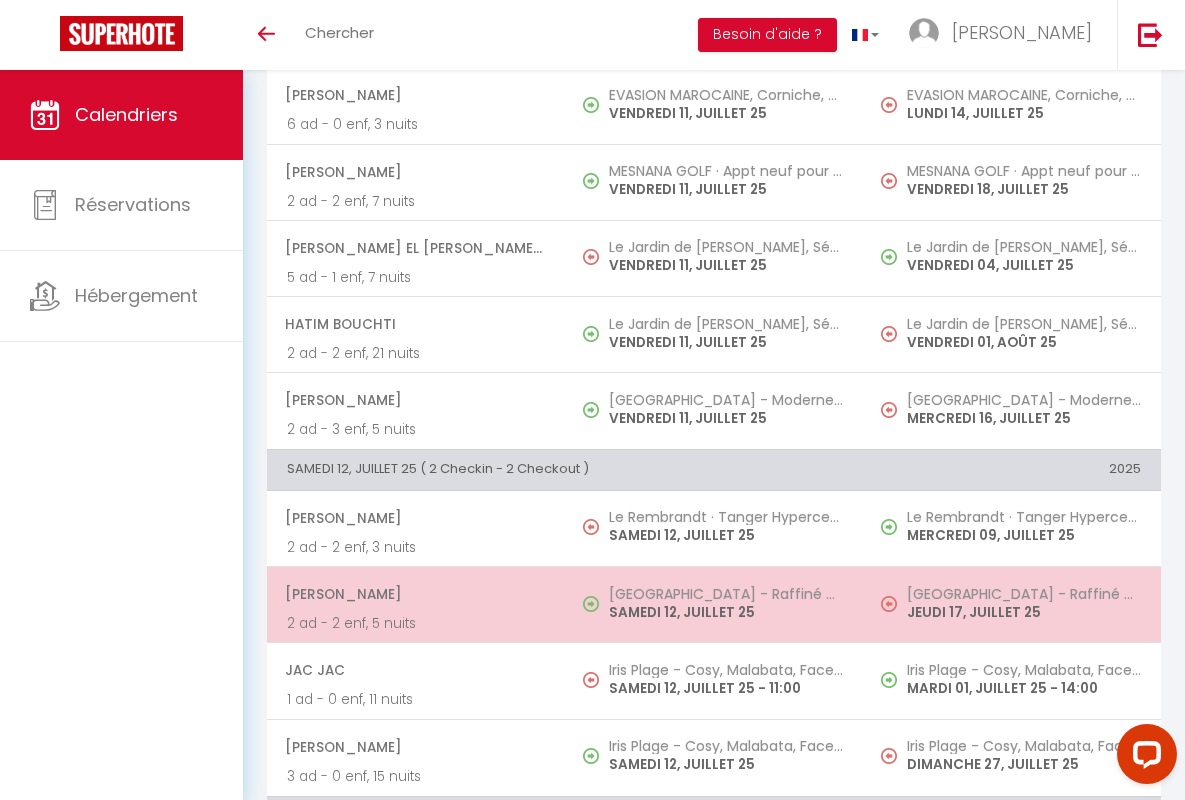 click on "[PERSON_NAME]" at bounding box center (415, 594) 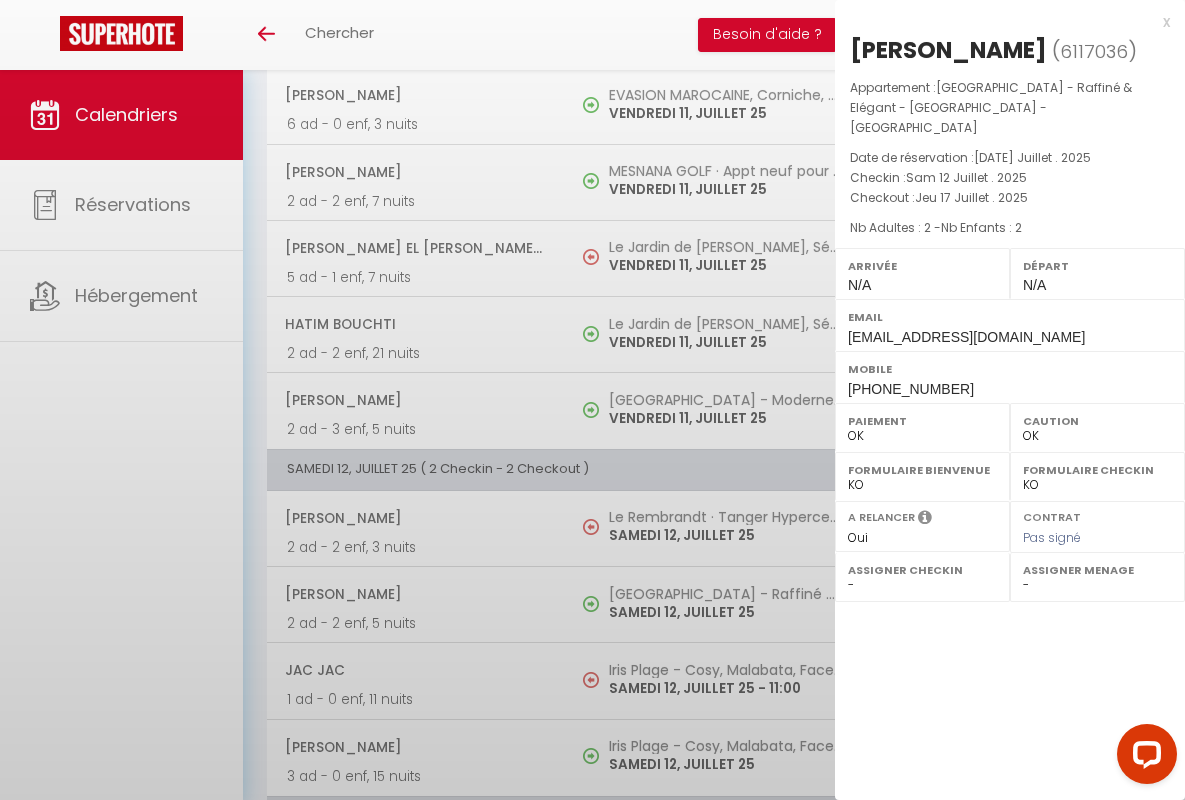 click on "x" at bounding box center (1002, 22) 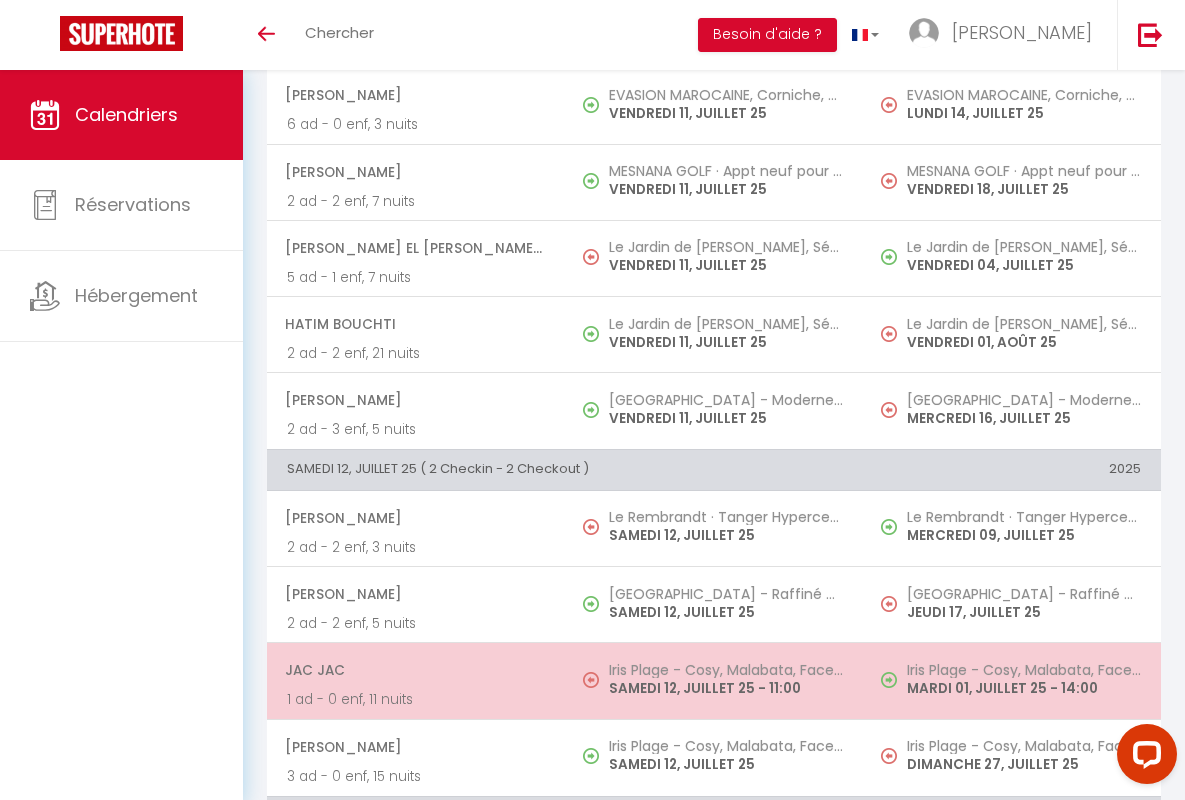 click on "JAC JAC" at bounding box center (415, 670) 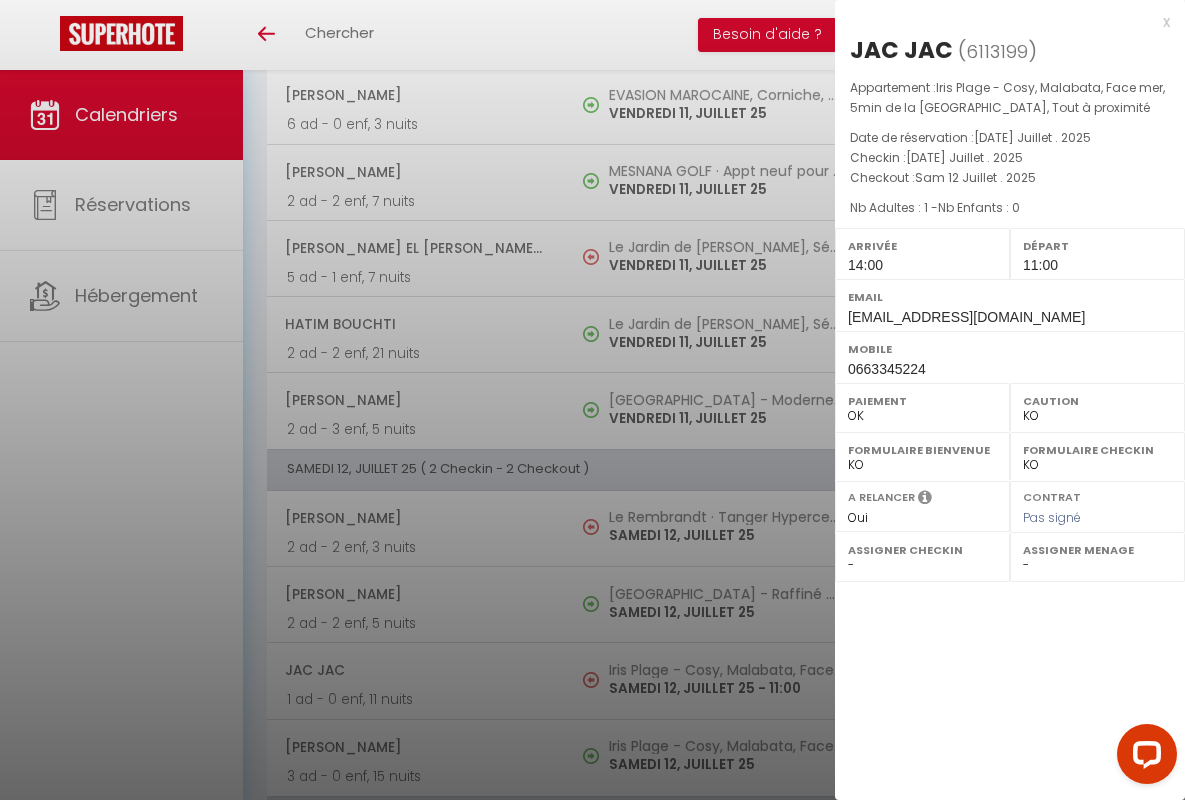 click on "x" at bounding box center [1002, 22] 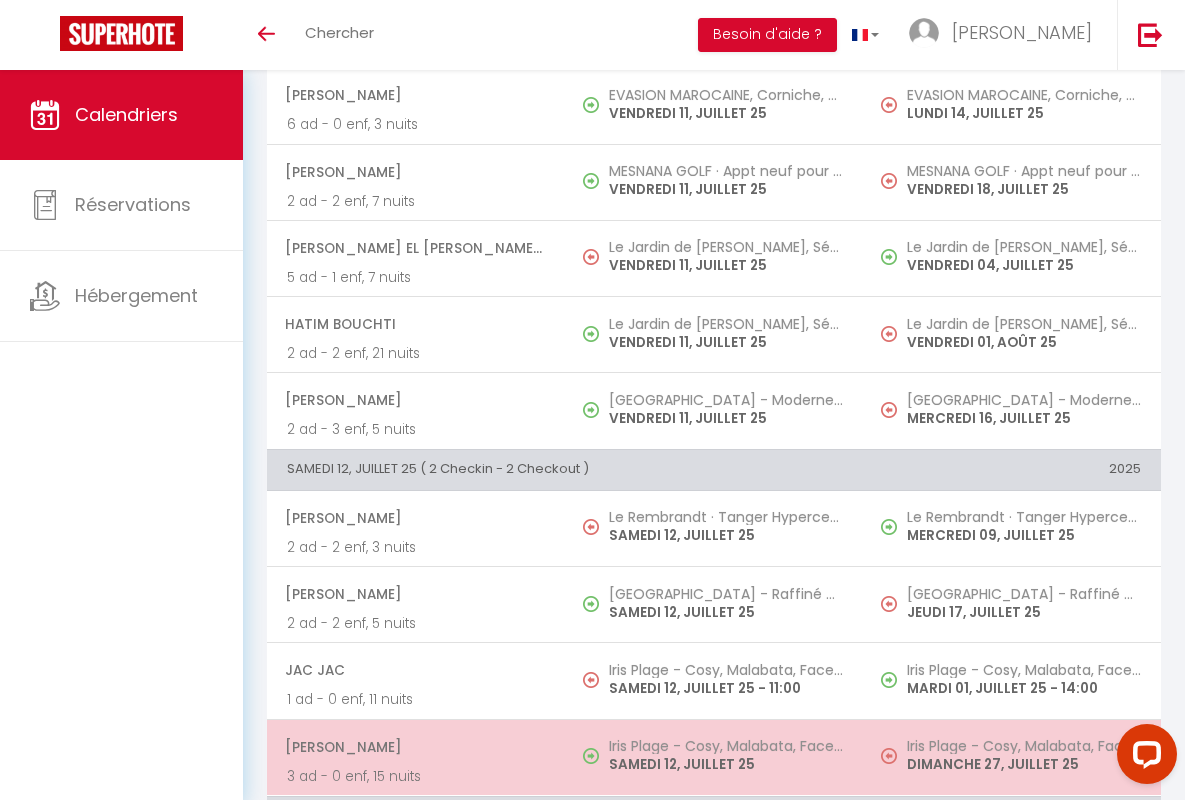 click on "[PERSON_NAME]" at bounding box center [415, 747] 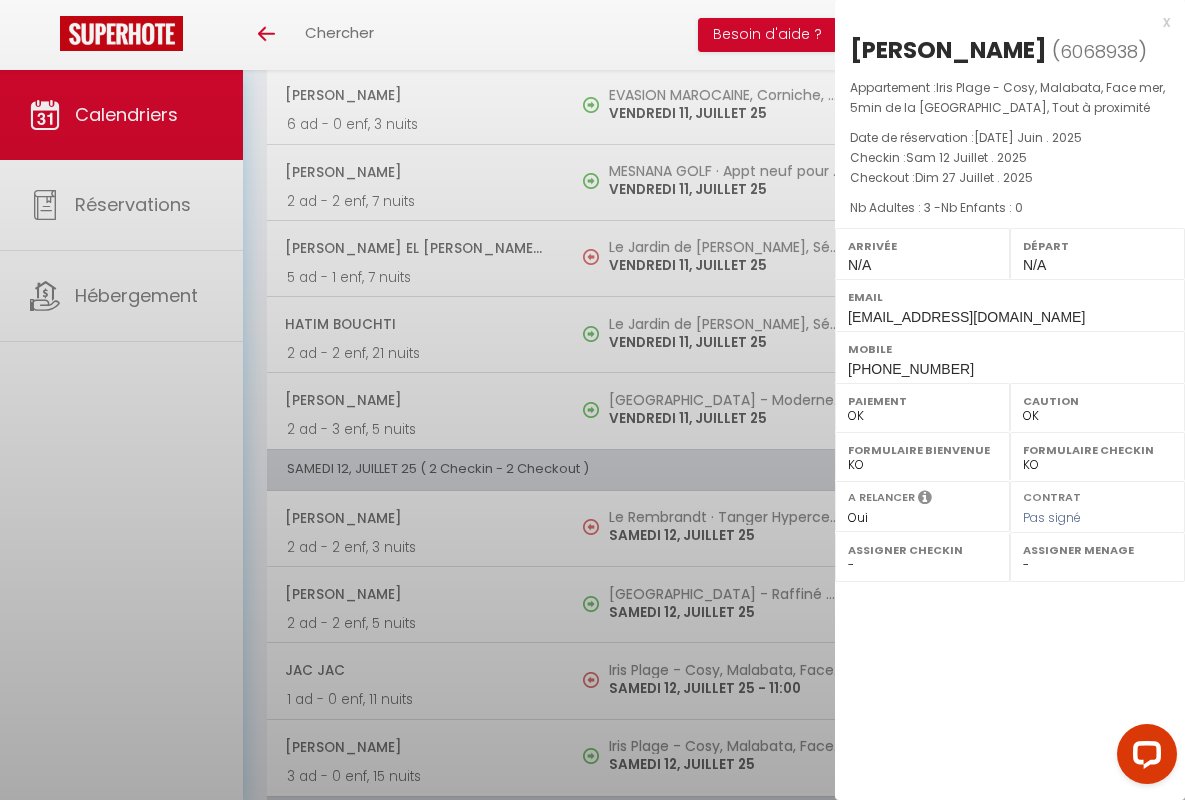 click on "x" at bounding box center [1002, 22] 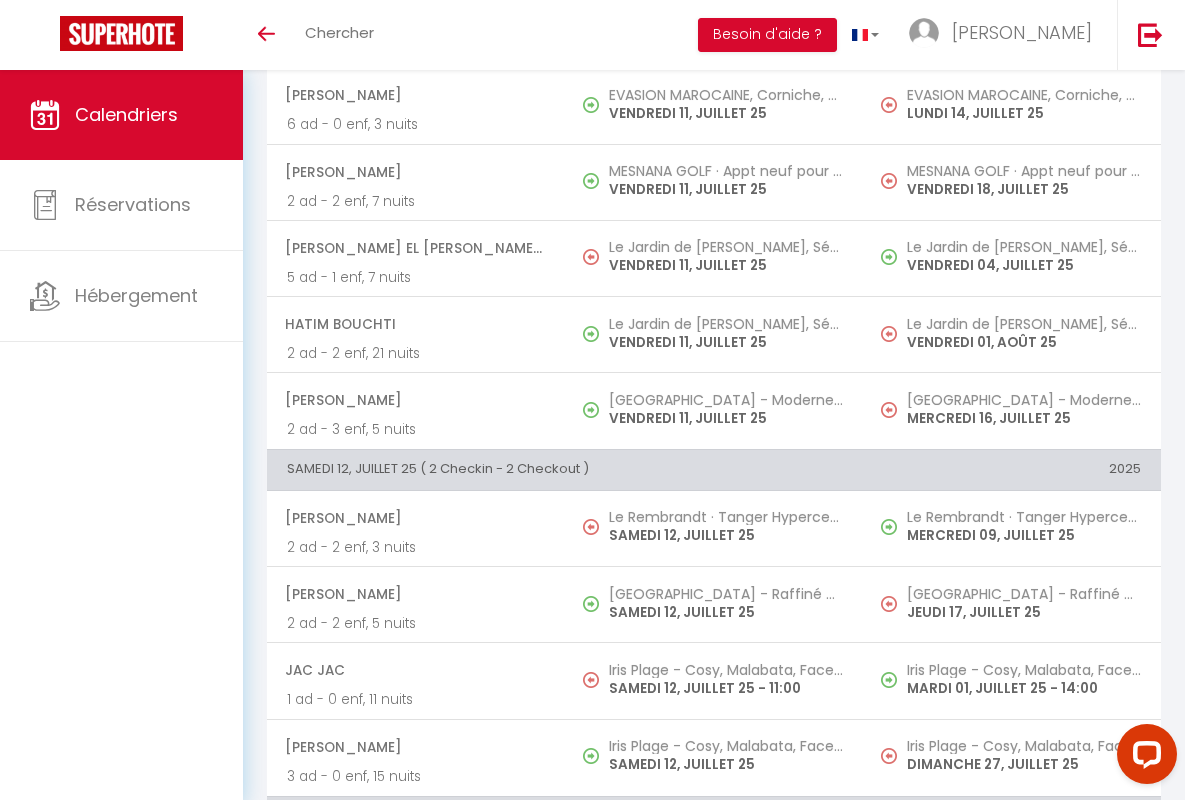 scroll, scrollTop: 1986, scrollLeft: 0, axis: vertical 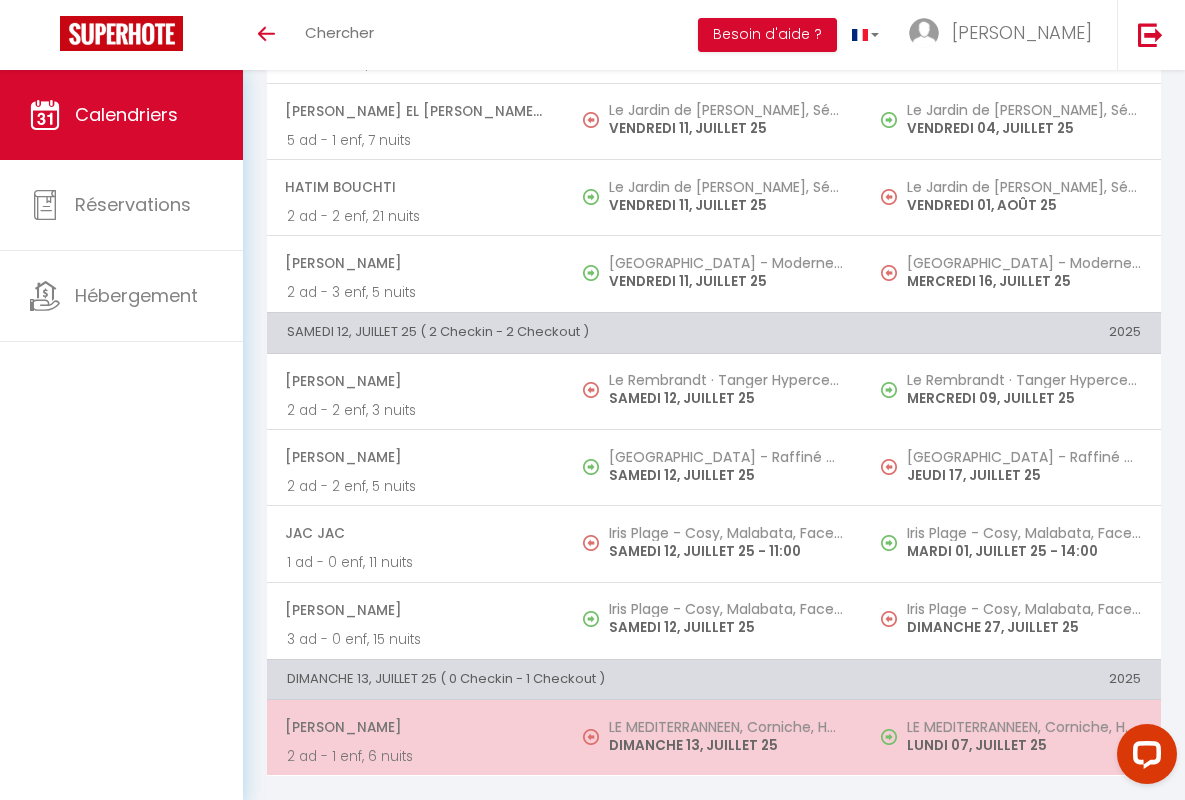click on "[PERSON_NAME]" at bounding box center (415, 727) 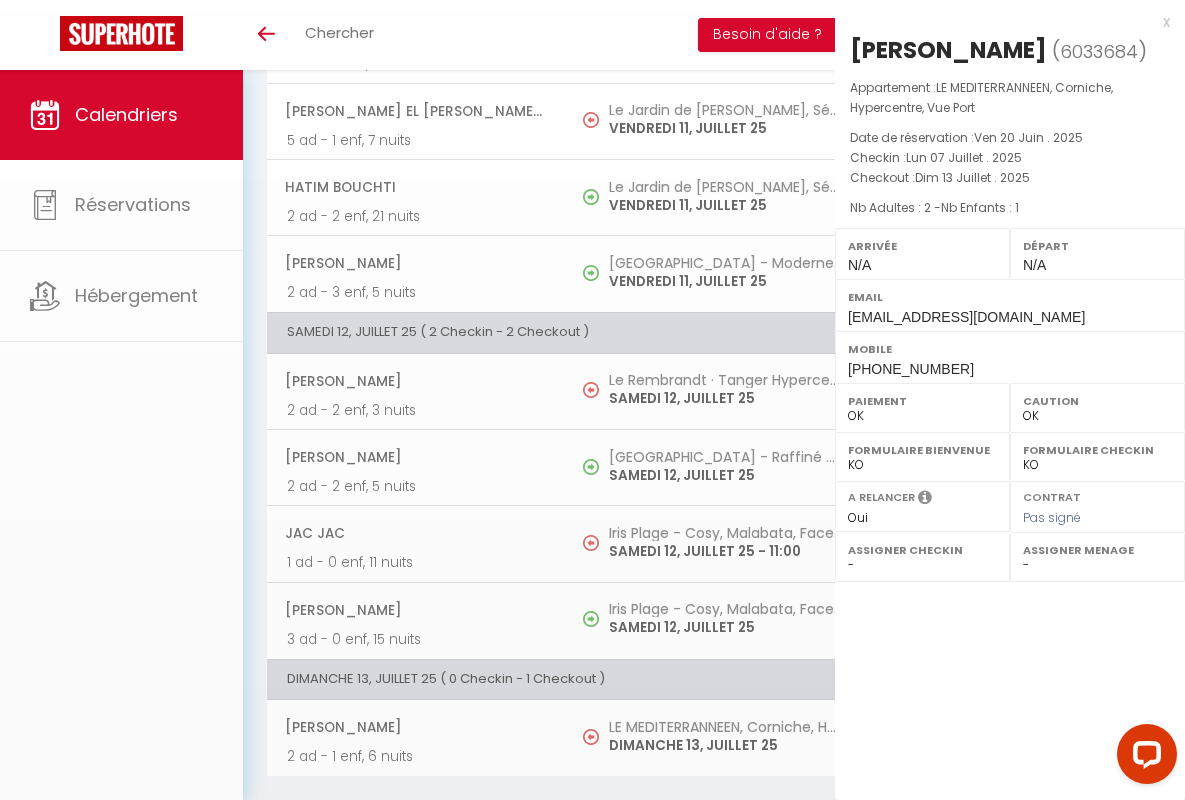 click on "x" at bounding box center (1002, 22) 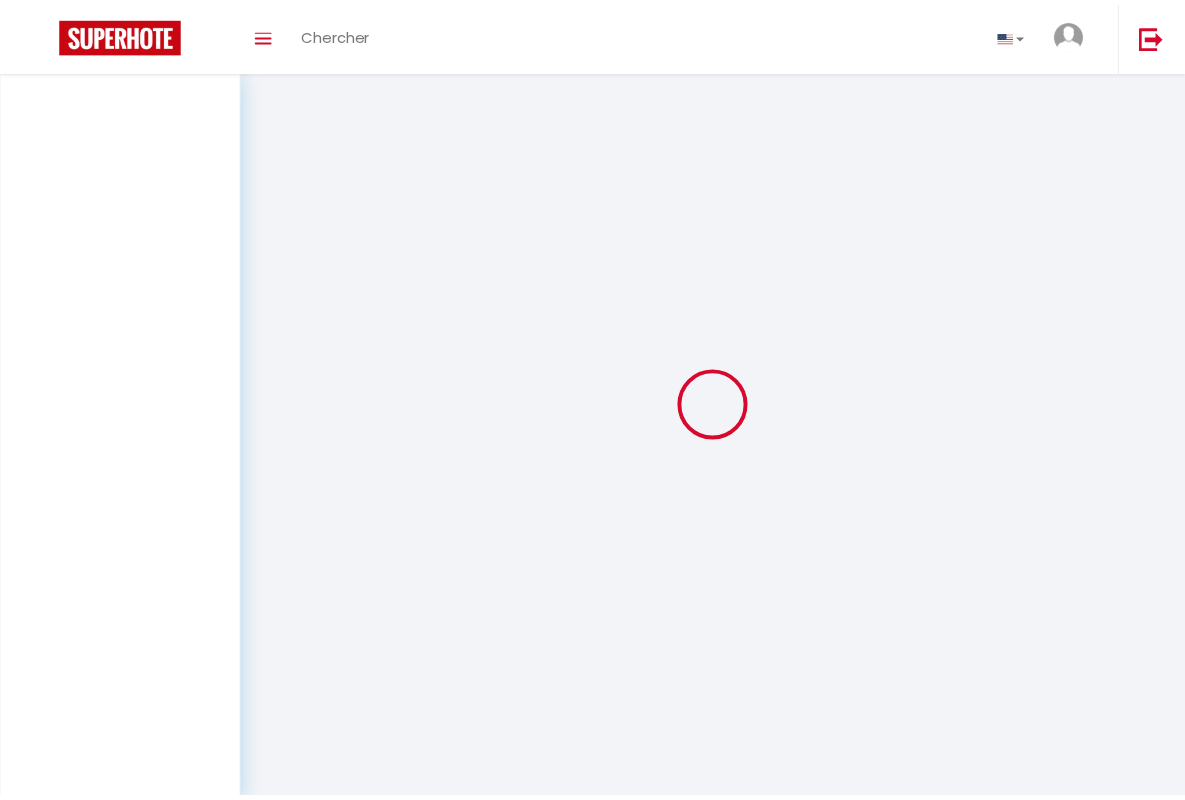 scroll, scrollTop: 0, scrollLeft: 0, axis: both 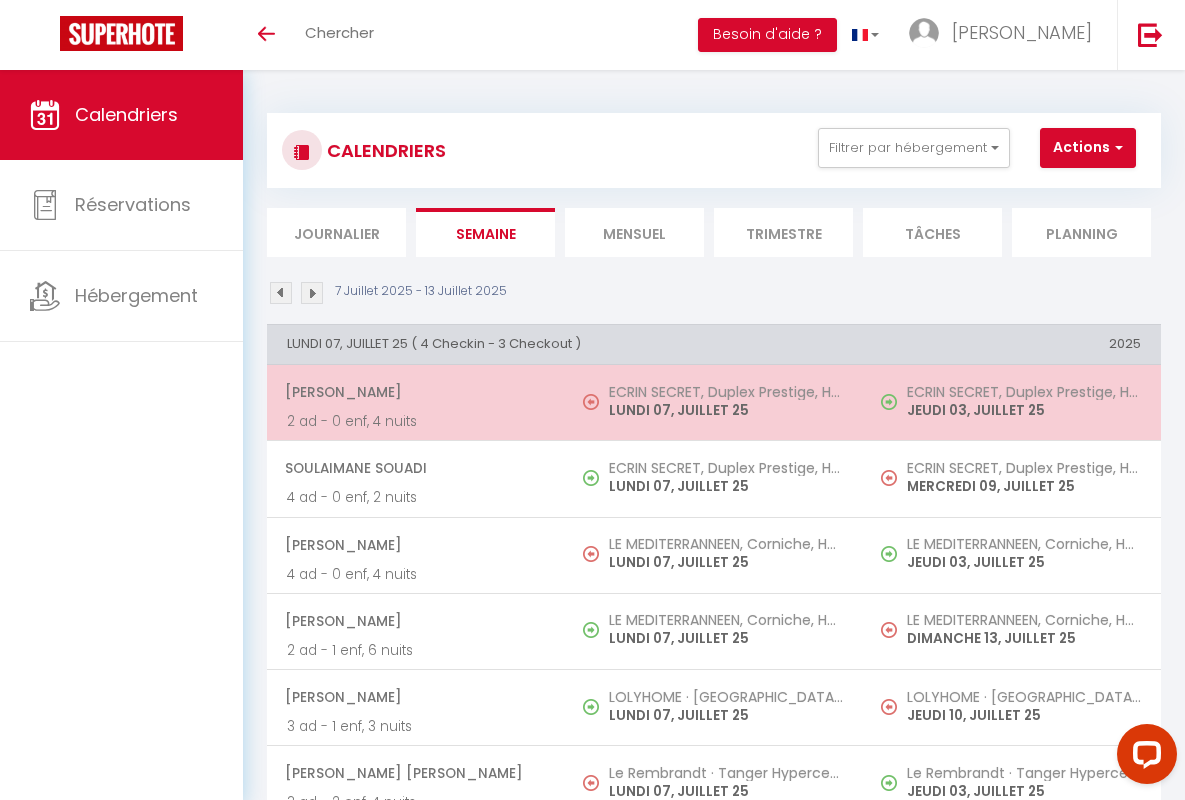 click on "[PERSON_NAME]" at bounding box center [415, 392] 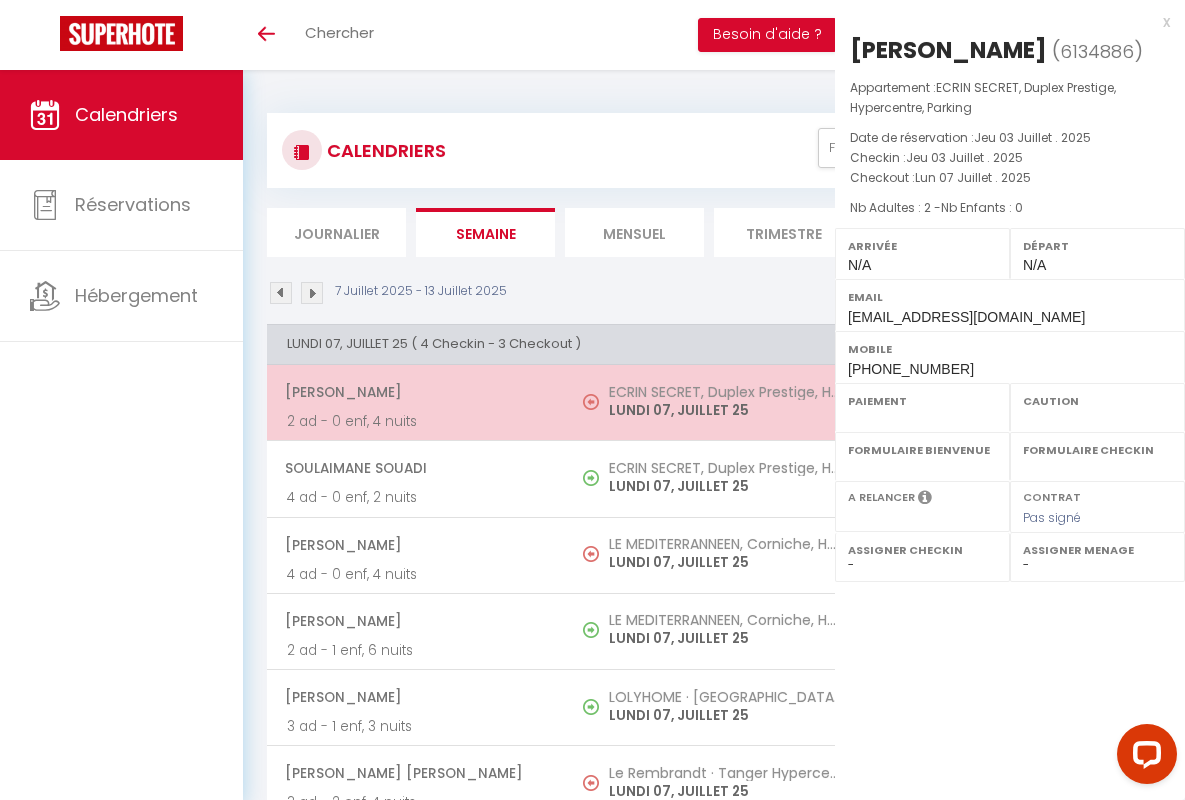 select on "OK" 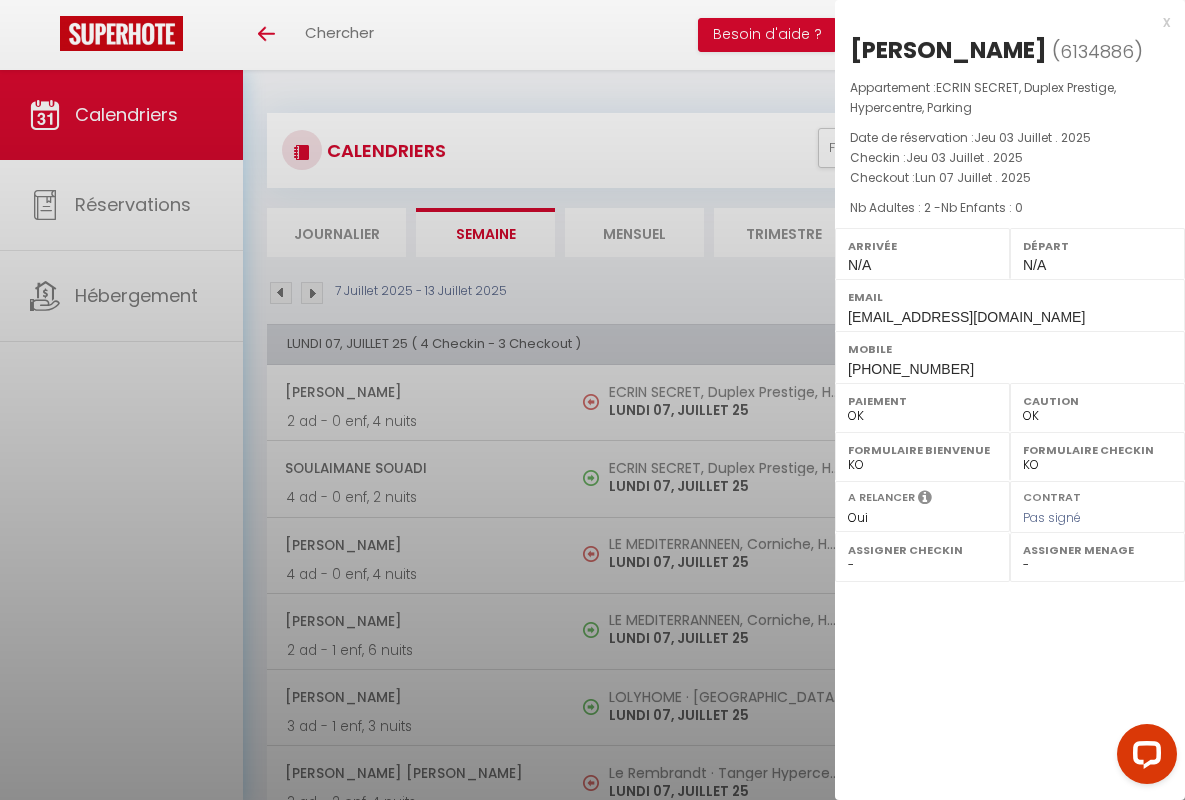 click on "x" at bounding box center (1002, 22) 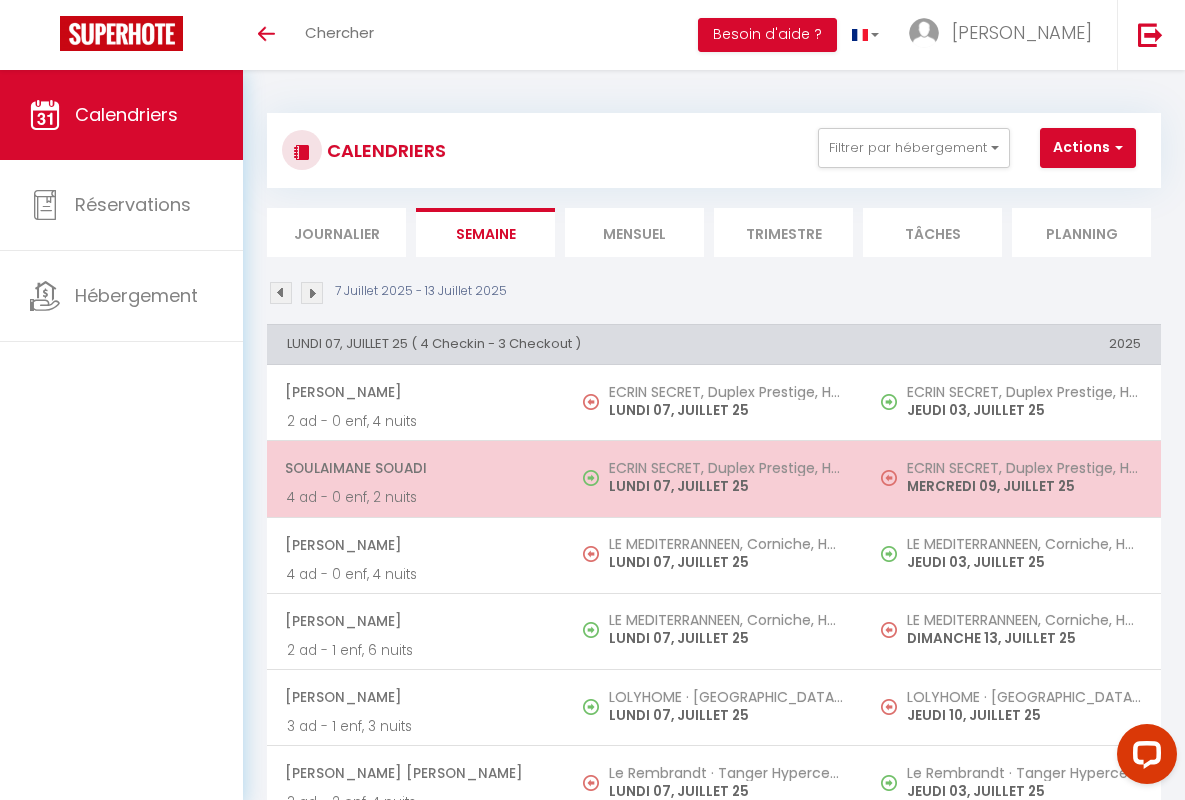 click on "Soulaimane Souadi" at bounding box center (415, 468) 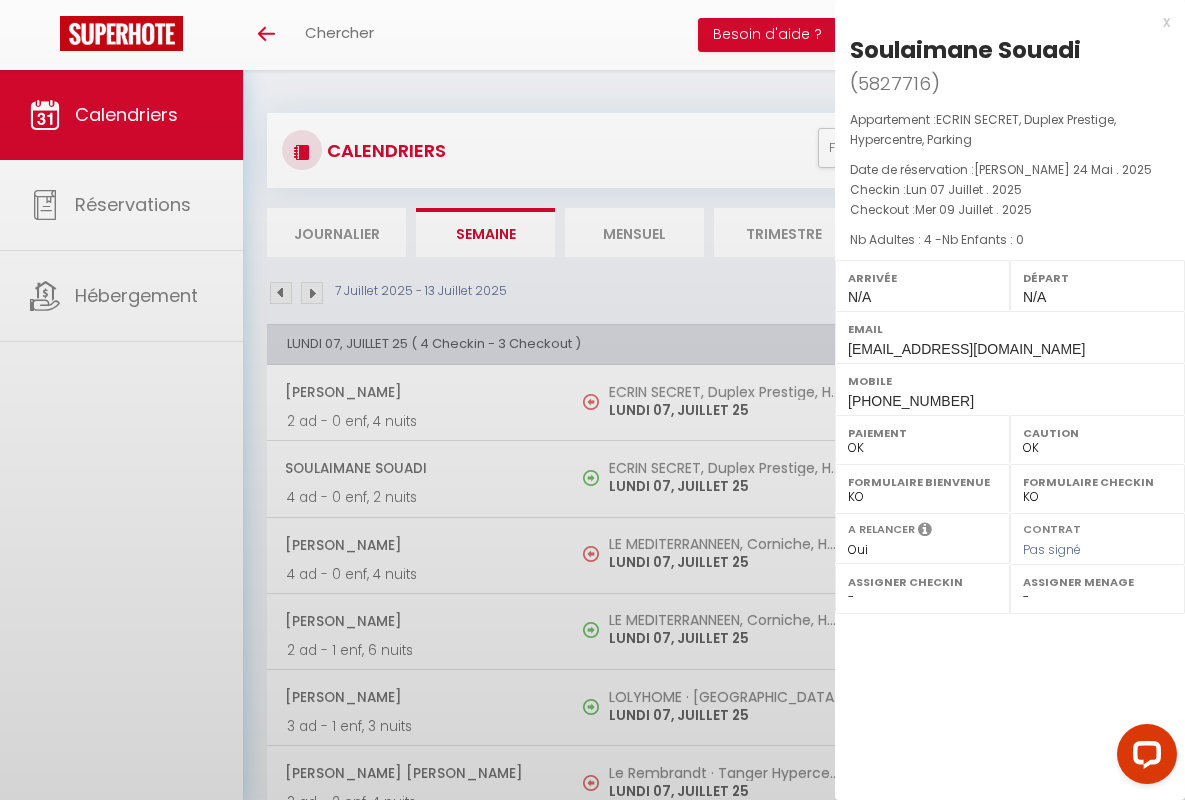 click on "x" at bounding box center [1002, 22] 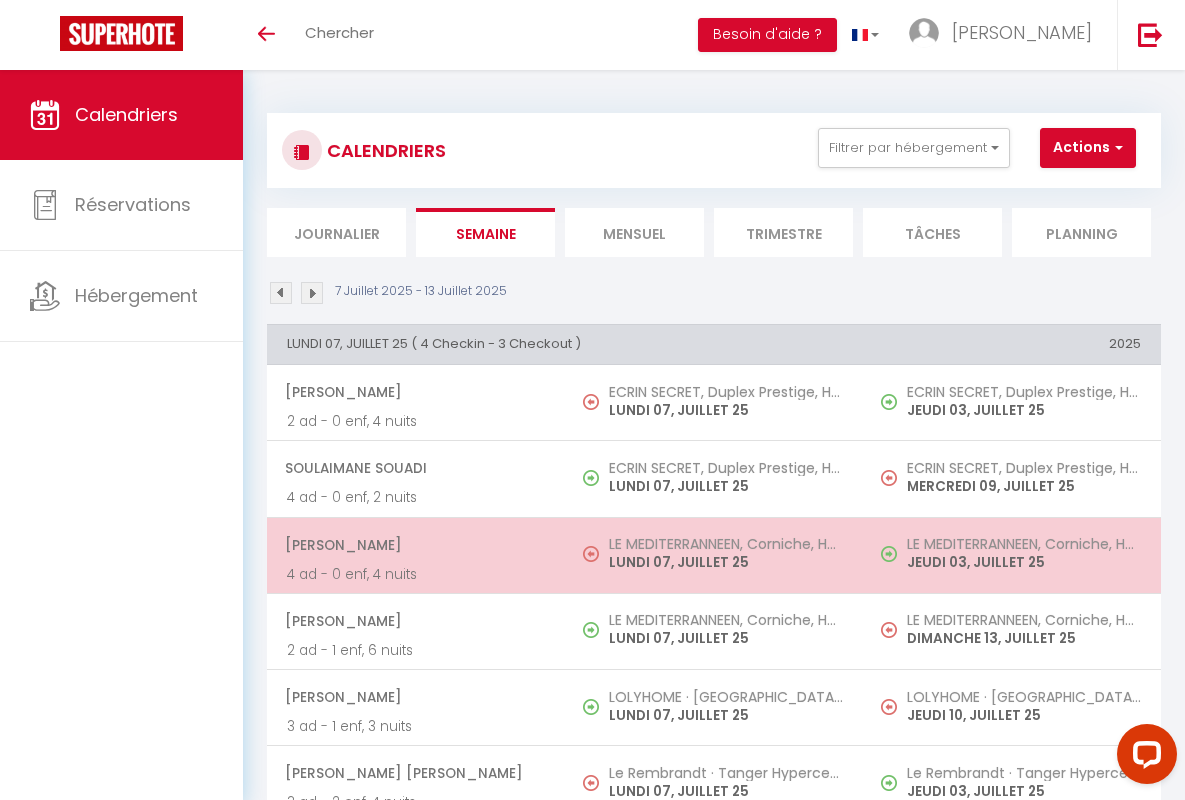 click on "[PERSON_NAME]" at bounding box center (415, 545) 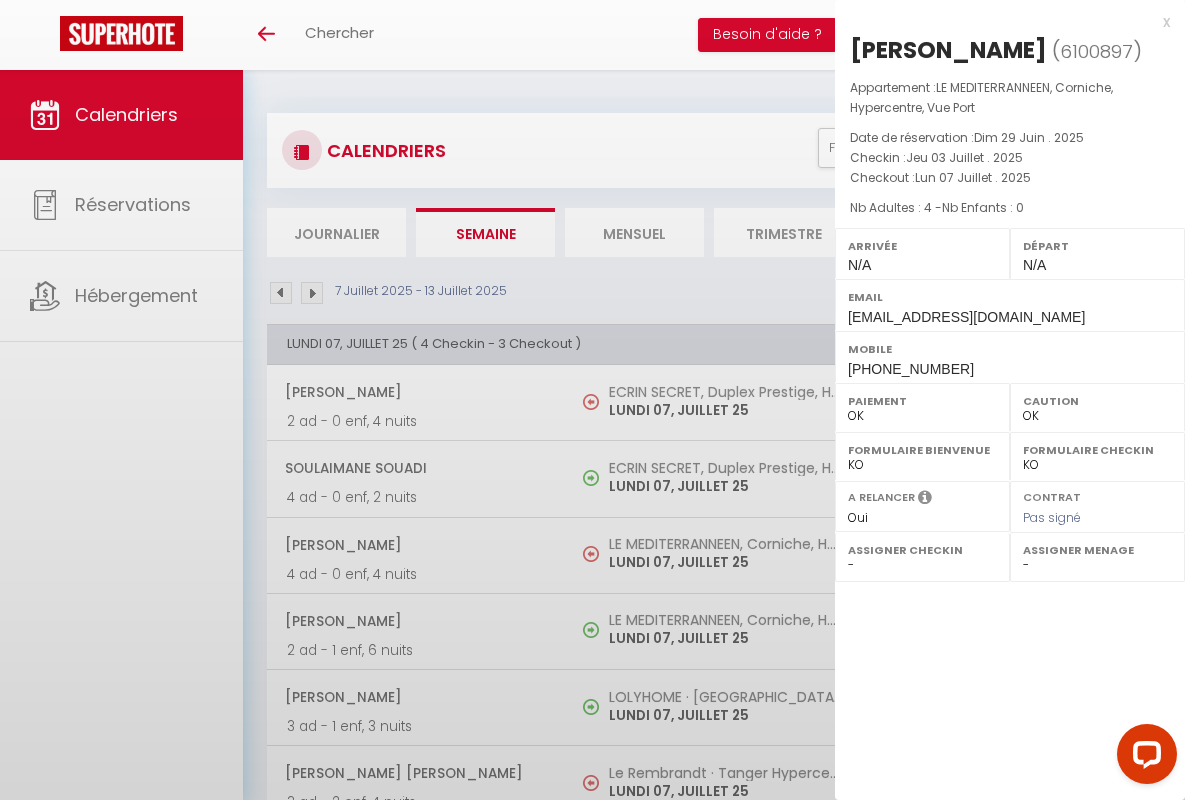 click on "x" at bounding box center [1002, 22] 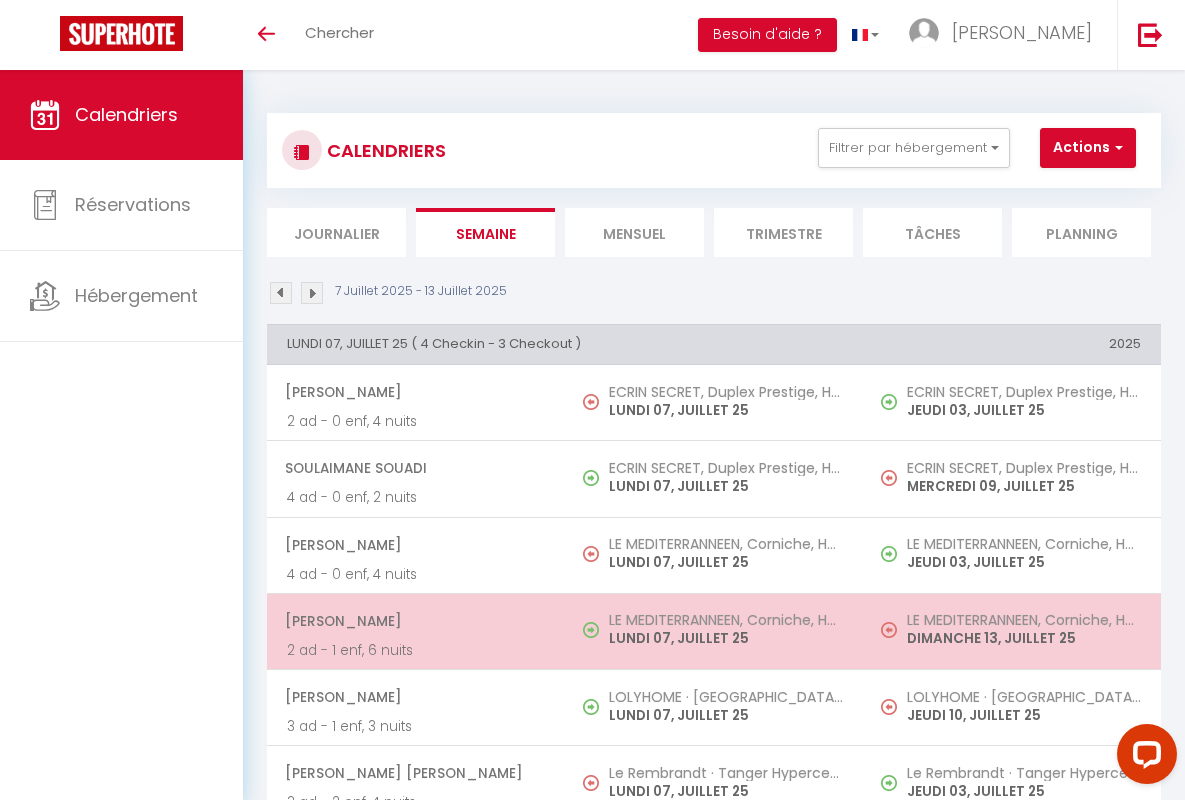 click on "[PERSON_NAME]" at bounding box center (415, 621) 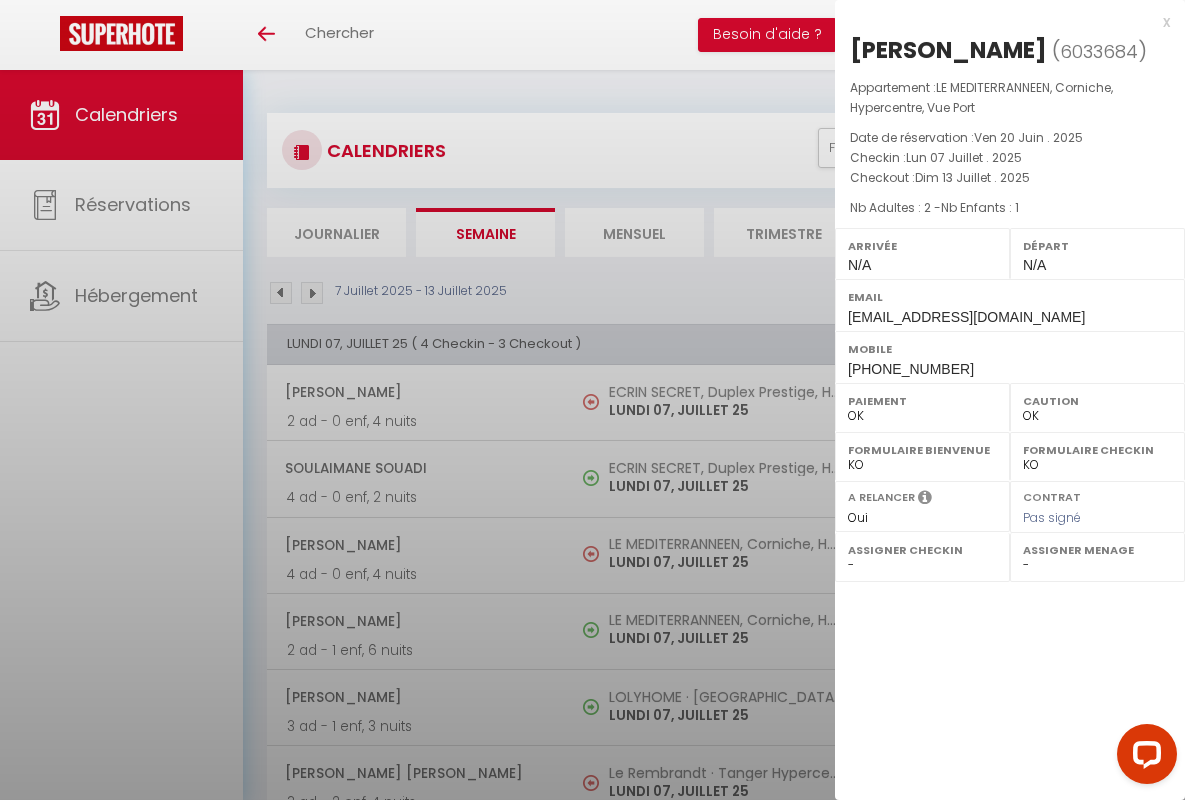 click on "x" at bounding box center [1002, 22] 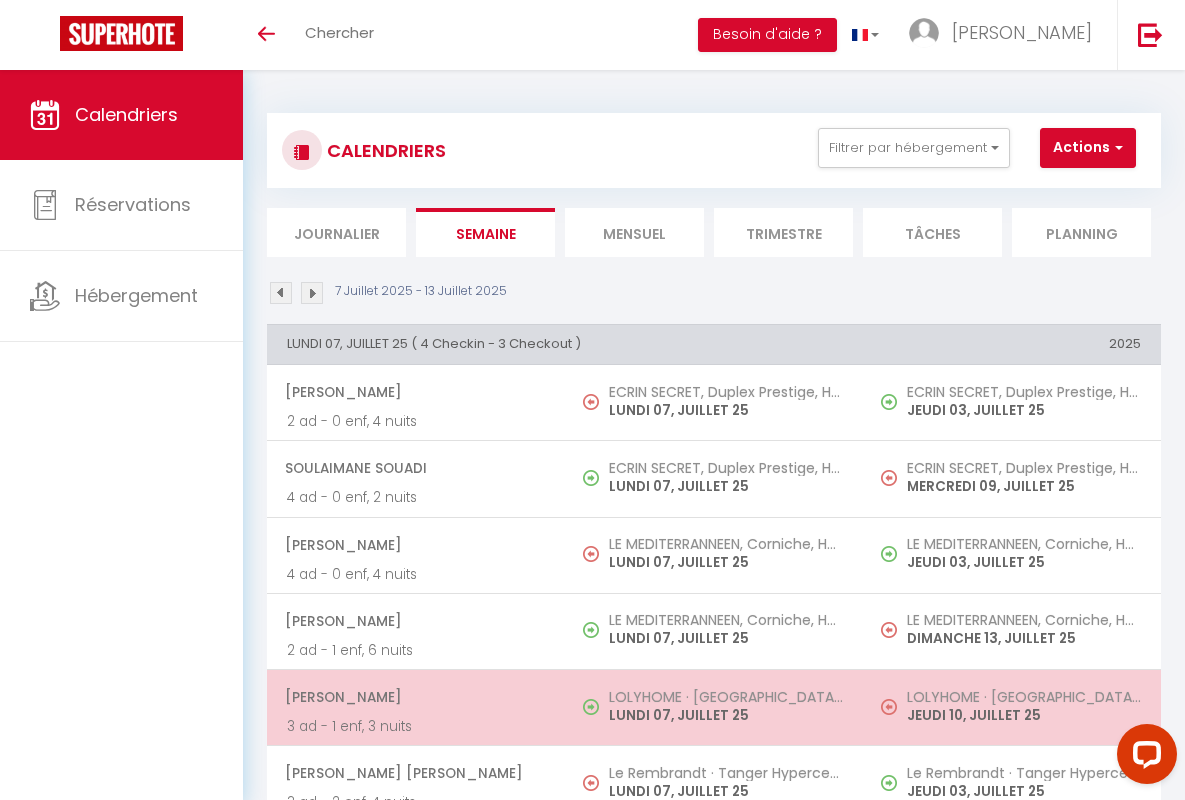 click on "[PERSON_NAME]" at bounding box center [415, 697] 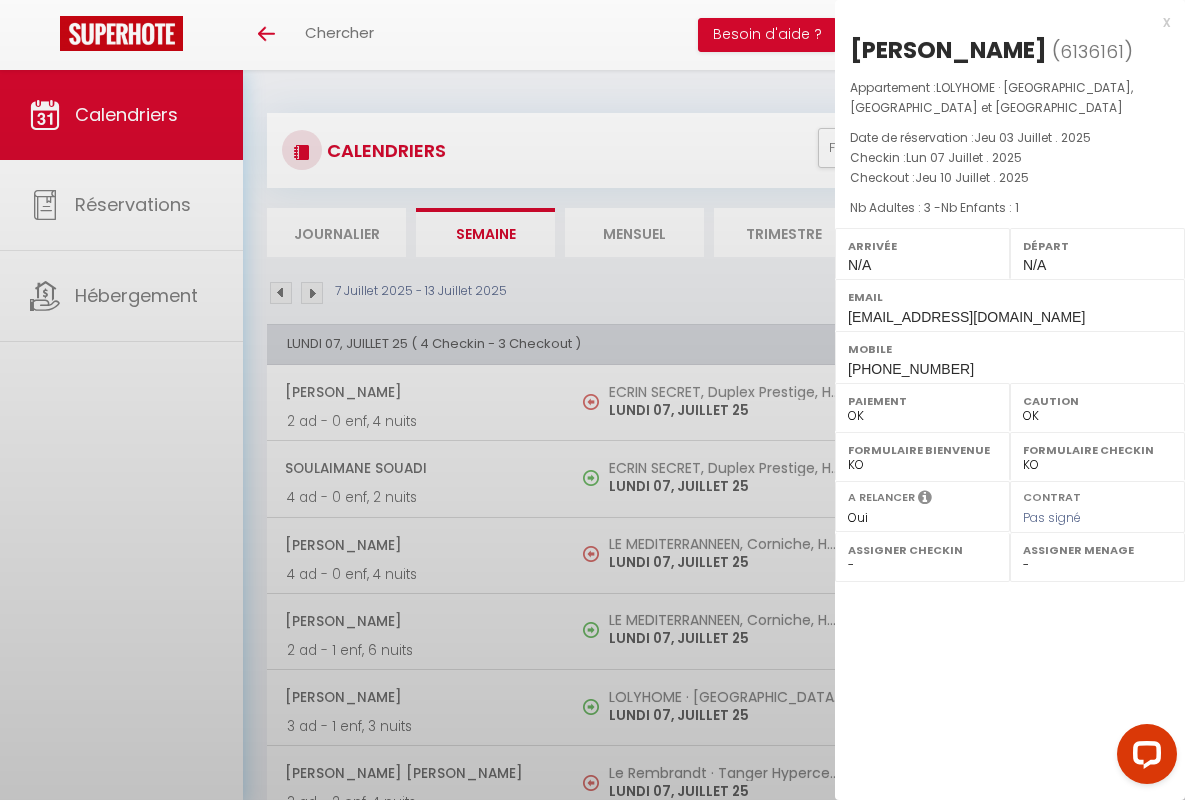 click on "x" at bounding box center (1002, 22) 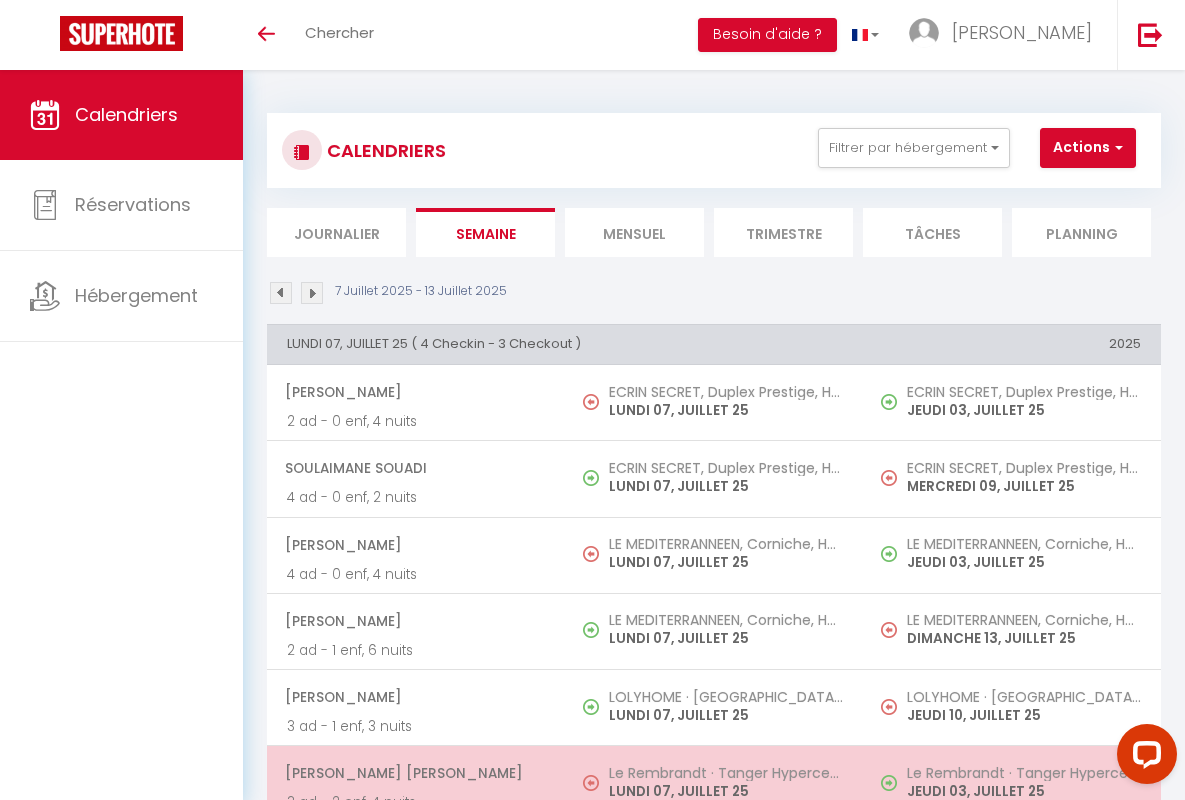 click on "[PERSON_NAME] [PERSON_NAME]" at bounding box center [415, 773] 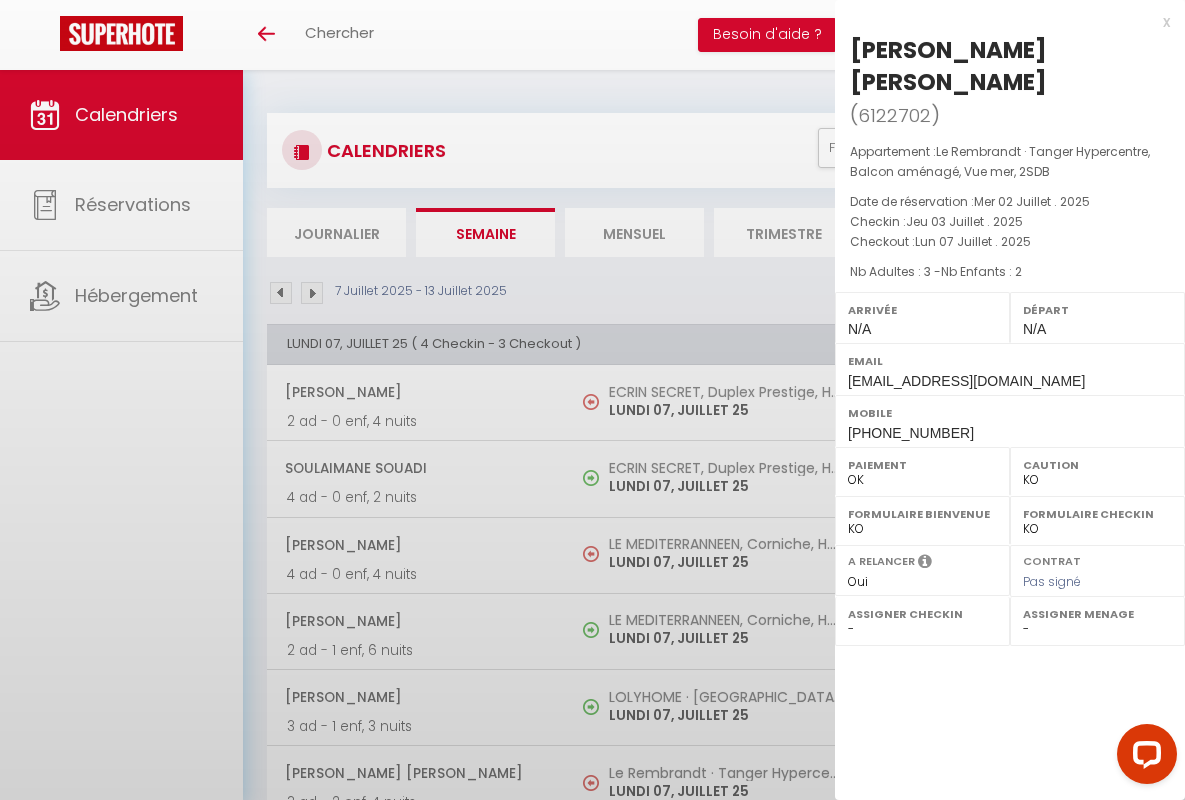 click on "x" at bounding box center (1002, 22) 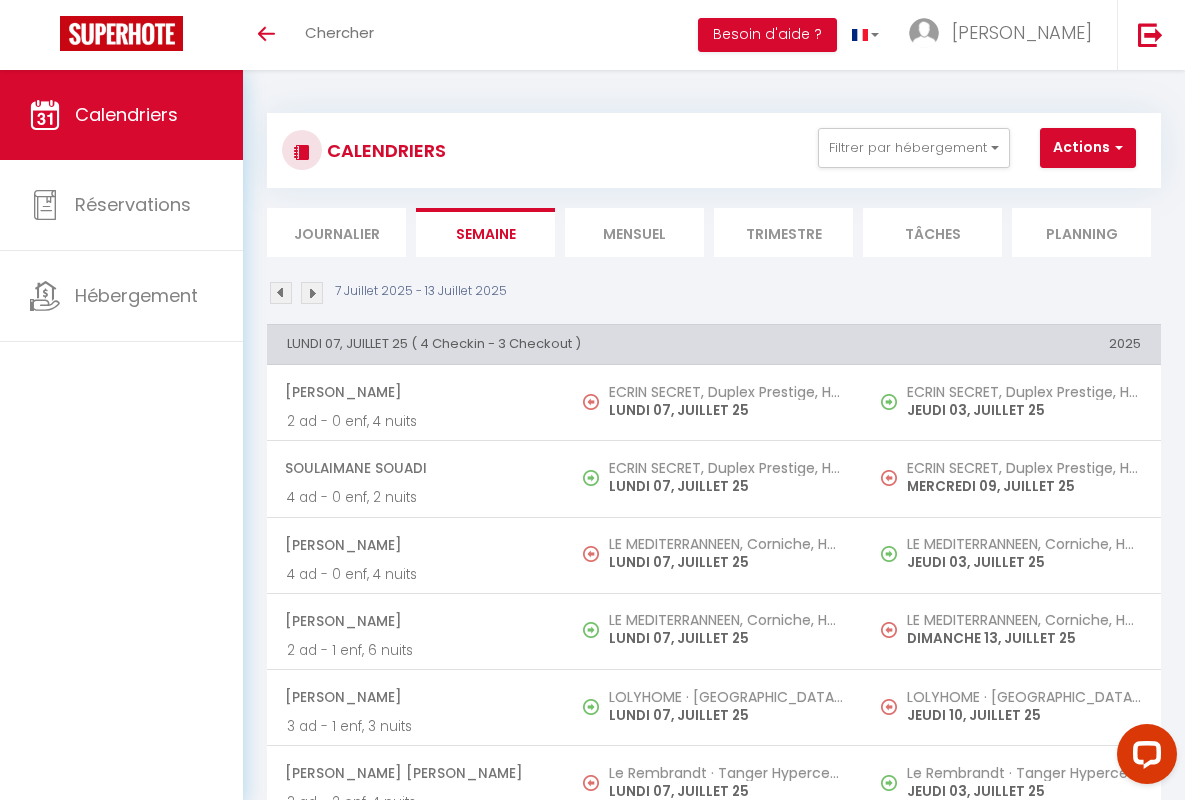 scroll, scrollTop: 449, scrollLeft: 0, axis: vertical 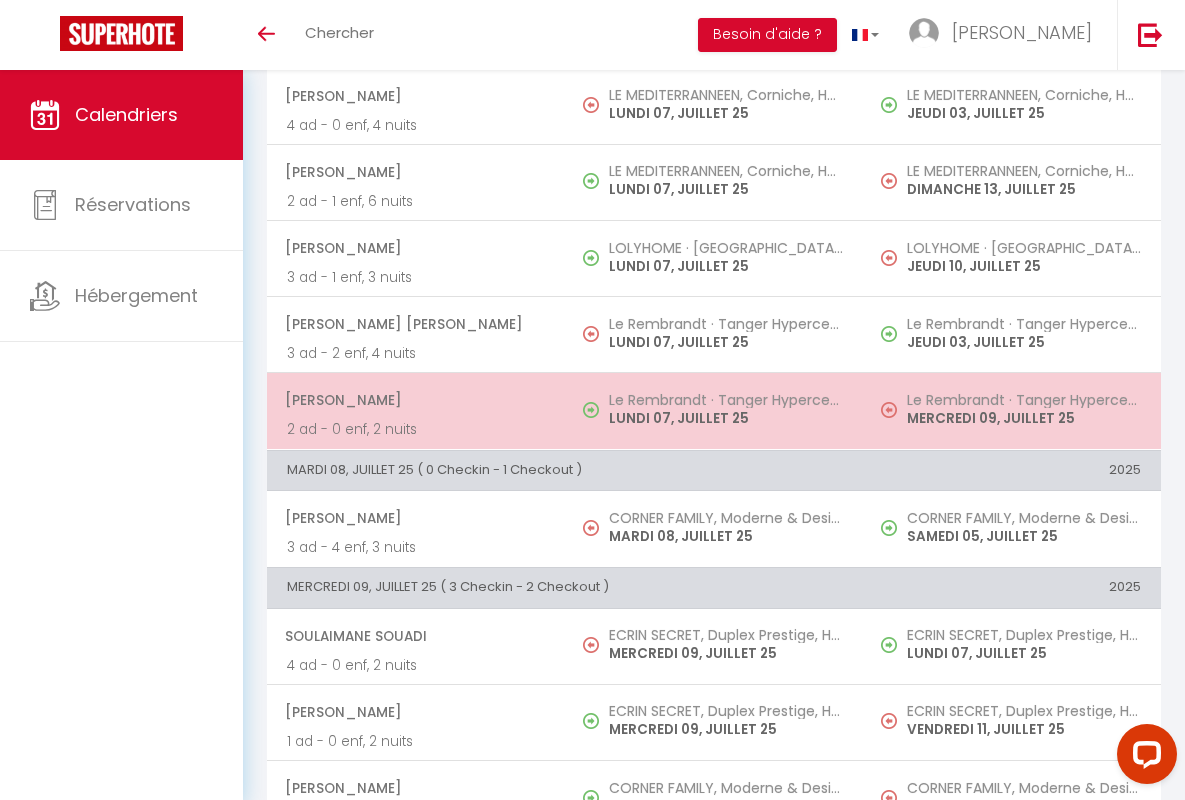 click on "[PERSON_NAME]" at bounding box center [415, 400] 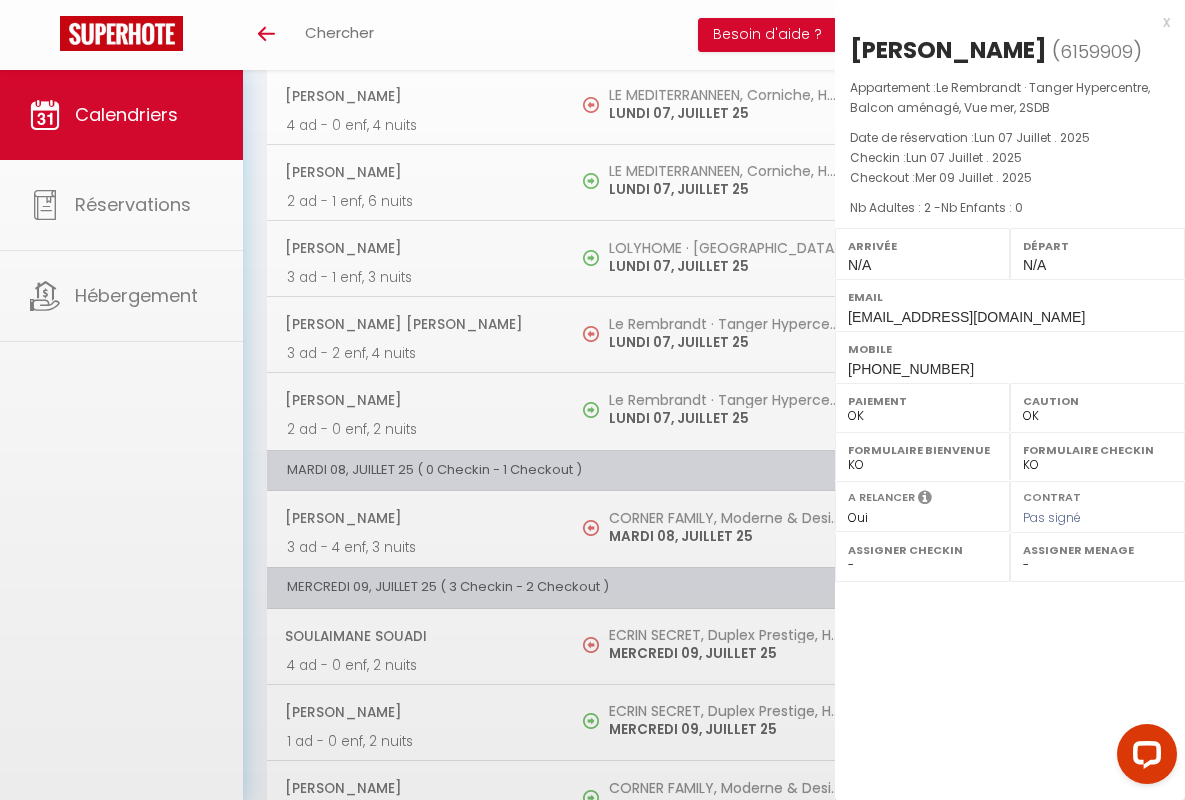 click on "x" at bounding box center (1002, 22) 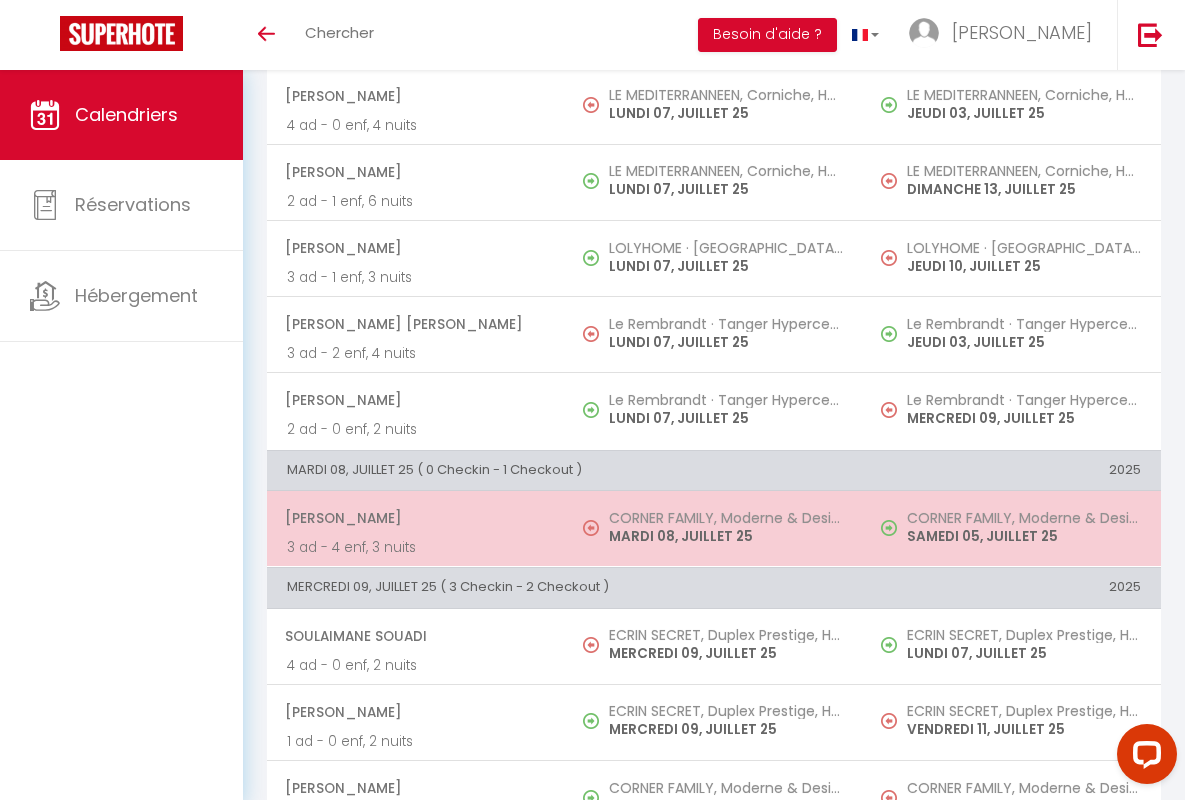 click on "[PERSON_NAME]" at bounding box center [415, 518] 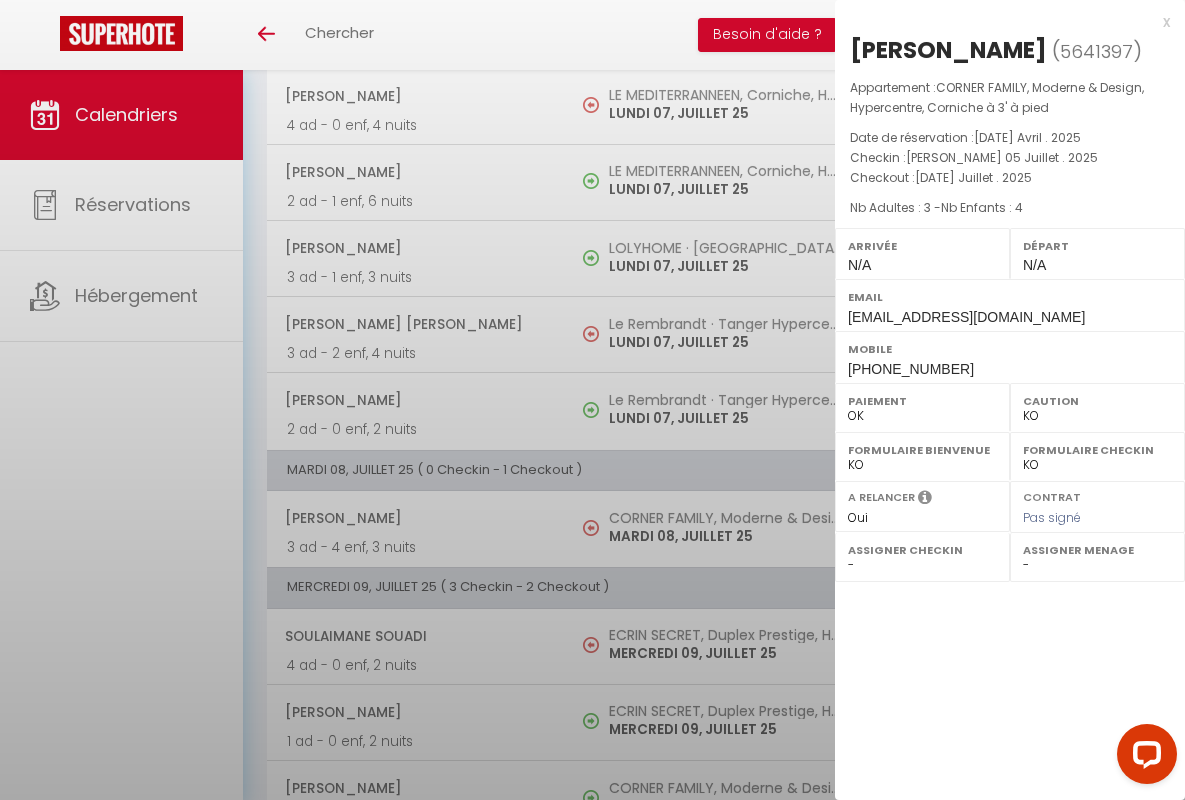 click on "x" at bounding box center [1002, 22] 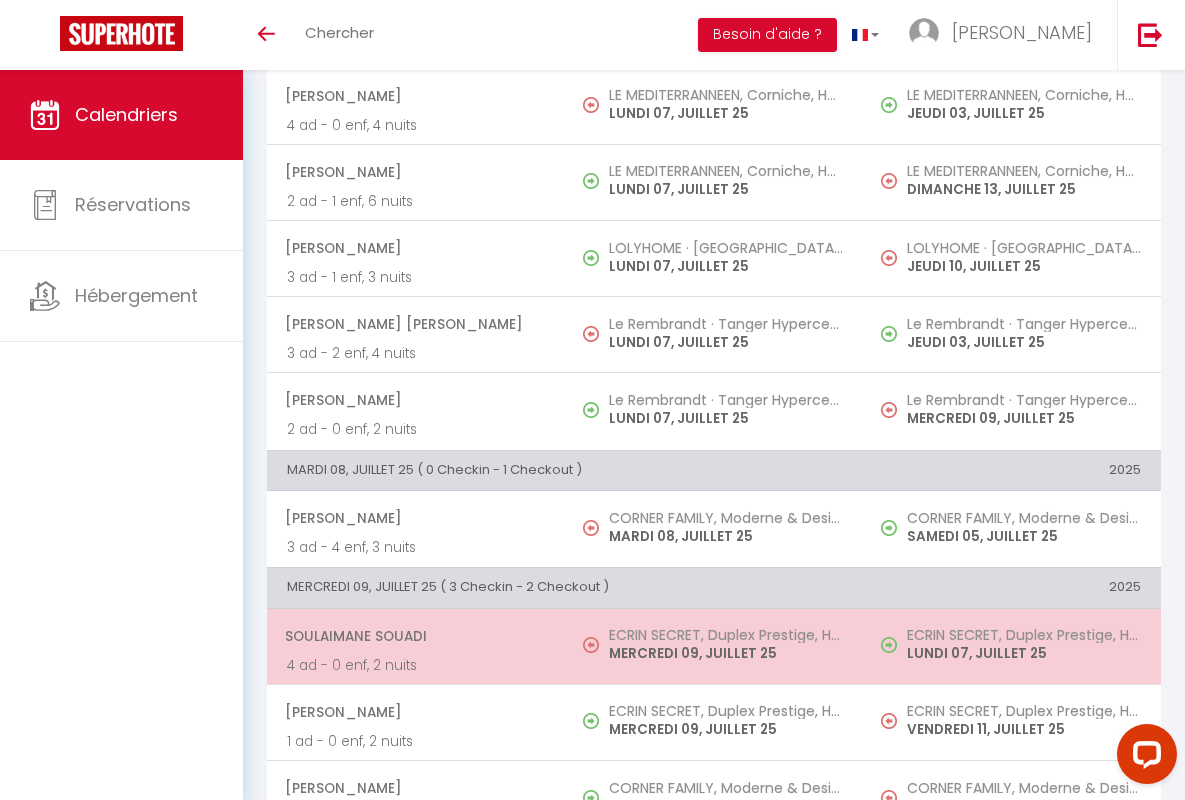 click on "Soulaimane Souadi" at bounding box center [415, 636] 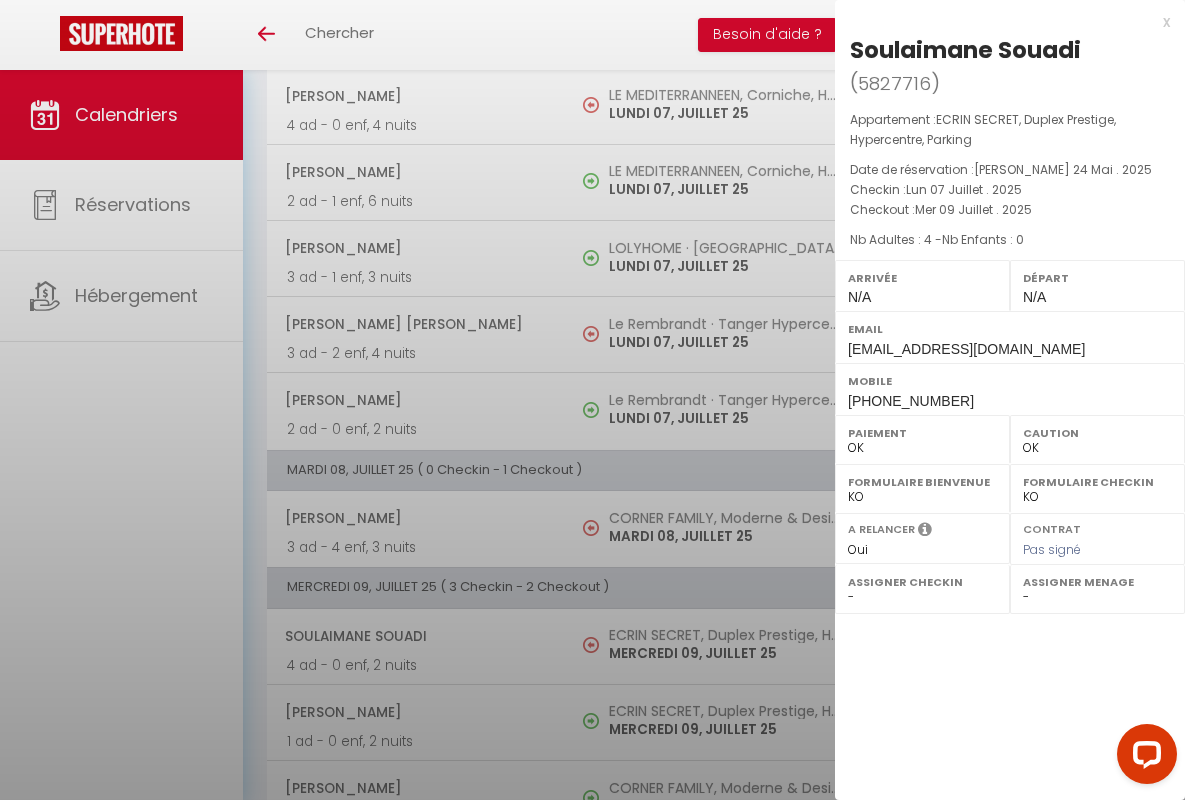 click on "x" at bounding box center [1002, 22] 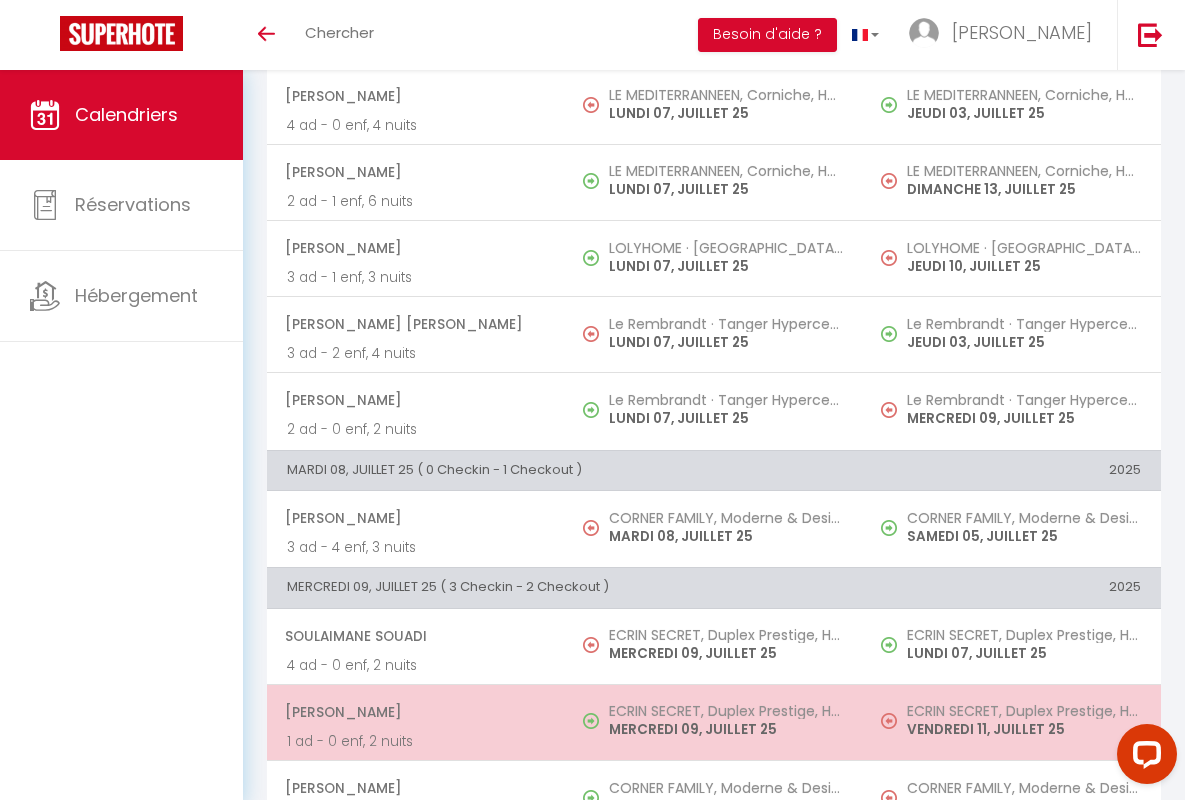 click on "[PERSON_NAME]" at bounding box center (415, 712) 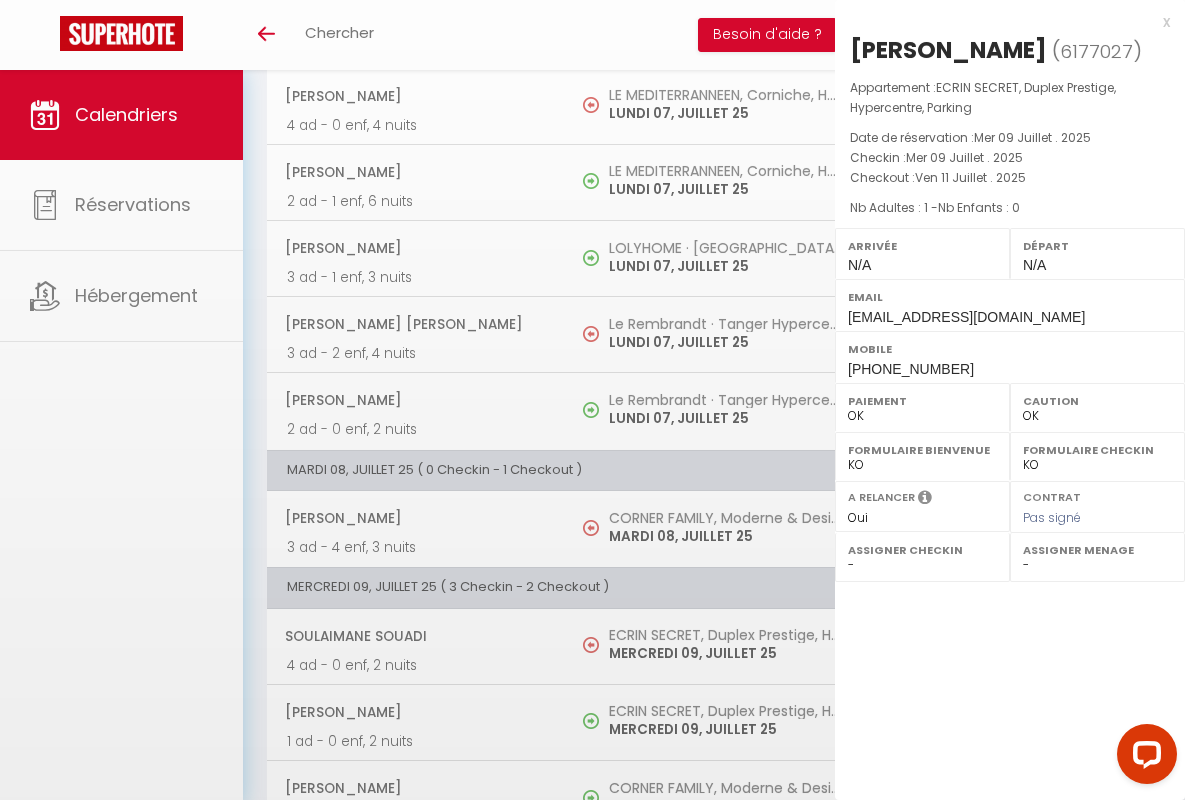 click on "x" at bounding box center (1002, 22) 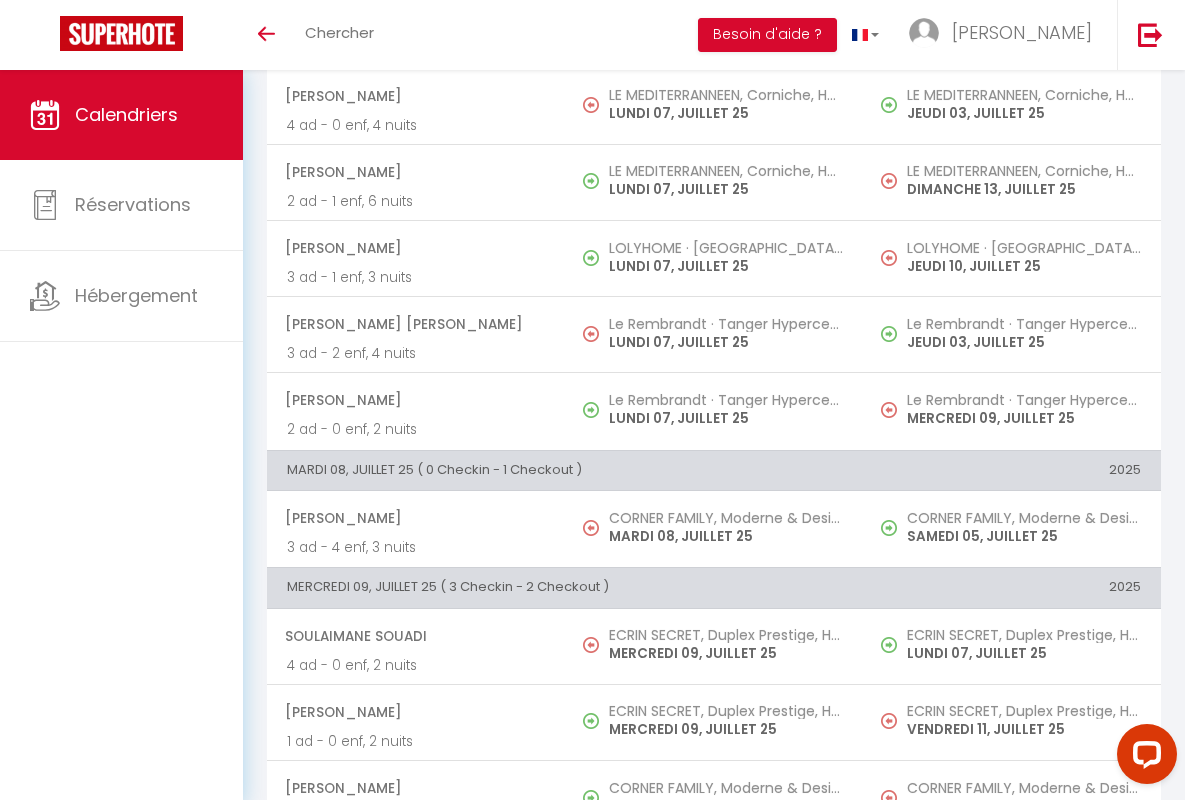 scroll, scrollTop: 456, scrollLeft: 0, axis: vertical 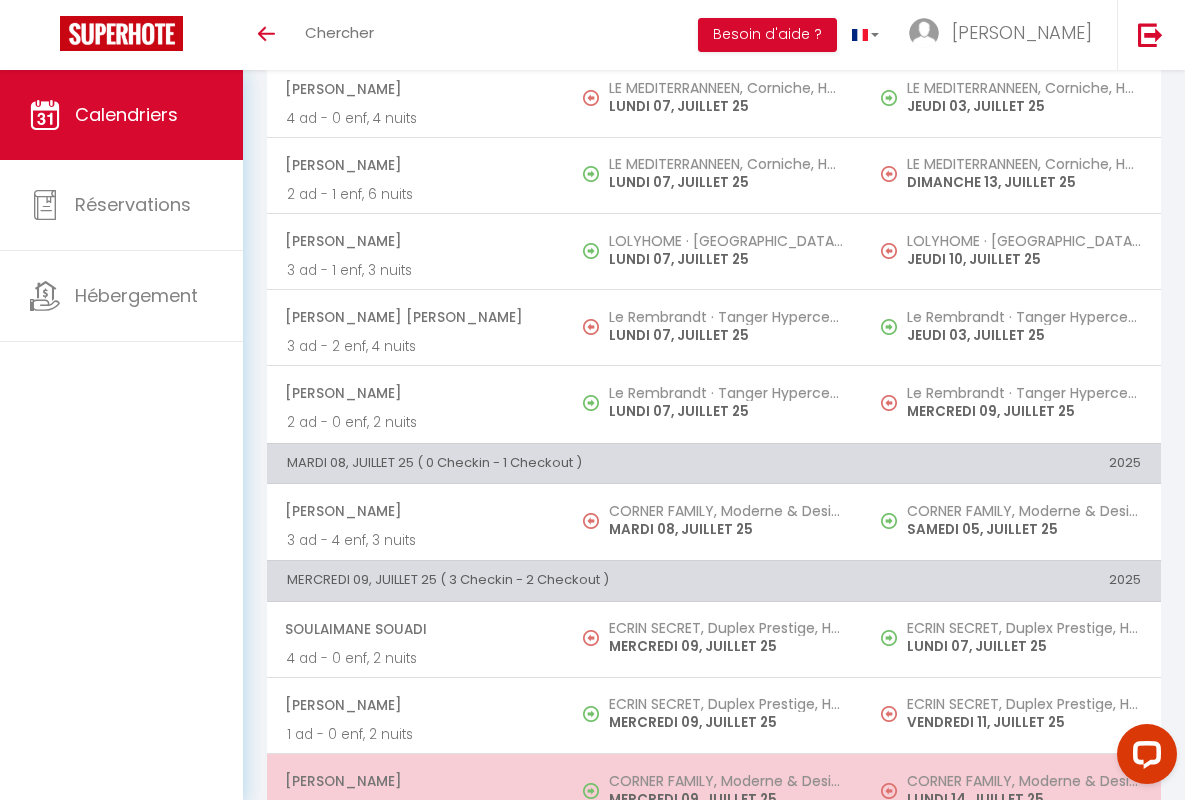 click on "[PERSON_NAME]" at bounding box center (415, 781) 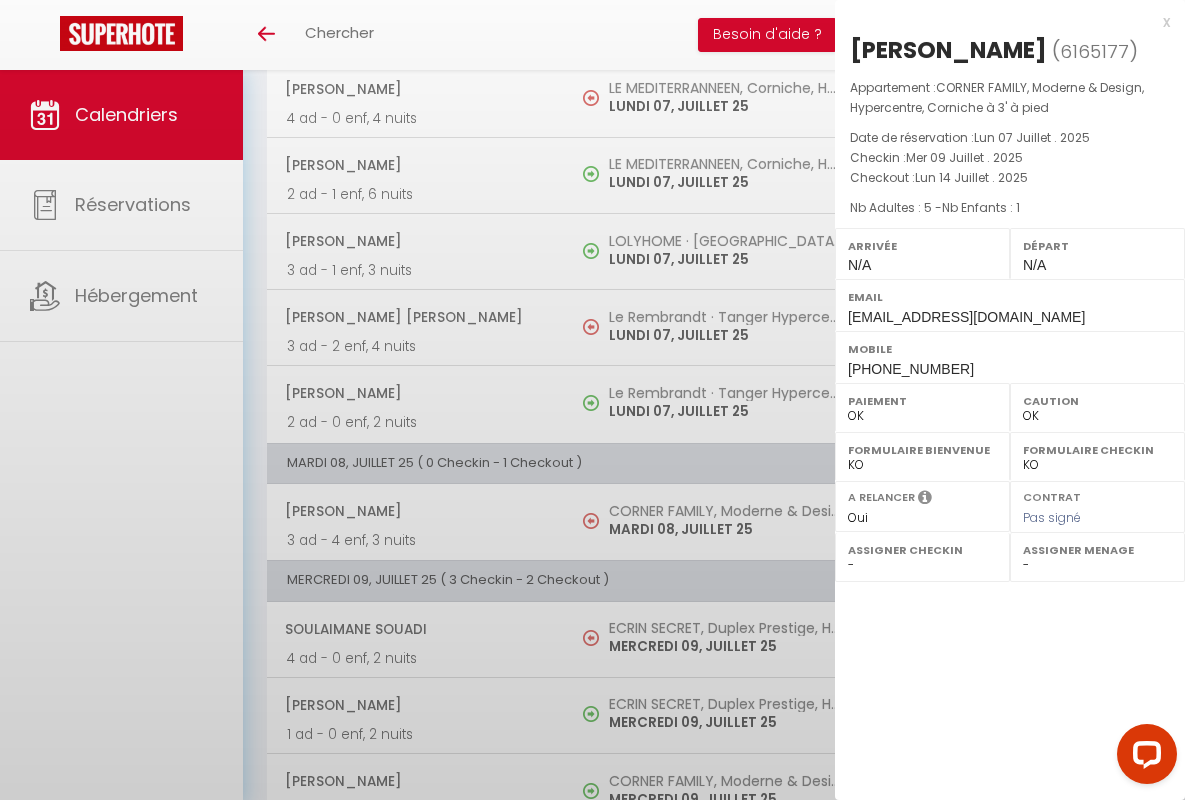 click on "x" at bounding box center [1002, 22] 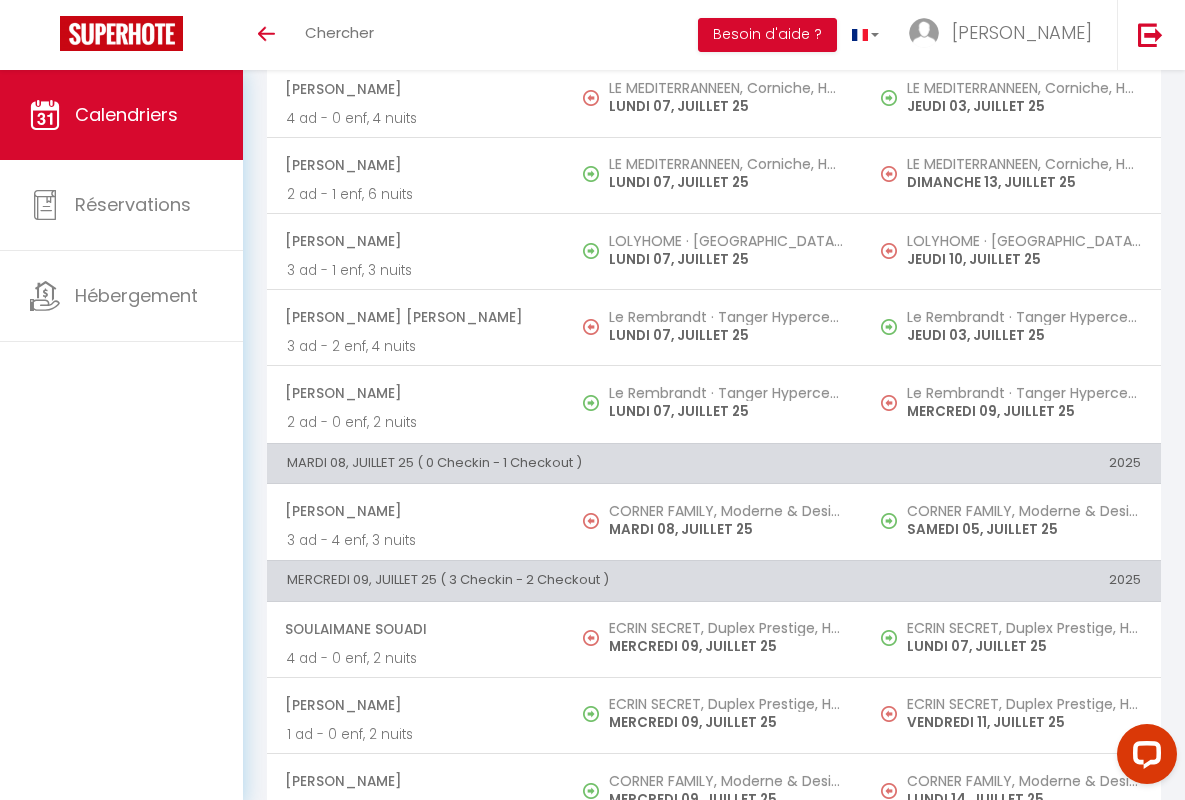 scroll, scrollTop: 913, scrollLeft: 0, axis: vertical 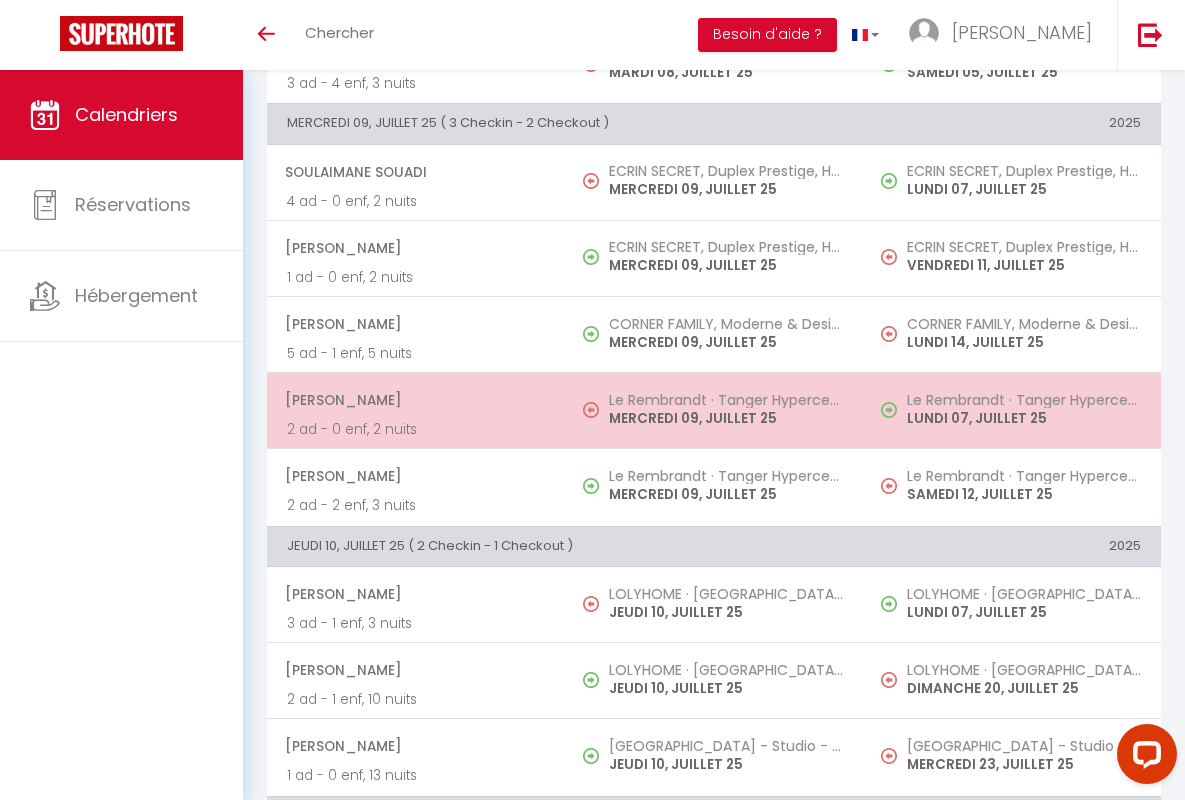 click on "[PERSON_NAME]" at bounding box center (415, 400) 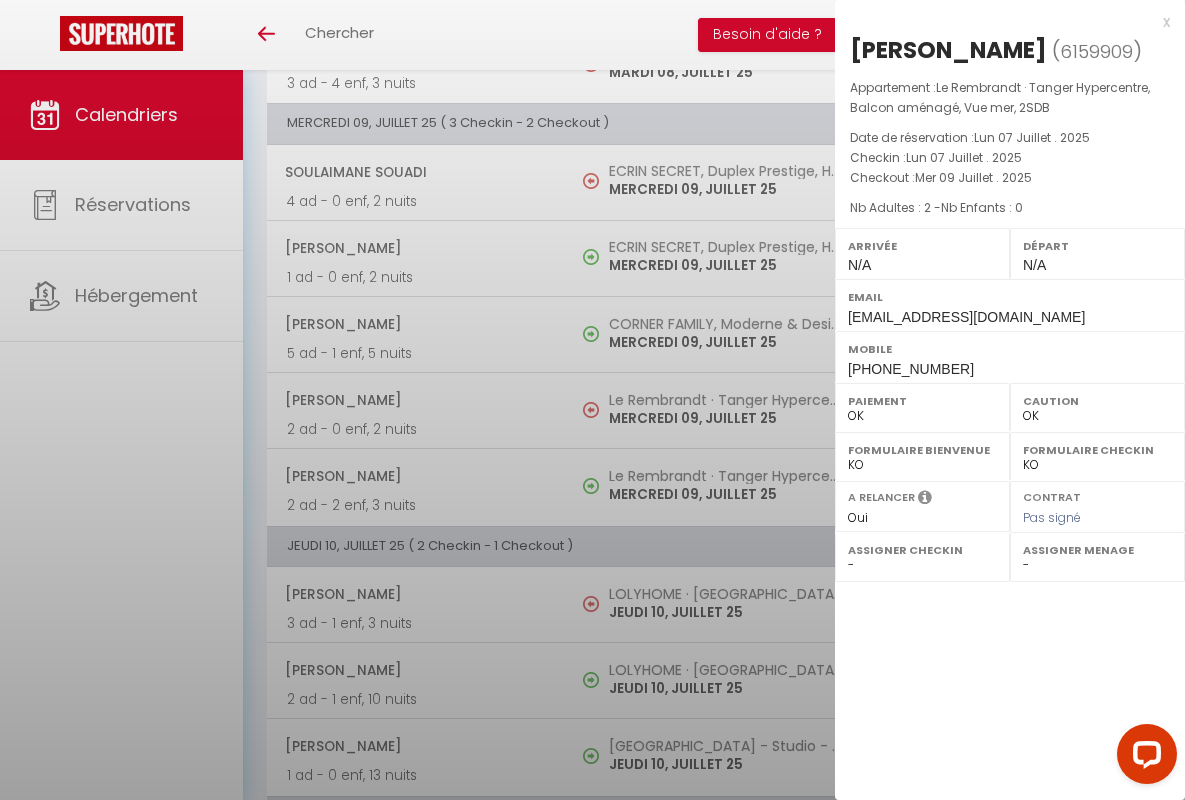 click on "x" at bounding box center [1002, 22] 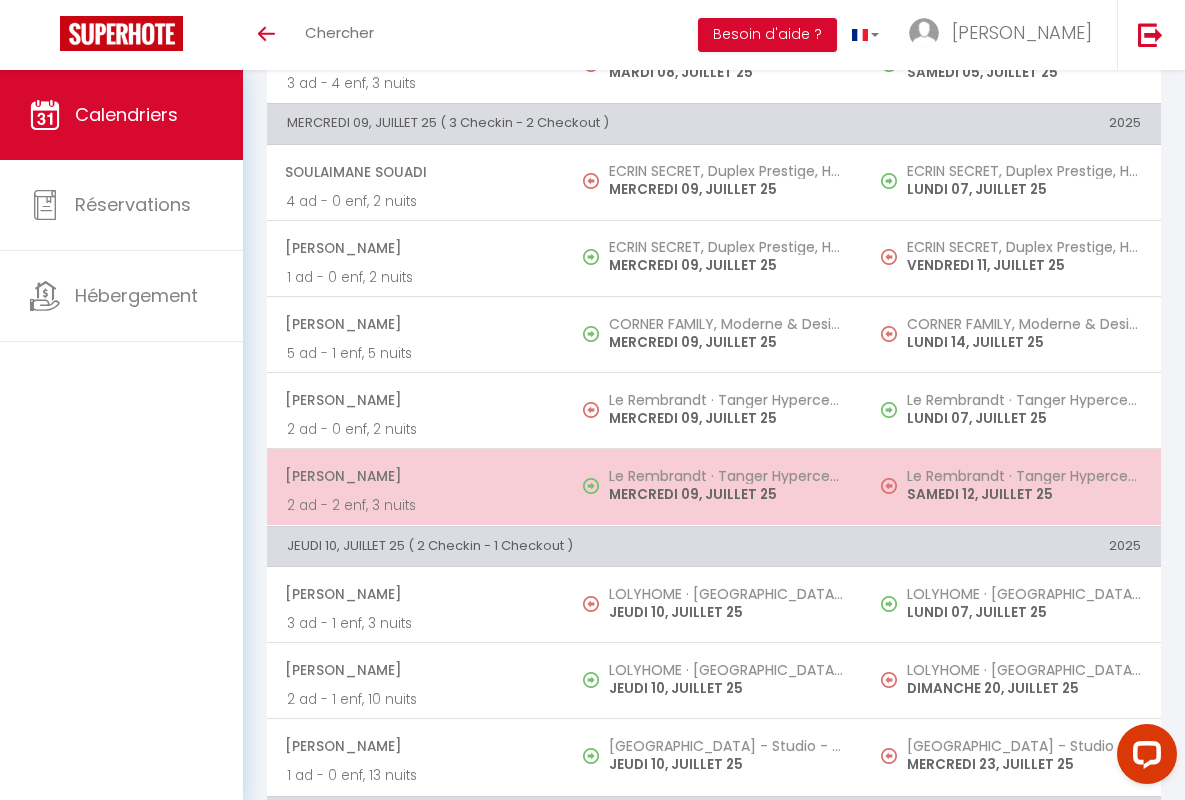 click on "[PERSON_NAME]" at bounding box center [415, 476] 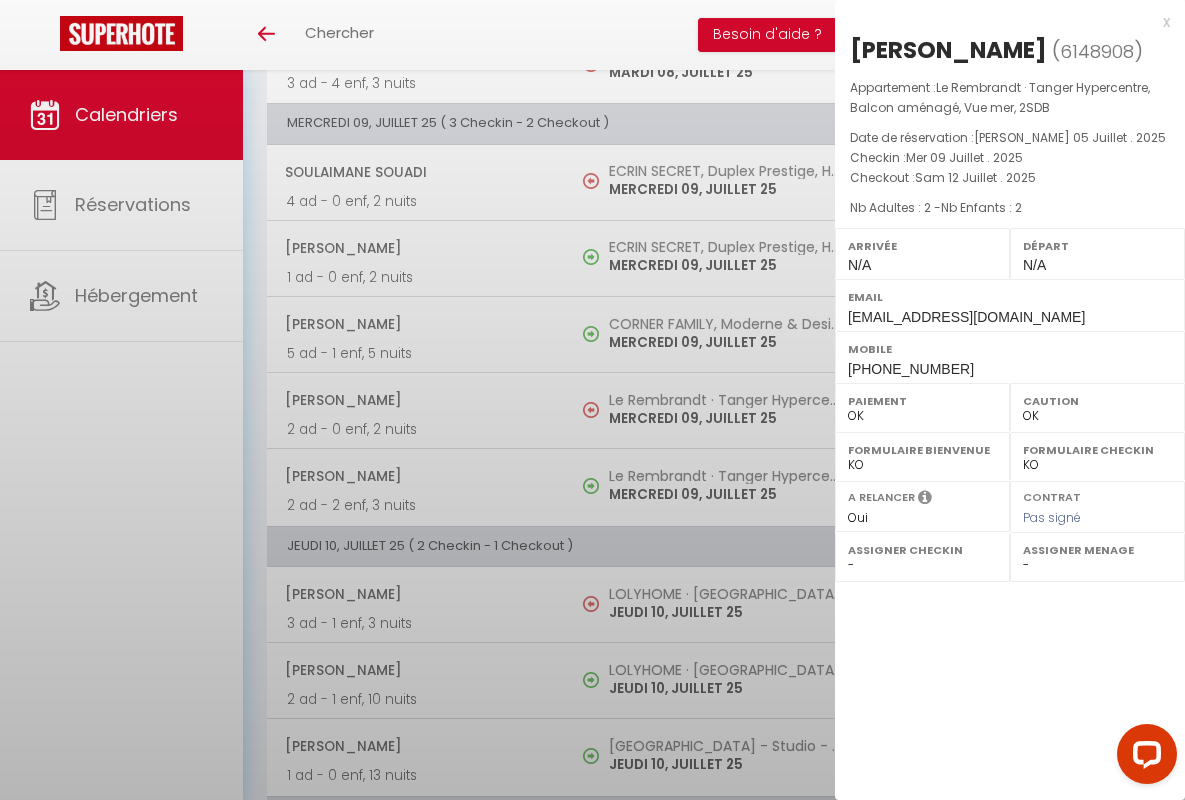 click on "x" at bounding box center (1002, 22) 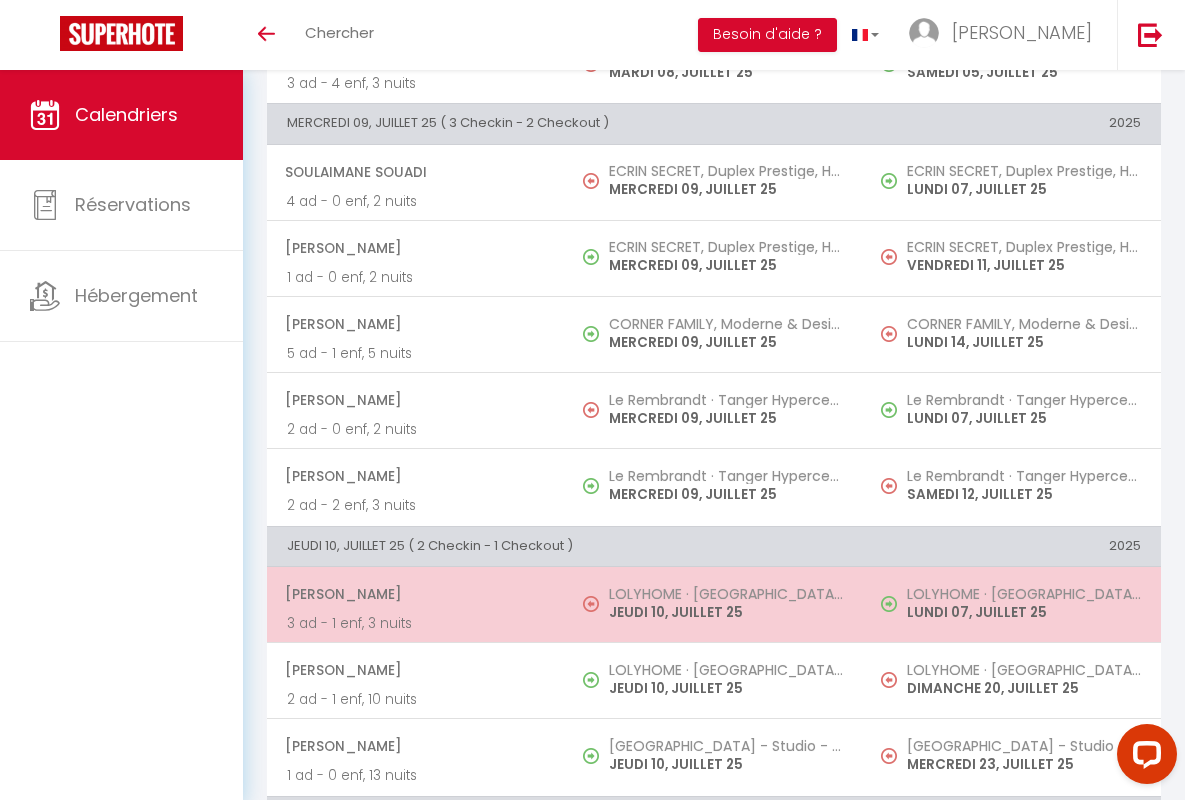 click on "[PERSON_NAME]" at bounding box center [415, 594] 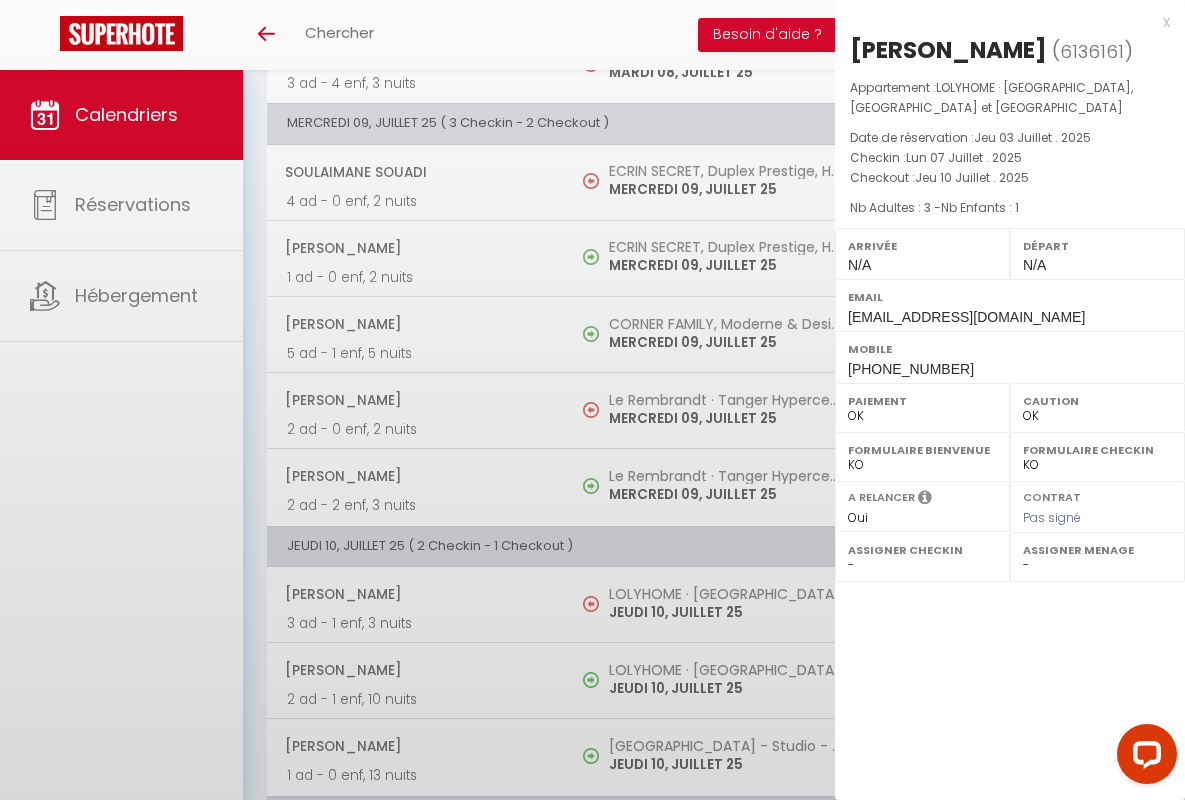 click on "x" at bounding box center [1002, 22] 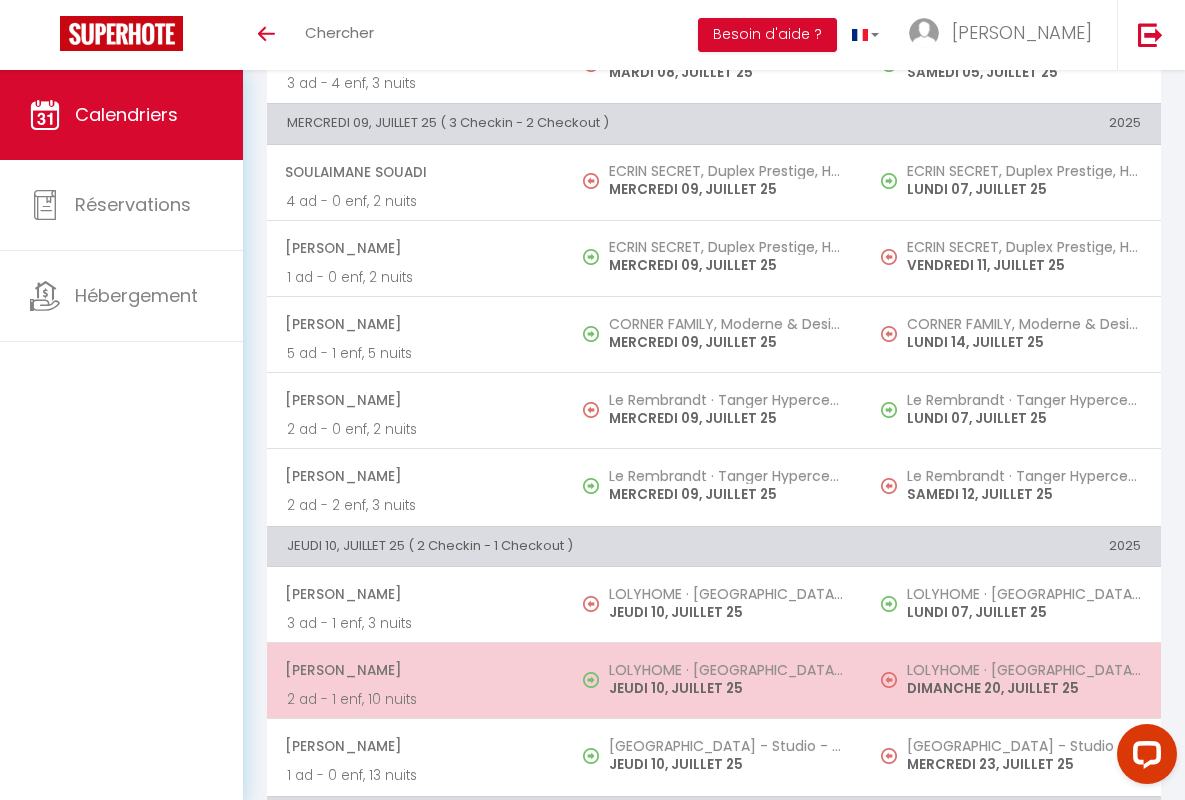click on "[PERSON_NAME]" at bounding box center (415, 670) 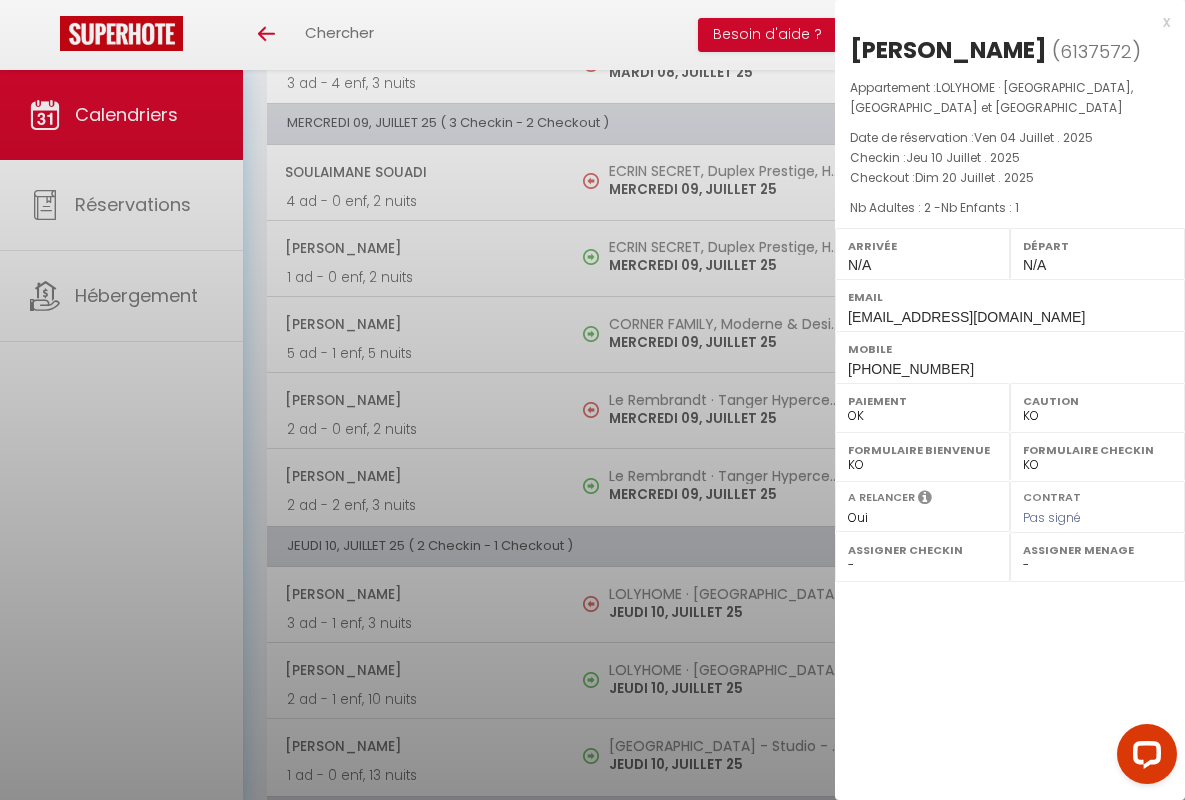 click on "x" at bounding box center (1002, 22) 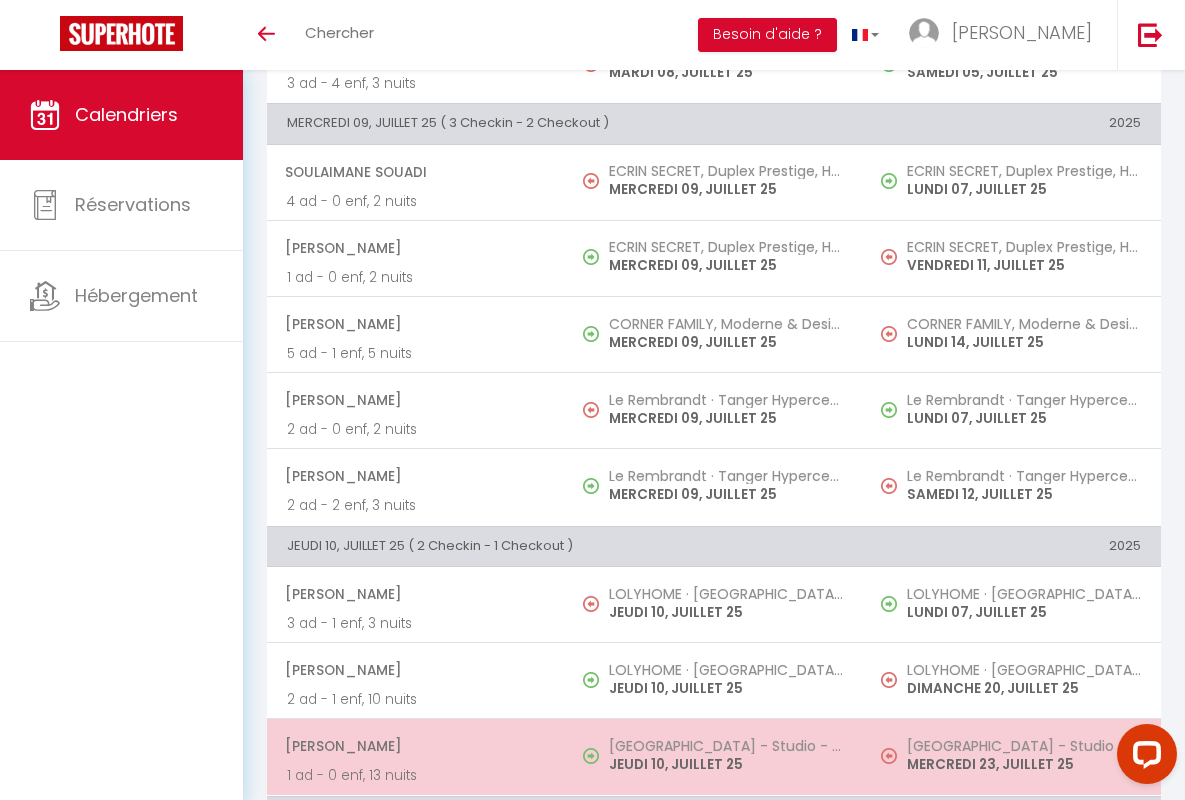 click on "[PERSON_NAME]" at bounding box center (415, 746) 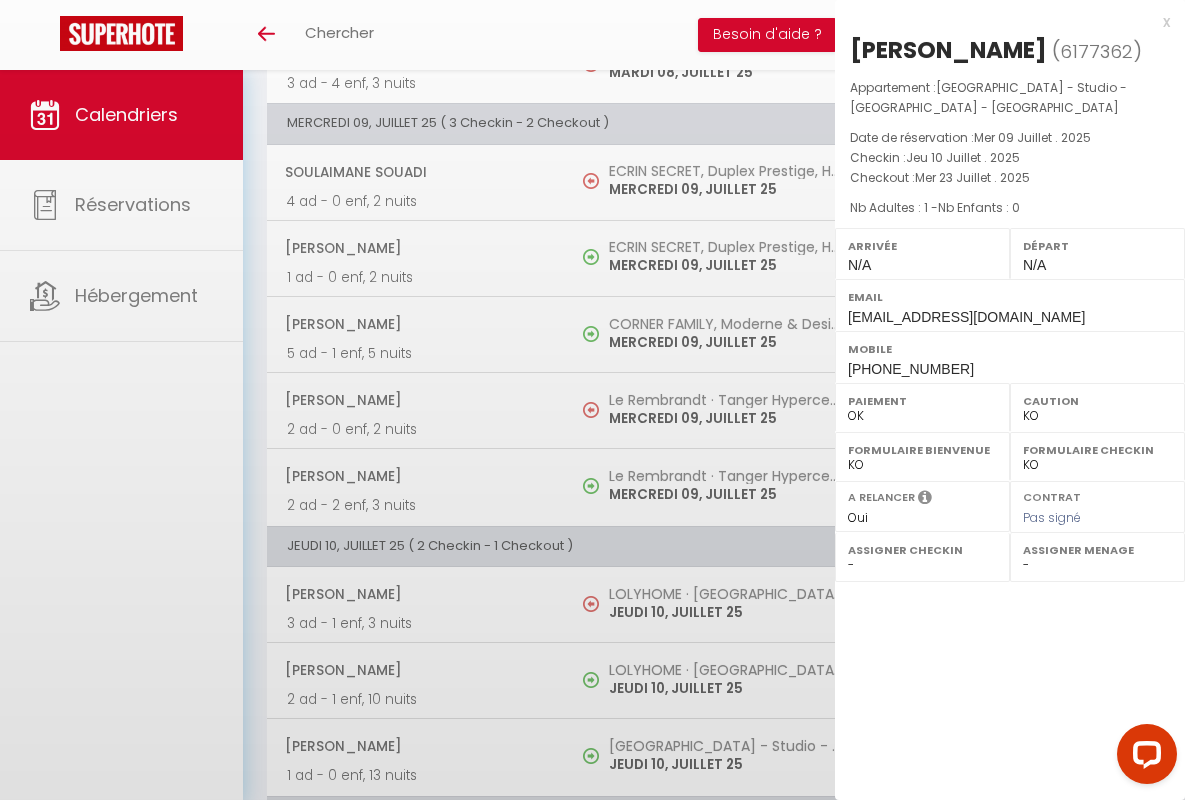 click on "x" at bounding box center (1002, 22) 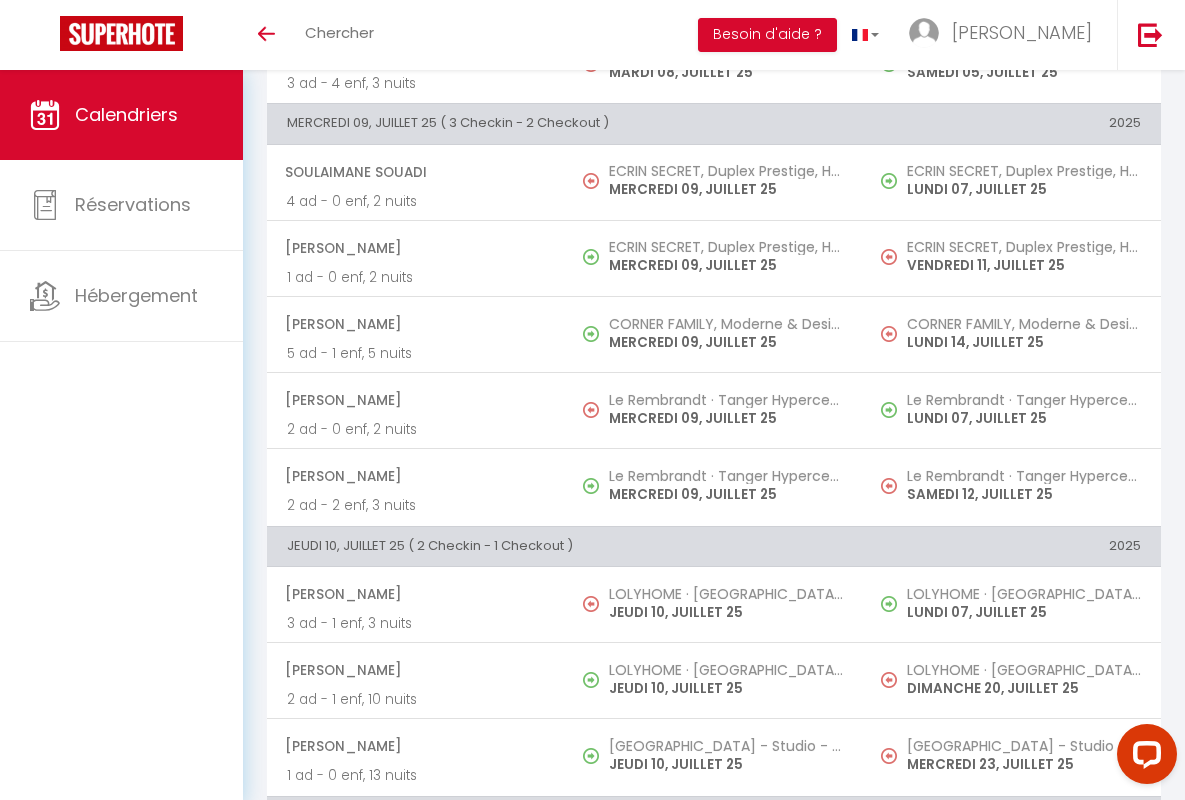 scroll, scrollTop: 1377, scrollLeft: 0, axis: vertical 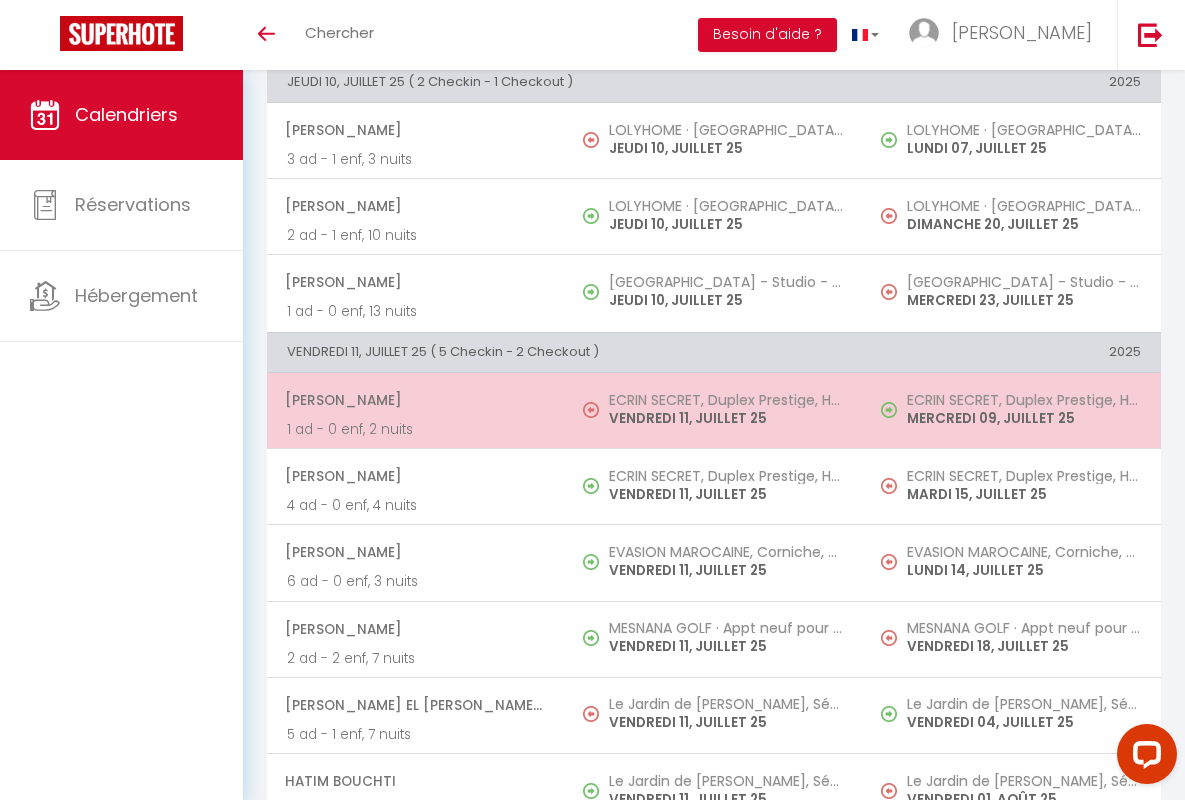 click on "[PERSON_NAME]" at bounding box center [415, 400] 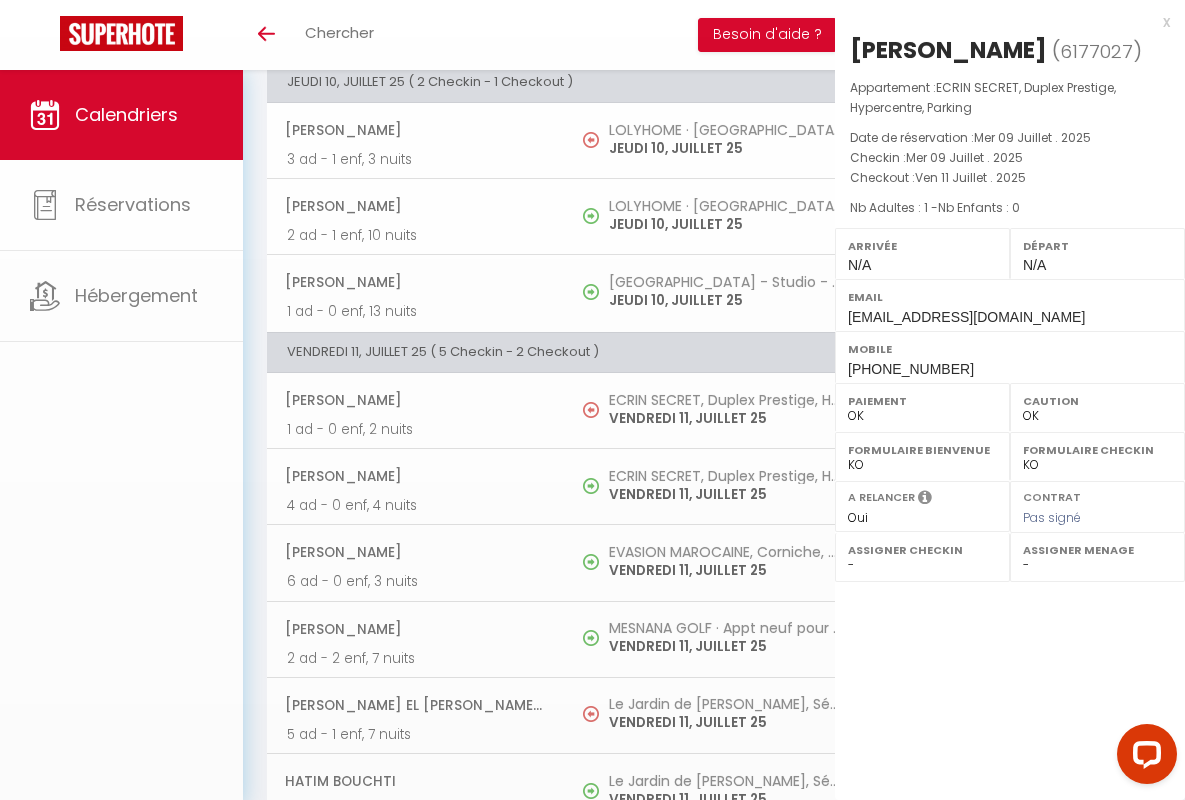 click on "x" at bounding box center [1002, 22] 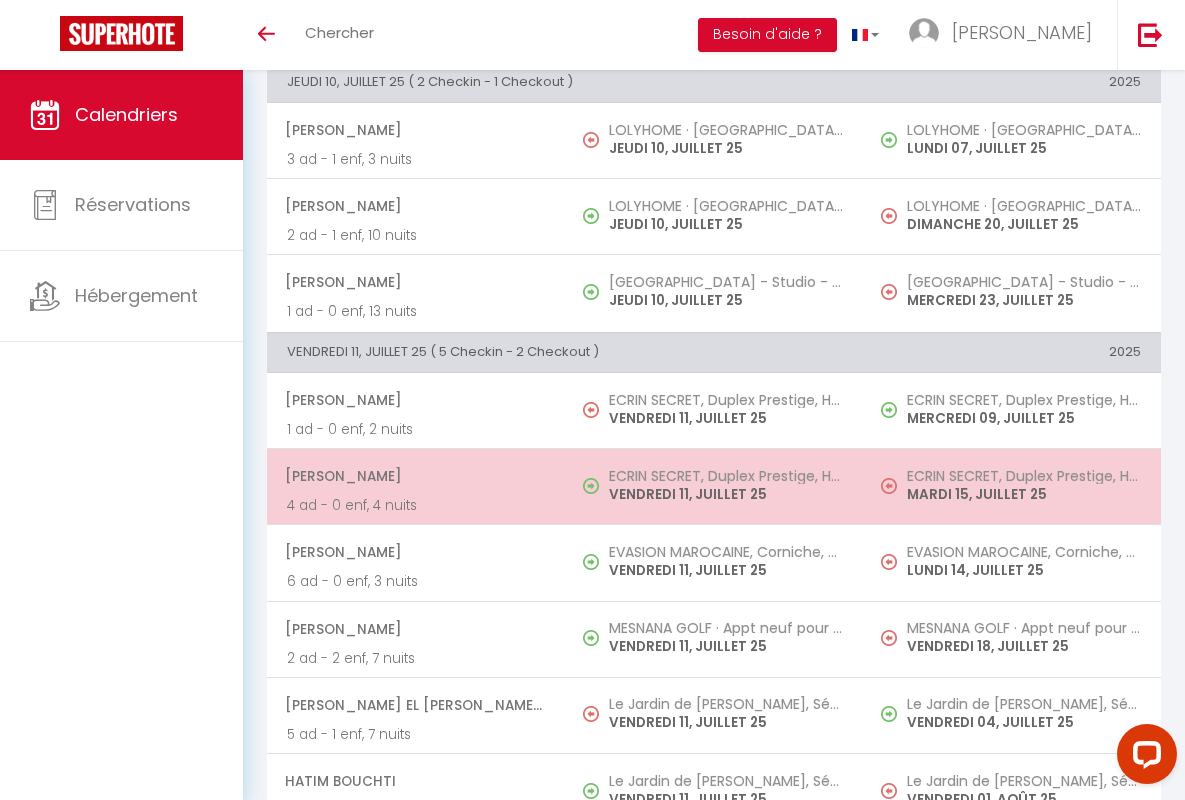 click on "[PERSON_NAME]" at bounding box center (415, 476) 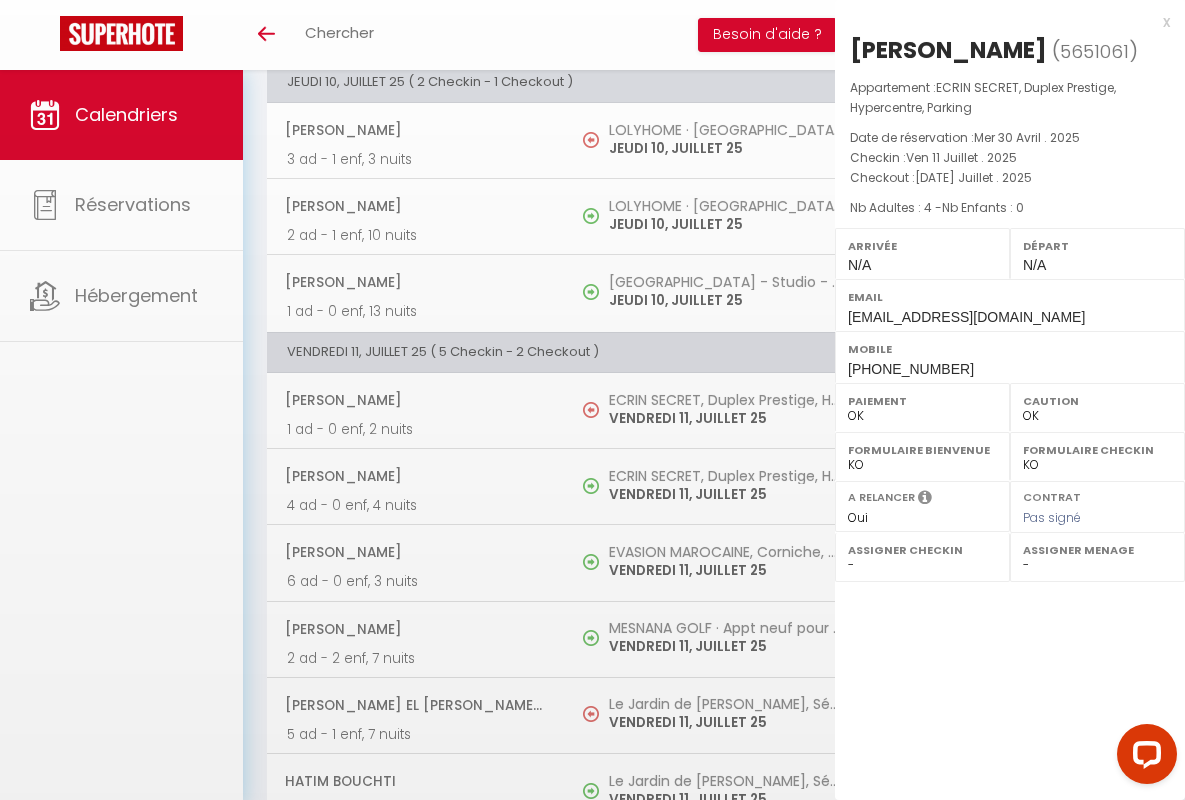 click on "x" at bounding box center [1002, 22] 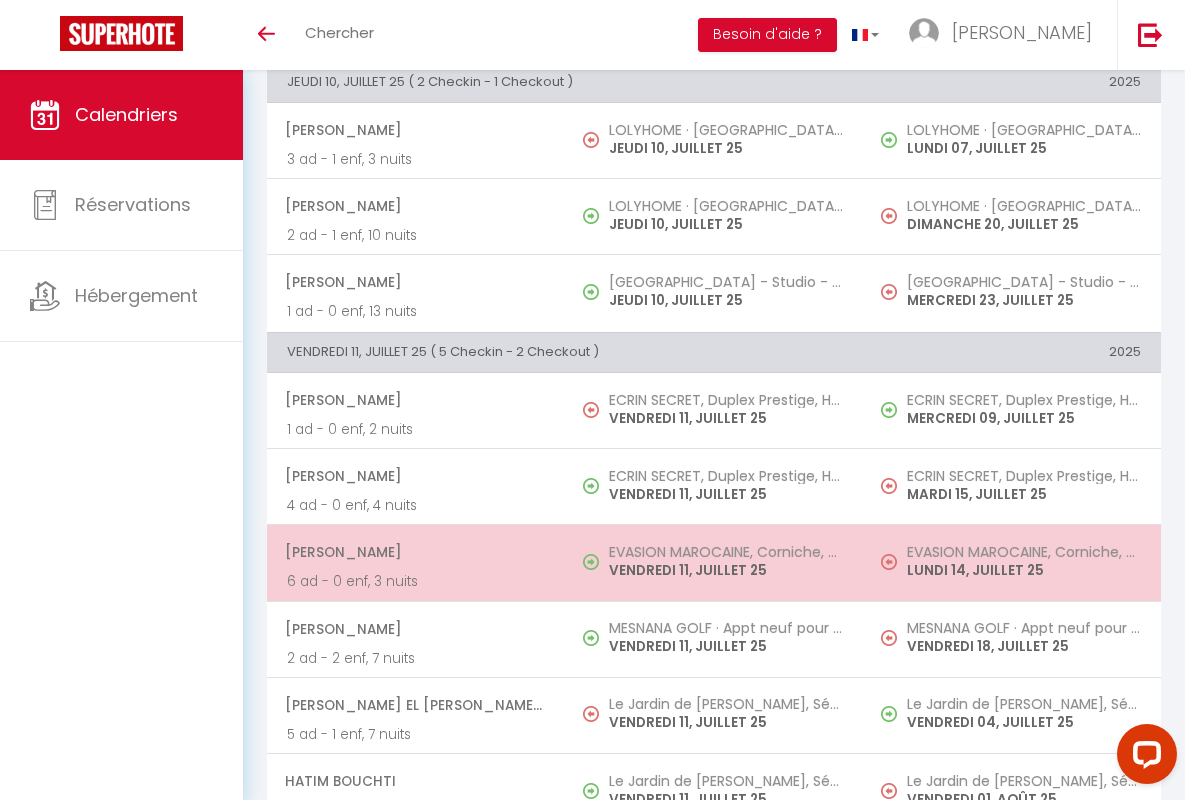 click on "[PERSON_NAME]" at bounding box center [415, 552] 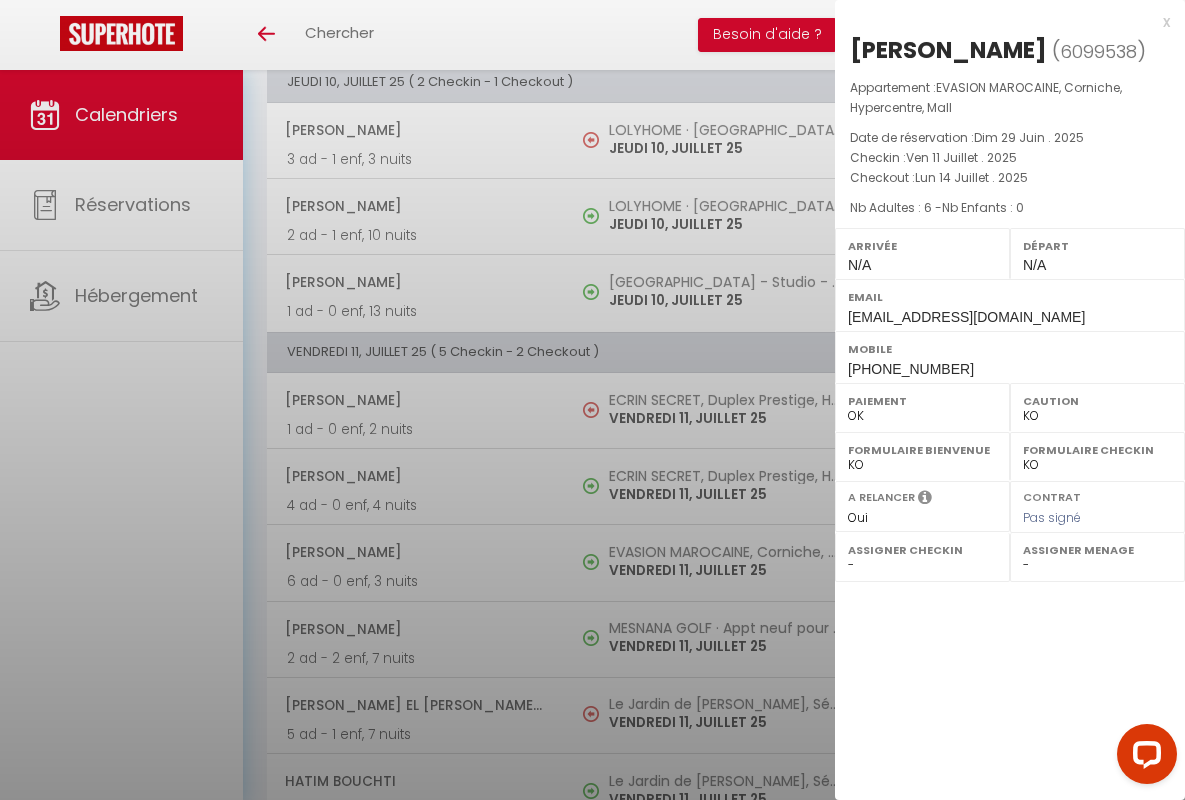 click on "x" at bounding box center [1002, 22] 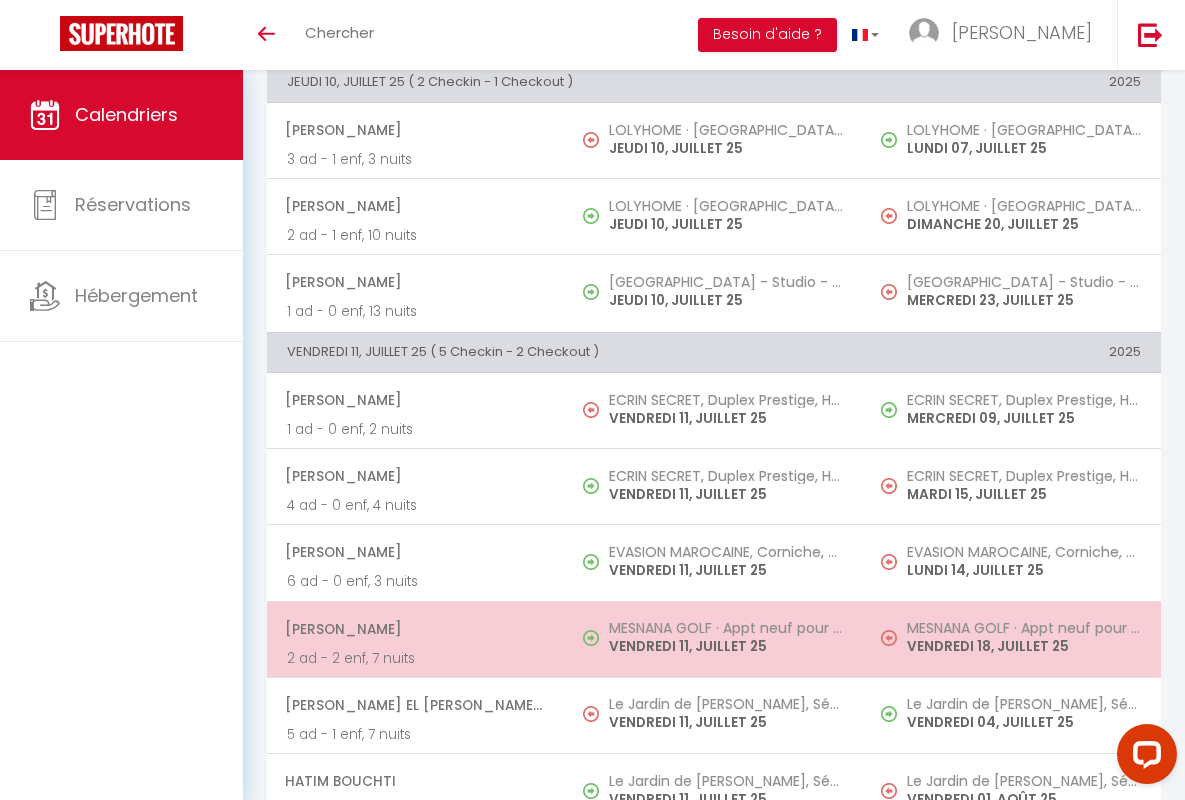 click on "[PERSON_NAME]" at bounding box center [415, 629] 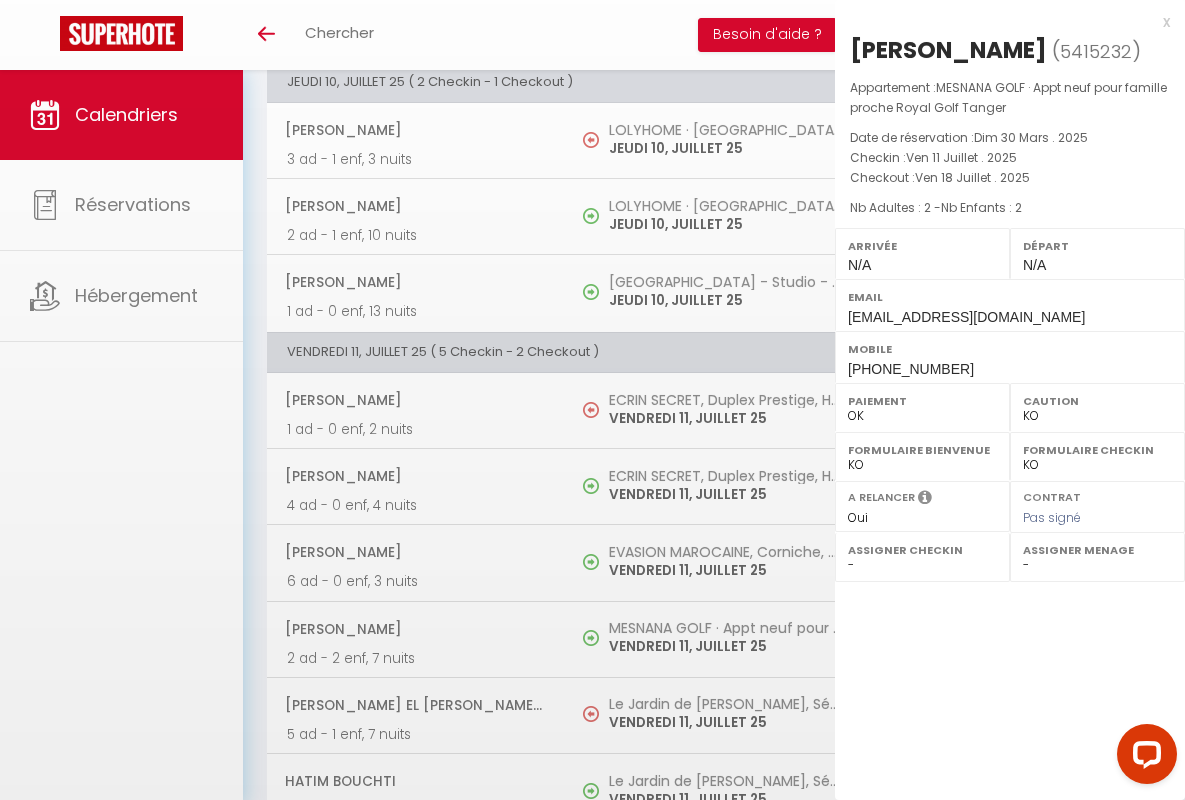 click on "x" at bounding box center (1002, 22) 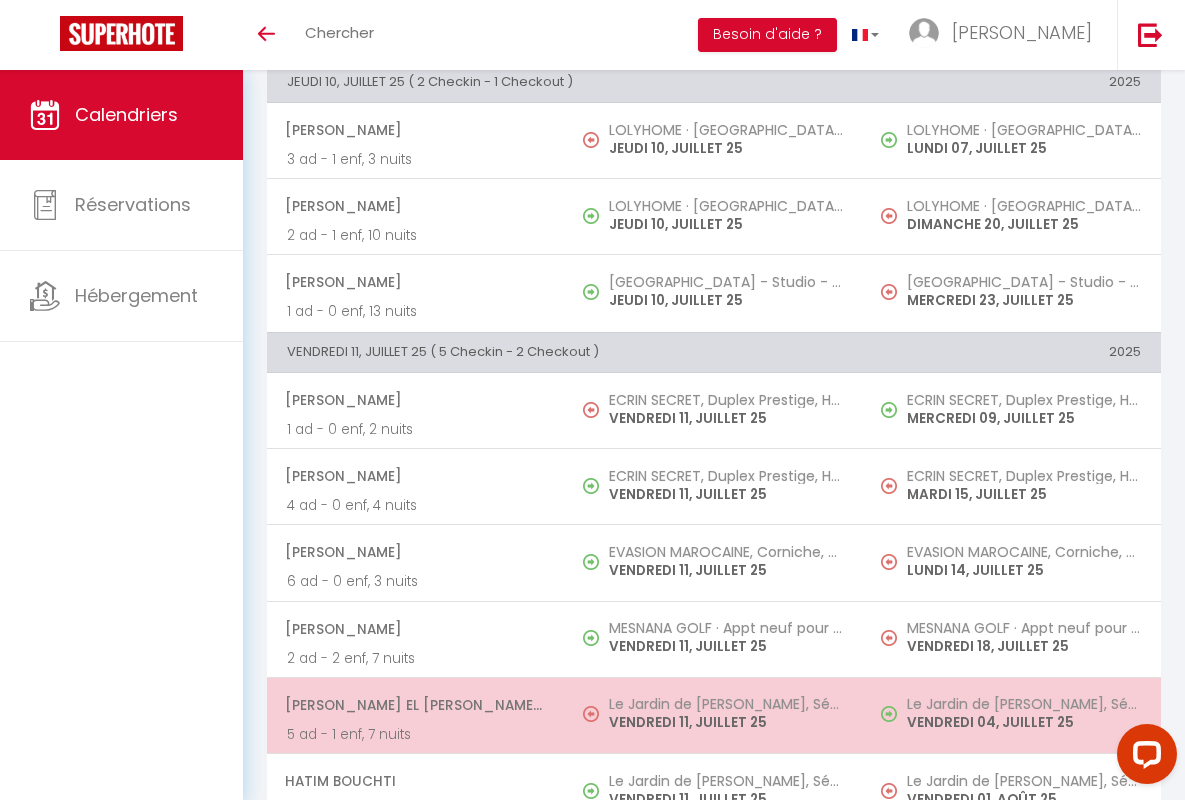 click on "[PERSON_NAME] El [PERSON_NAME] Serroukh" at bounding box center [415, 705] 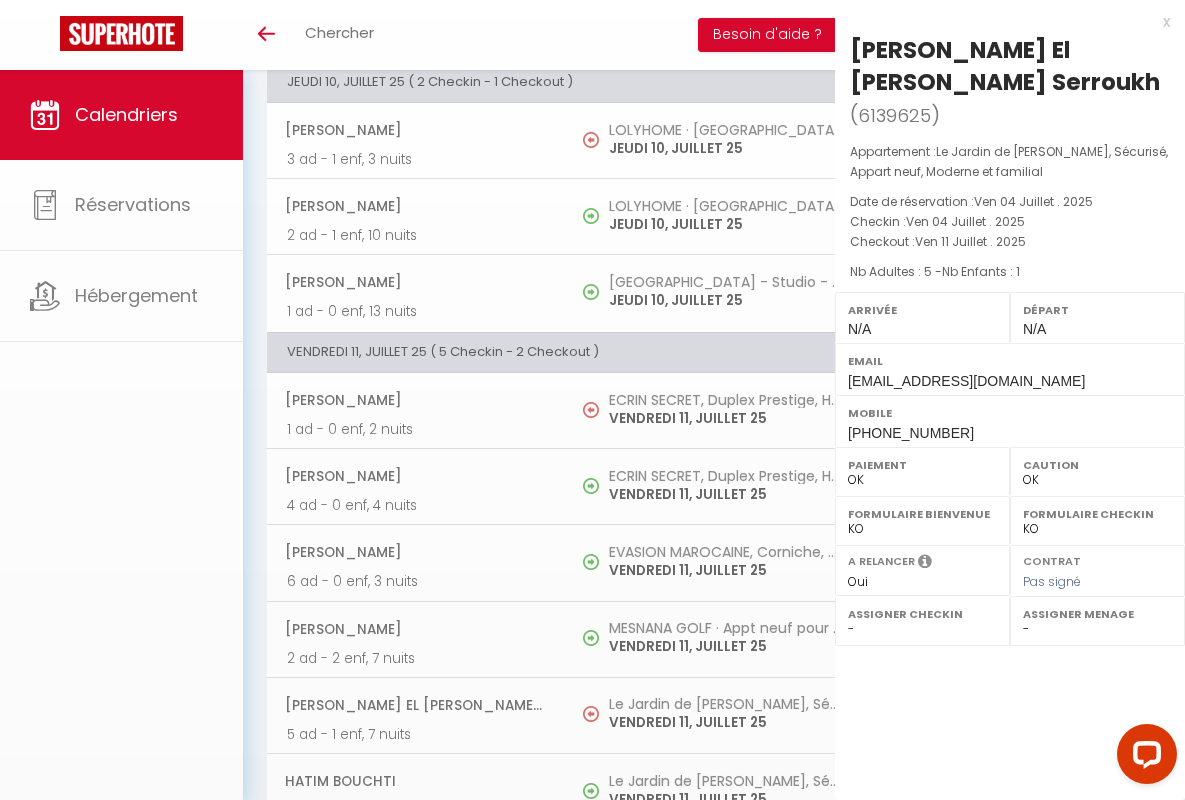 click on "x" at bounding box center (1002, 22) 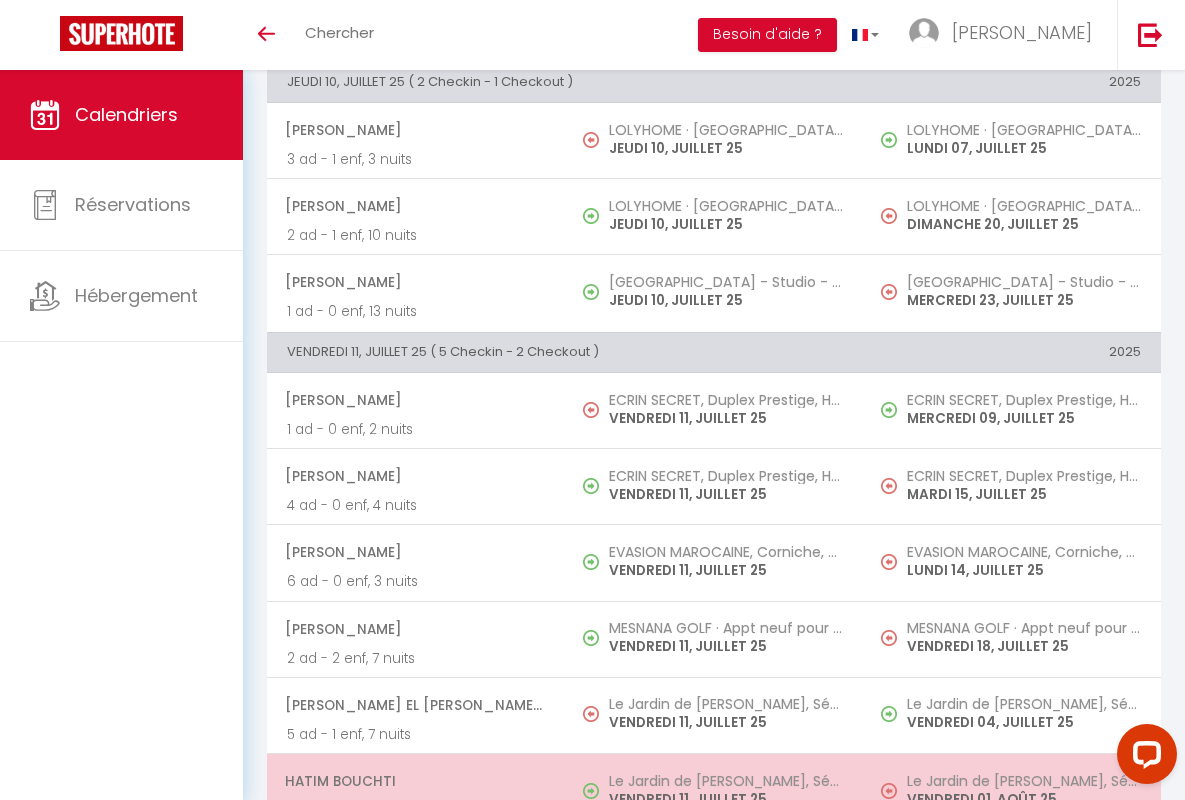 click on "Hatim Bouchti" at bounding box center (415, 781) 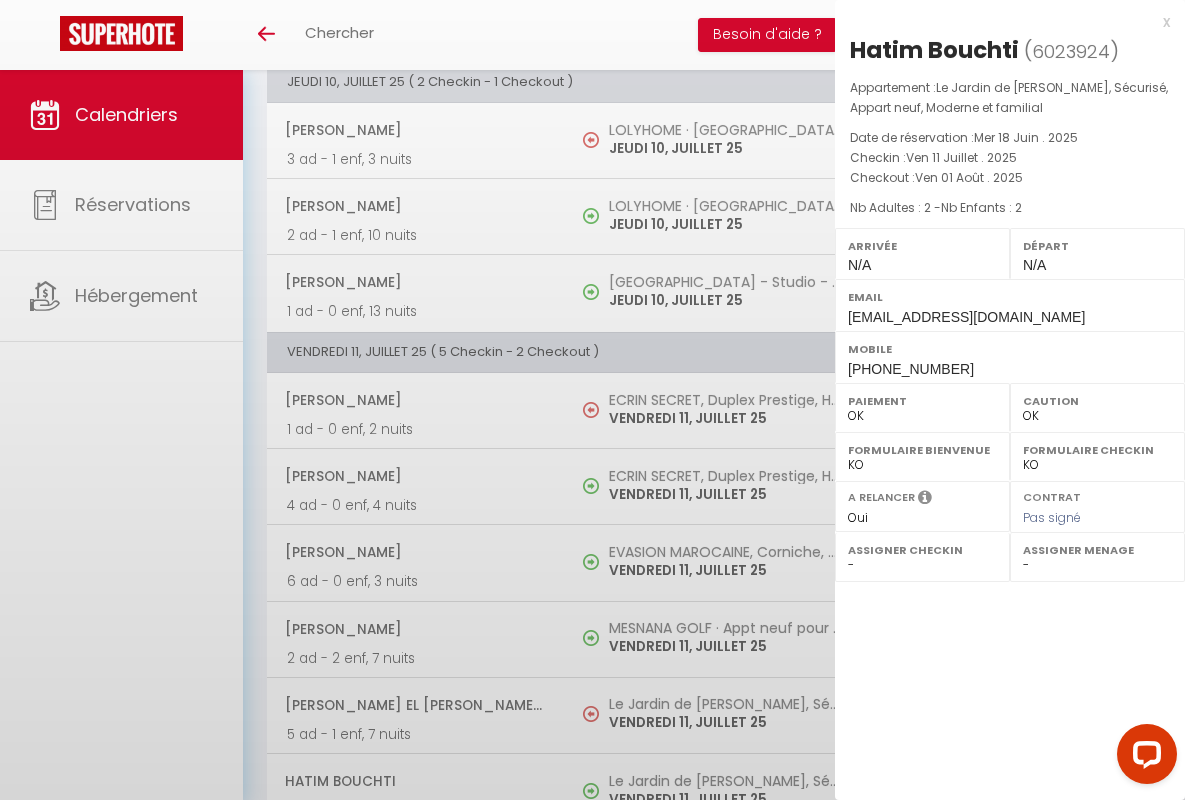 click on "x" at bounding box center (1002, 22) 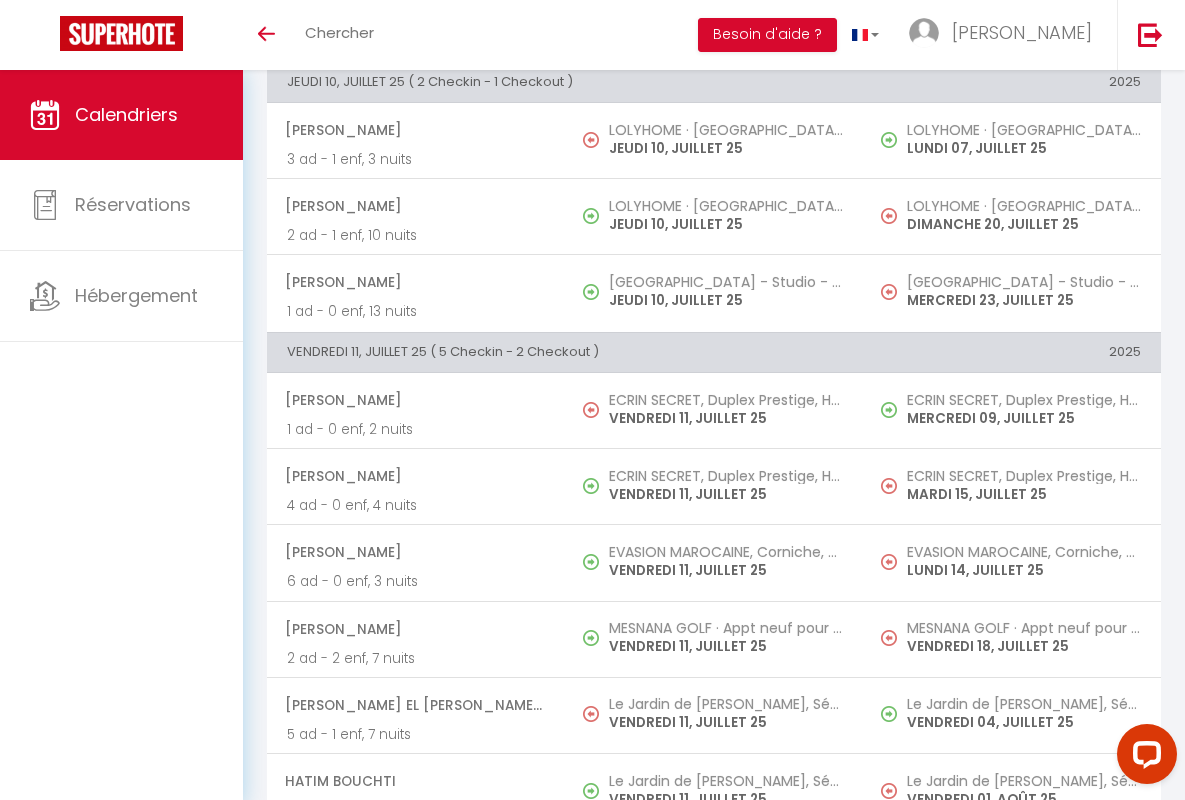 scroll, scrollTop: 1834, scrollLeft: 0, axis: vertical 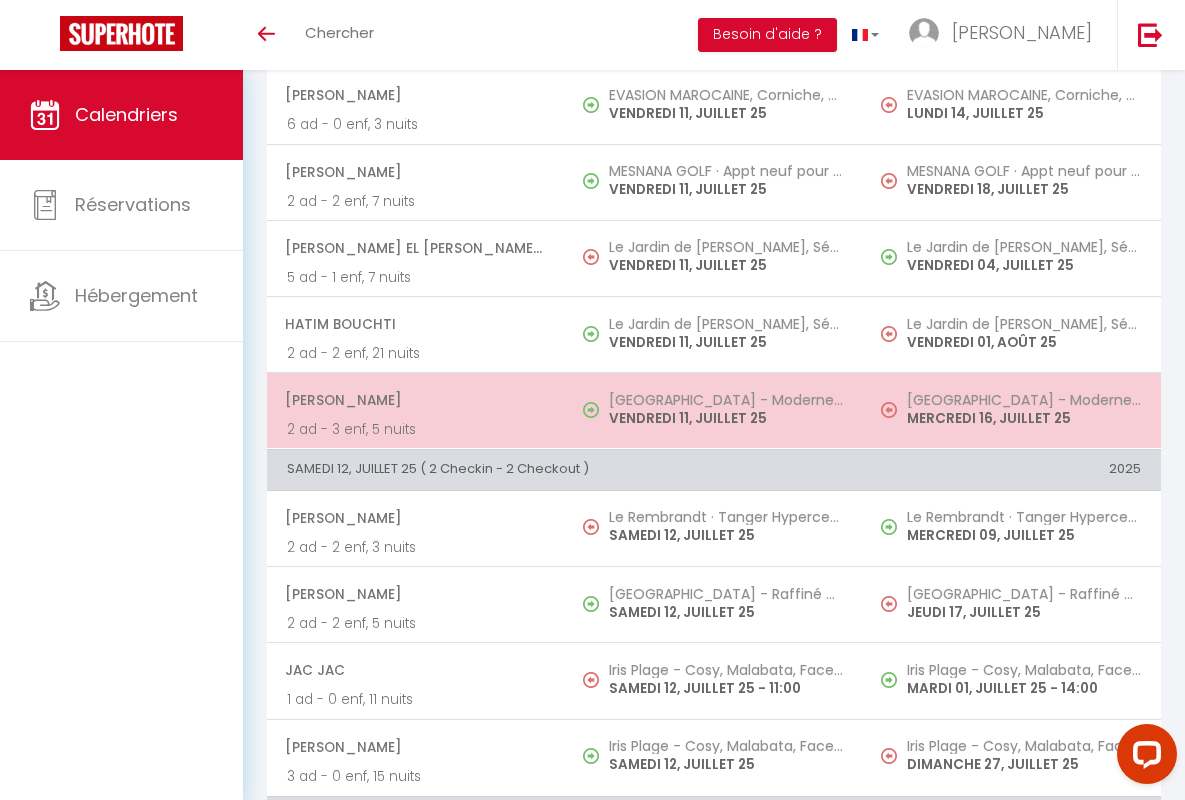 click on "[PERSON_NAME]" at bounding box center (415, 400) 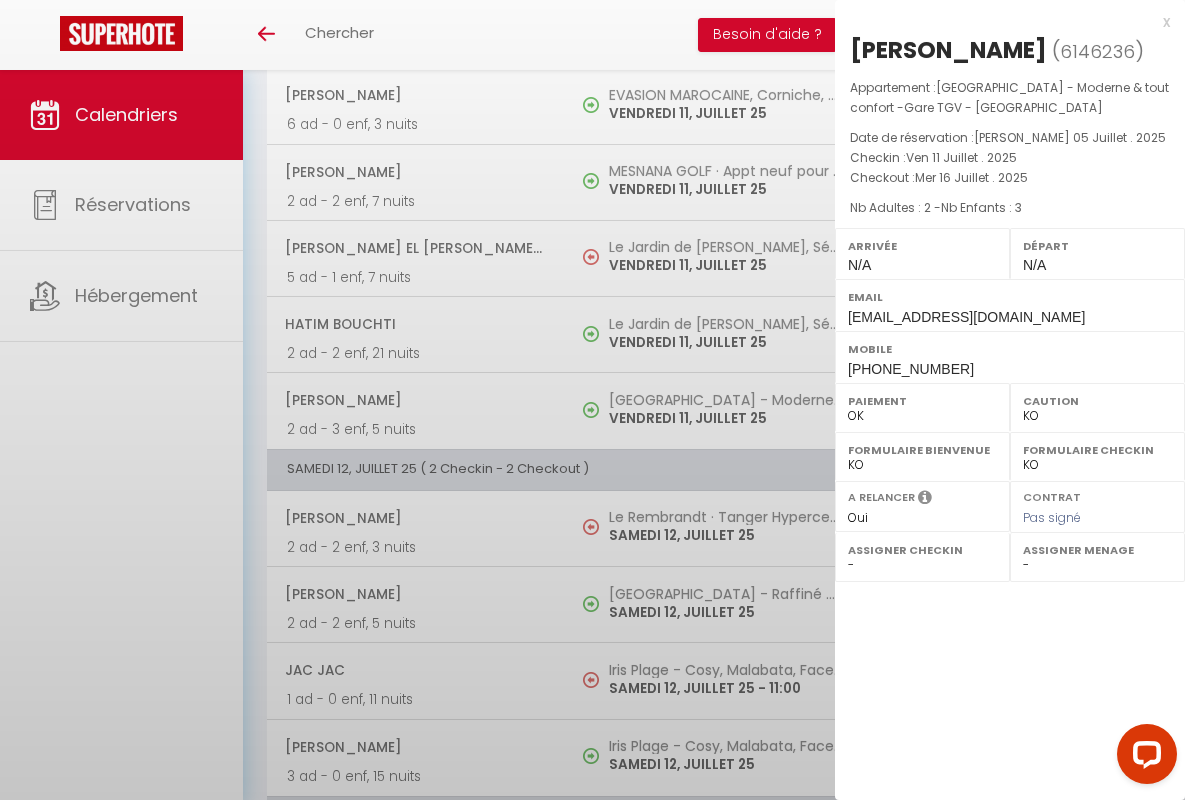 click on "x" at bounding box center [1002, 22] 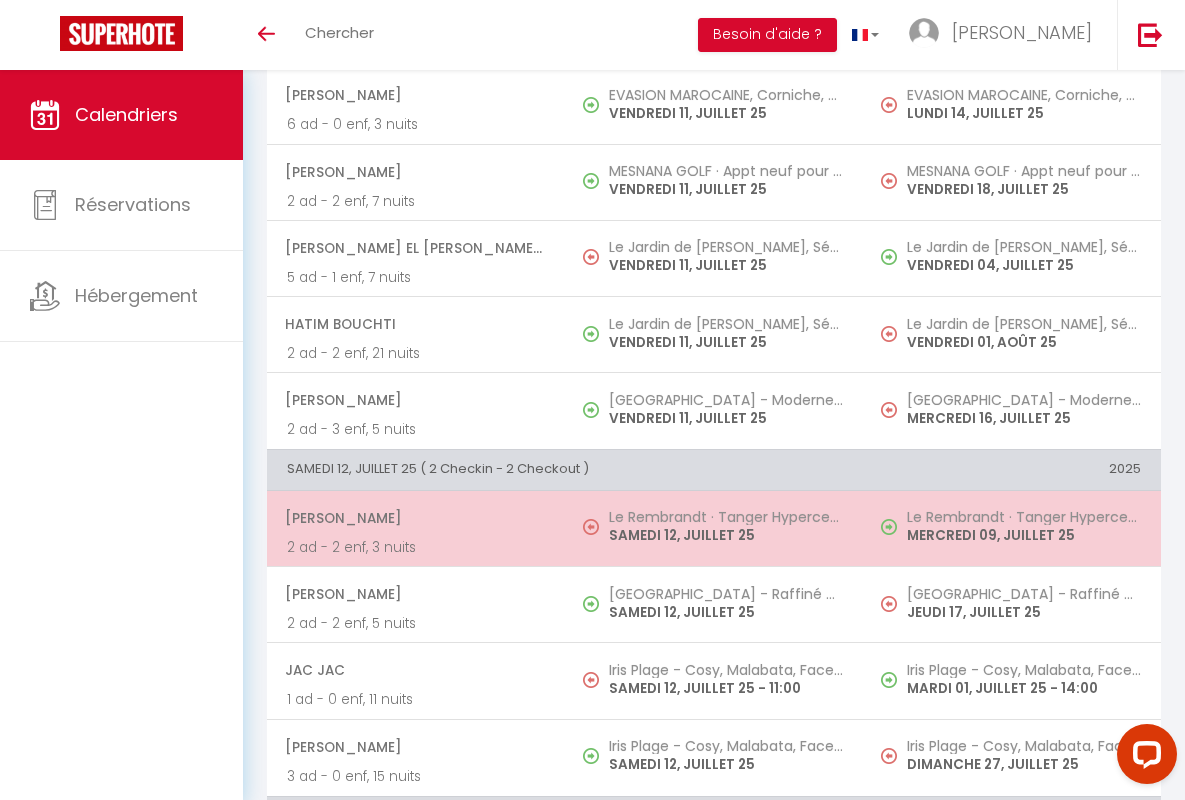 click on "[PERSON_NAME]" at bounding box center [415, 518] 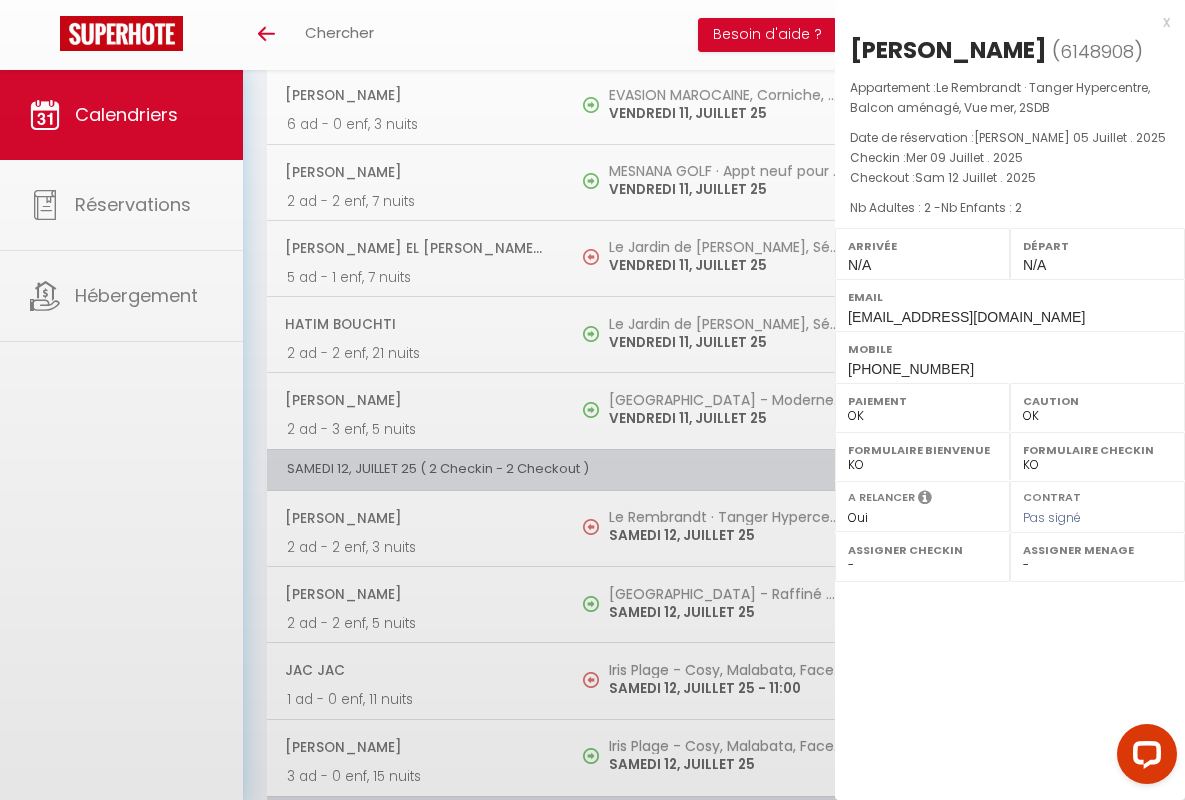 click on "x" at bounding box center (1002, 22) 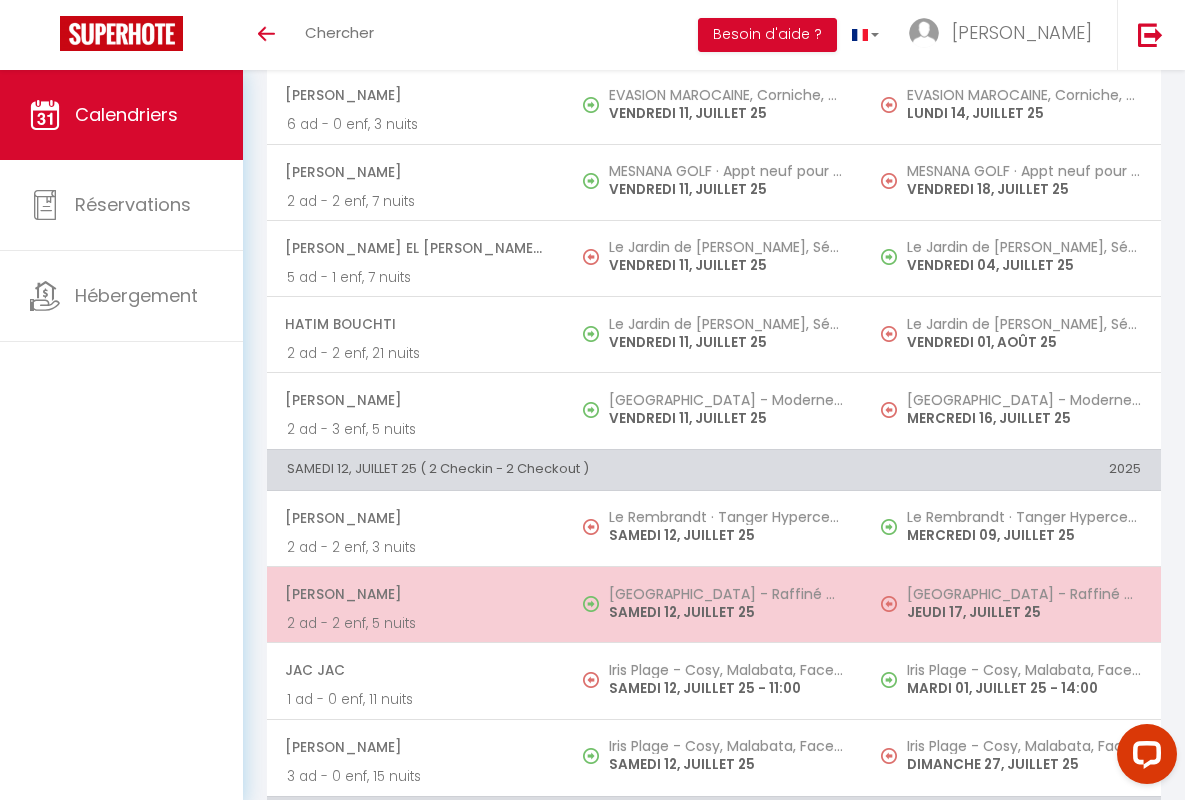 click on "[PERSON_NAME]" at bounding box center (415, 594) 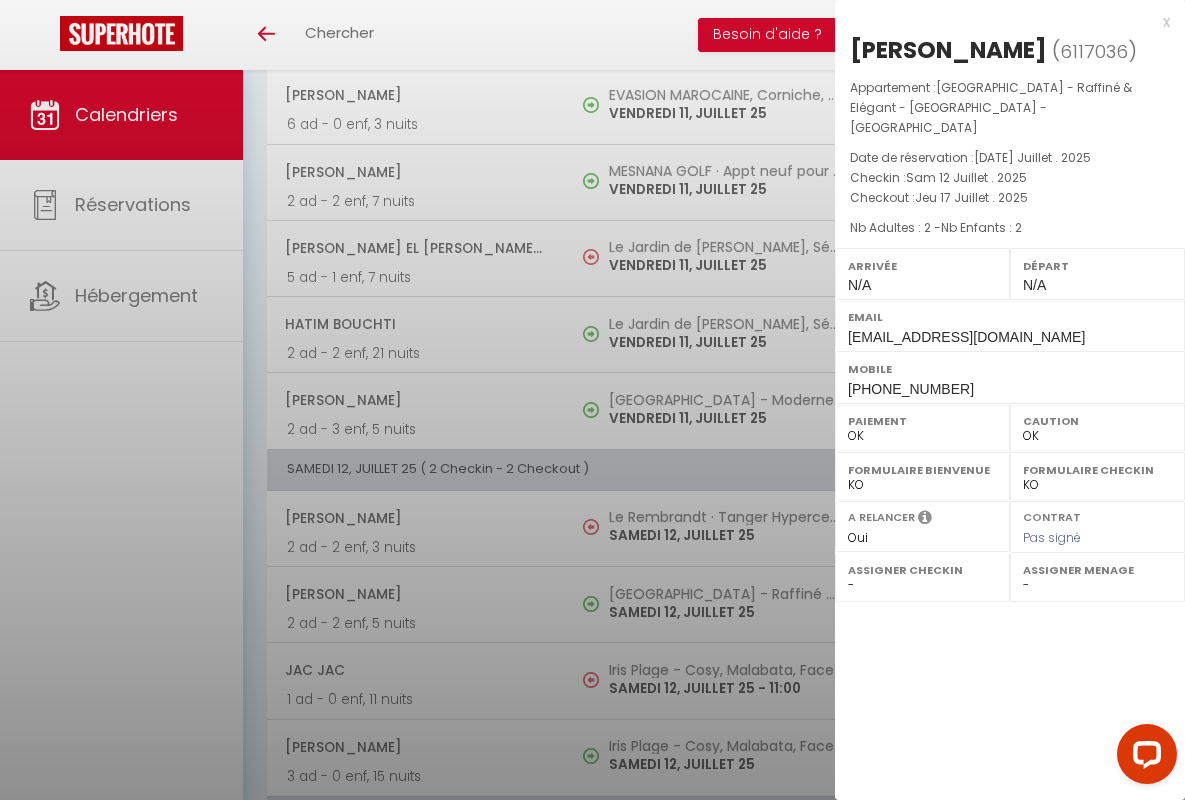 click on "x" at bounding box center (1002, 22) 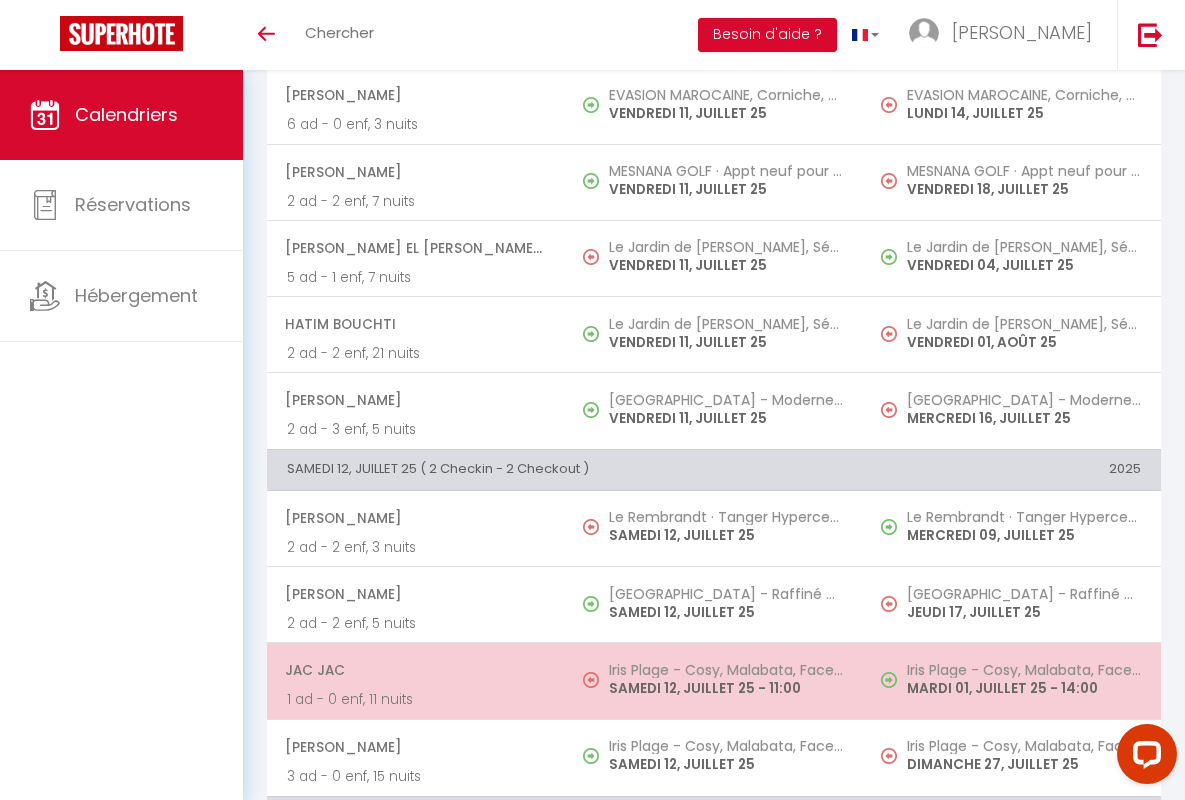 click on "JAC JAC" at bounding box center [415, 670] 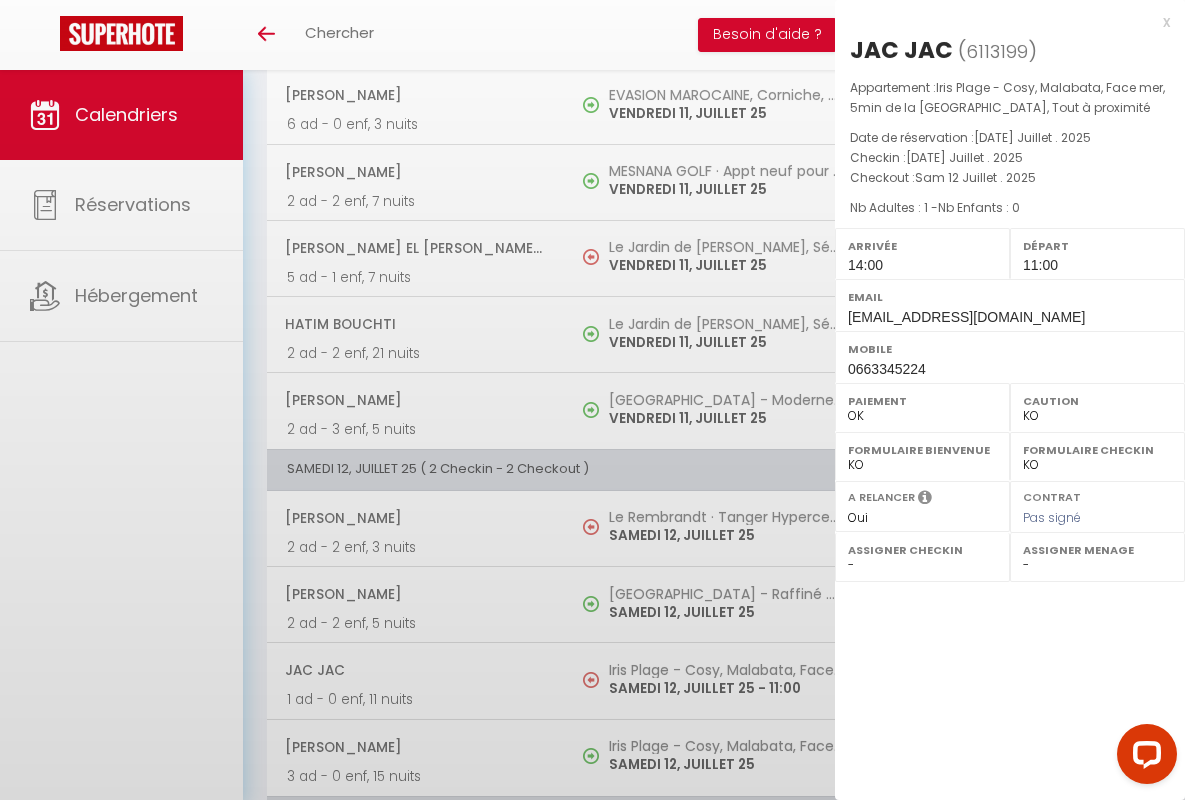 click on "x" at bounding box center (1002, 22) 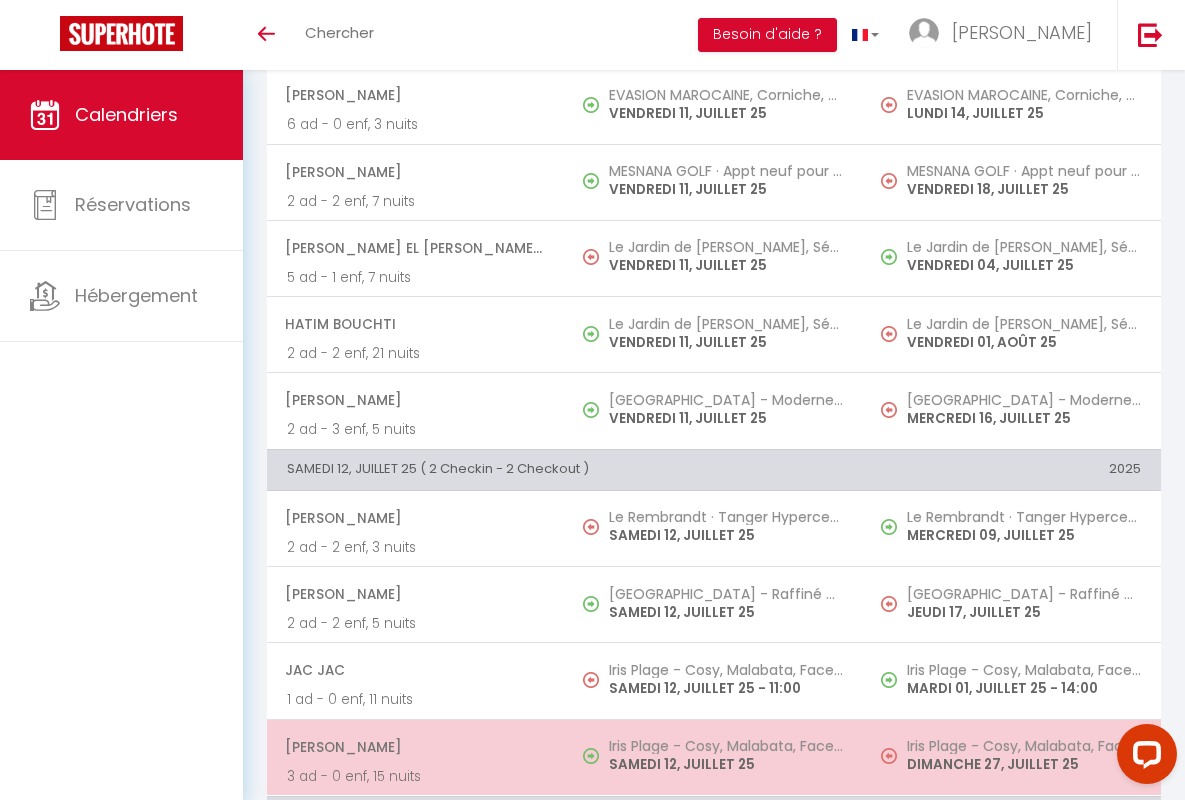 click on "[PERSON_NAME]" at bounding box center (415, 747) 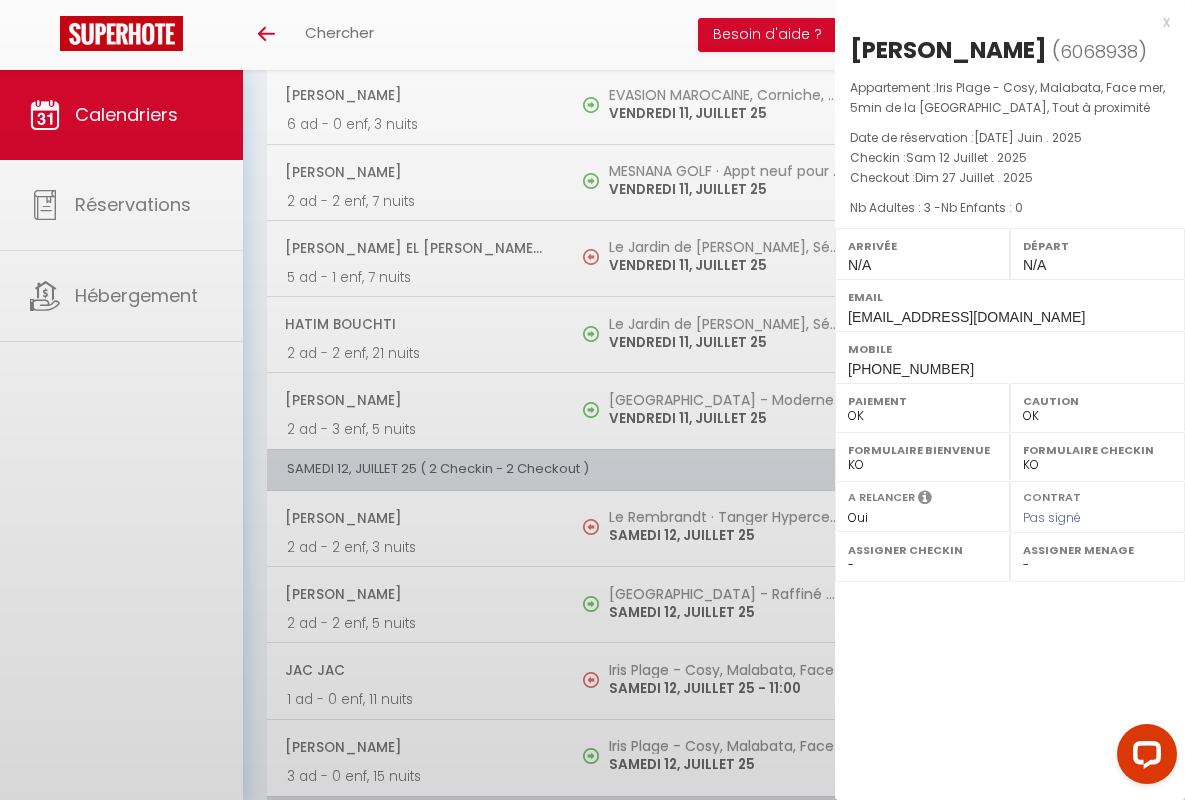 click on "x" at bounding box center [1002, 22] 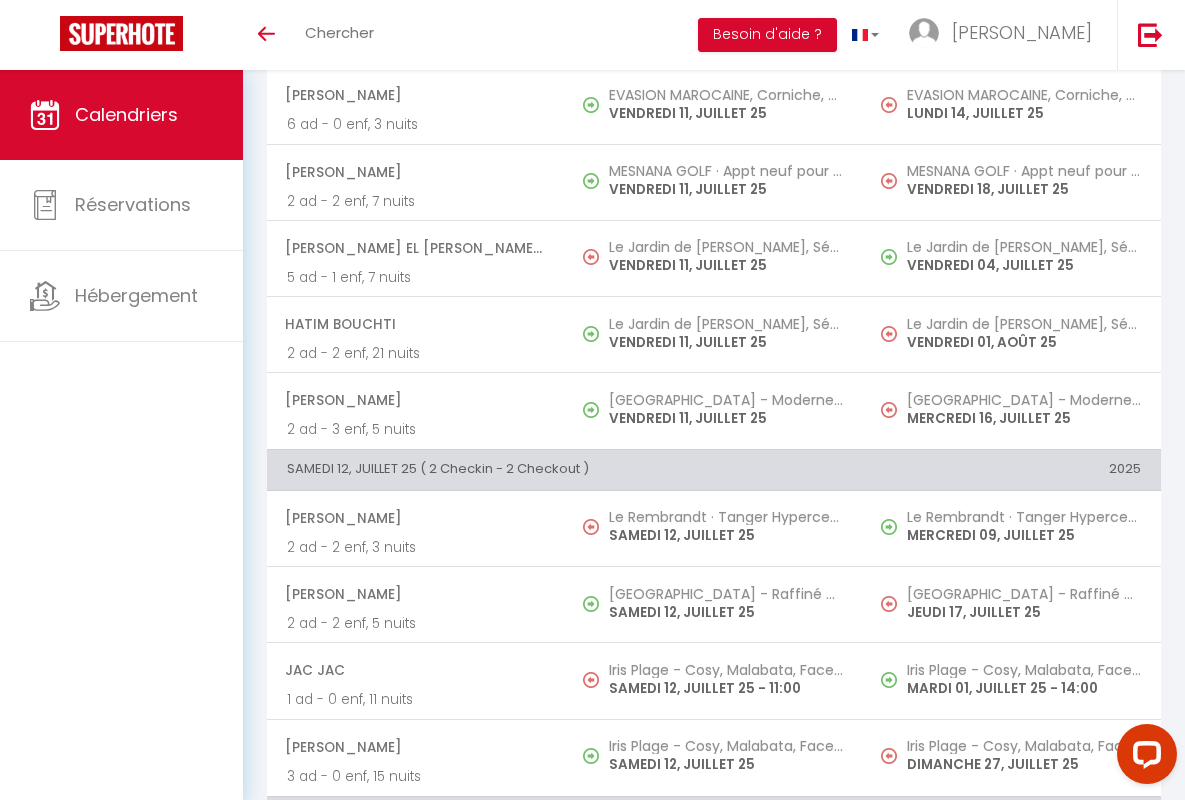 scroll, scrollTop: 1986, scrollLeft: 0, axis: vertical 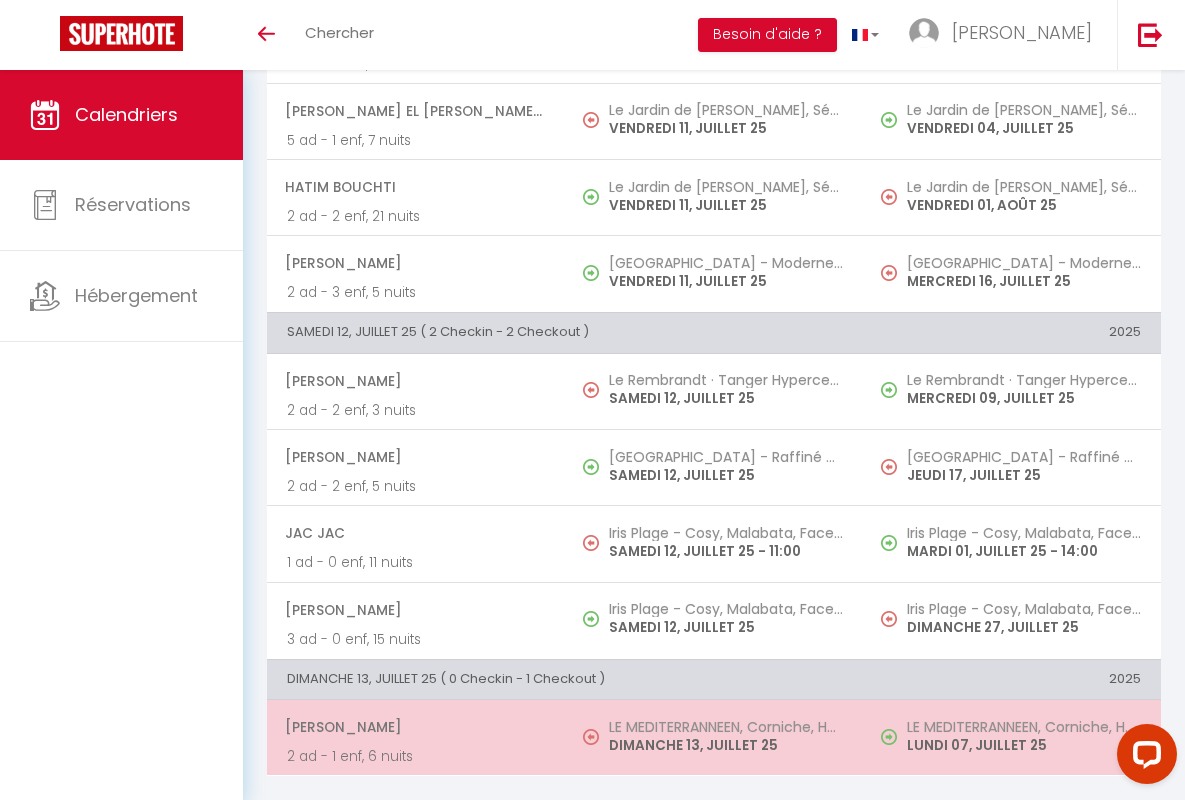 click on "[PERSON_NAME]" at bounding box center (415, 727) 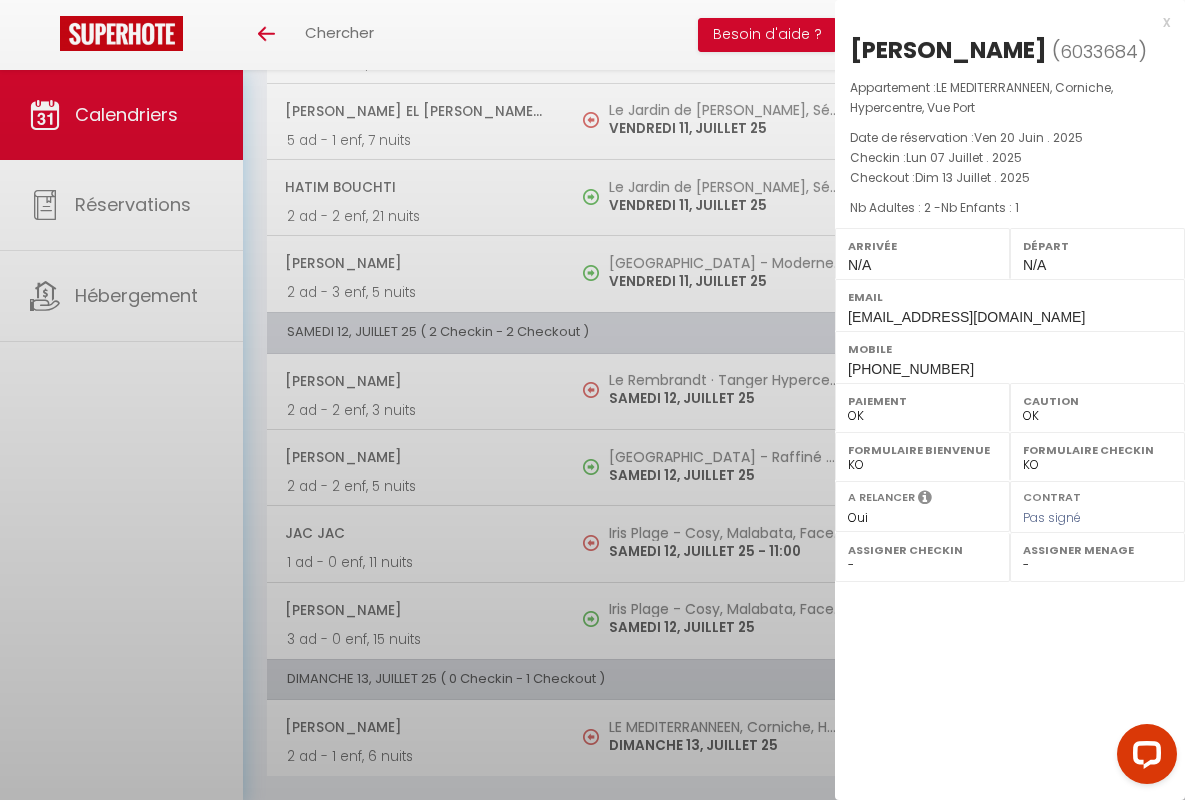 click on "x" at bounding box center [1002, 22] 